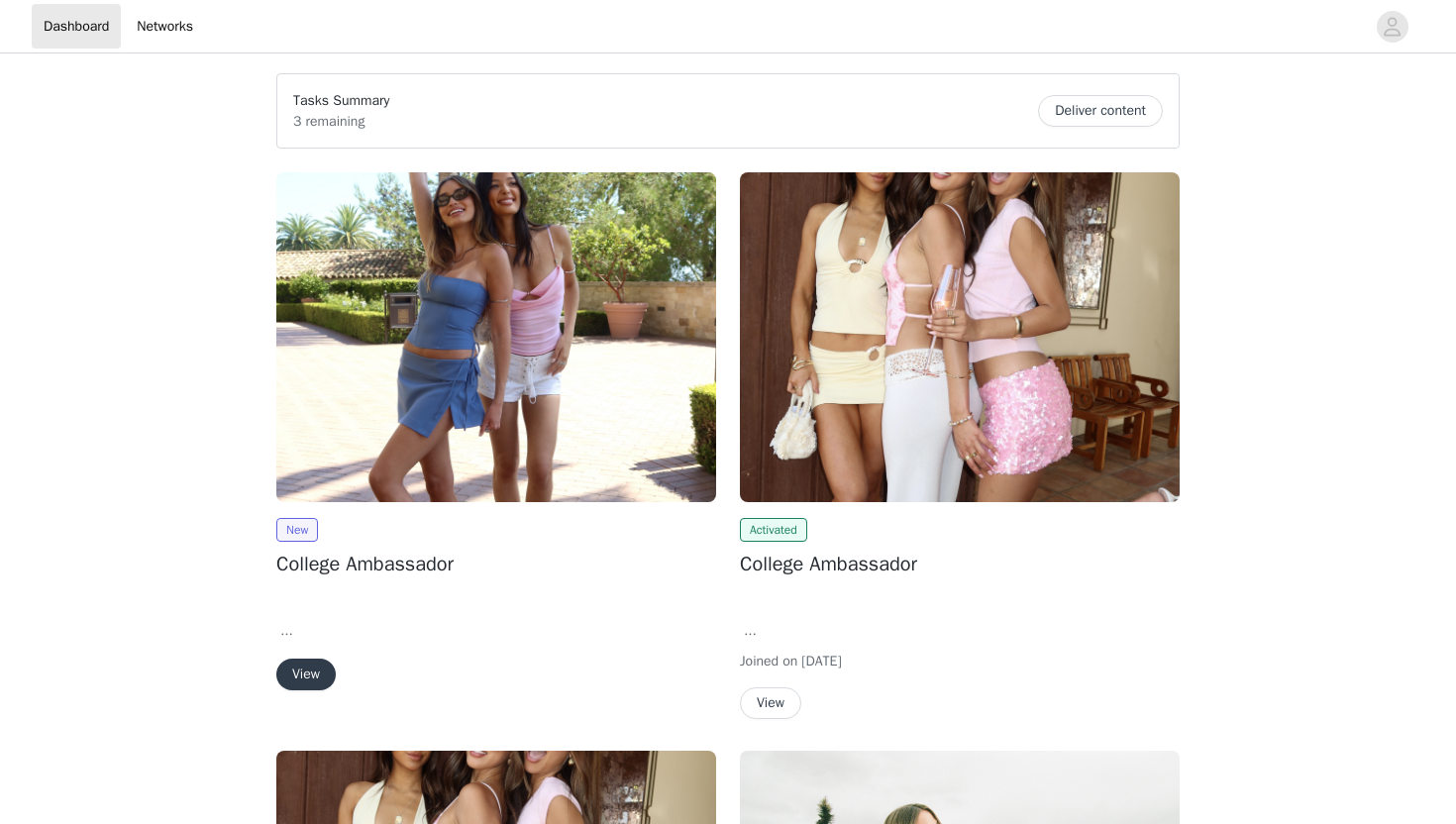 scroll, scrollTop: 0, scrollLeft: 0, axis: both 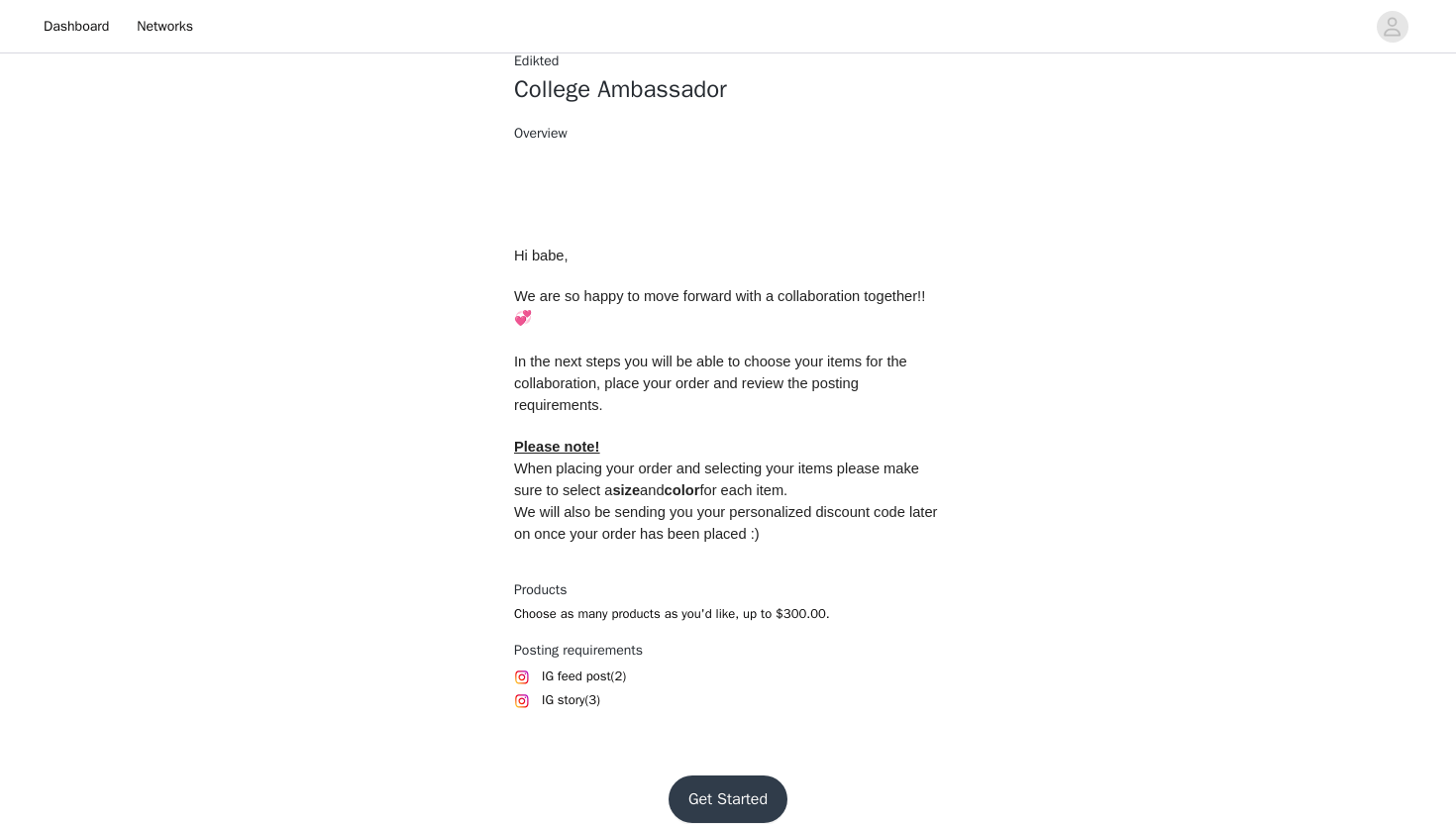 click on "Get Started" at bounding box center [728, 799] 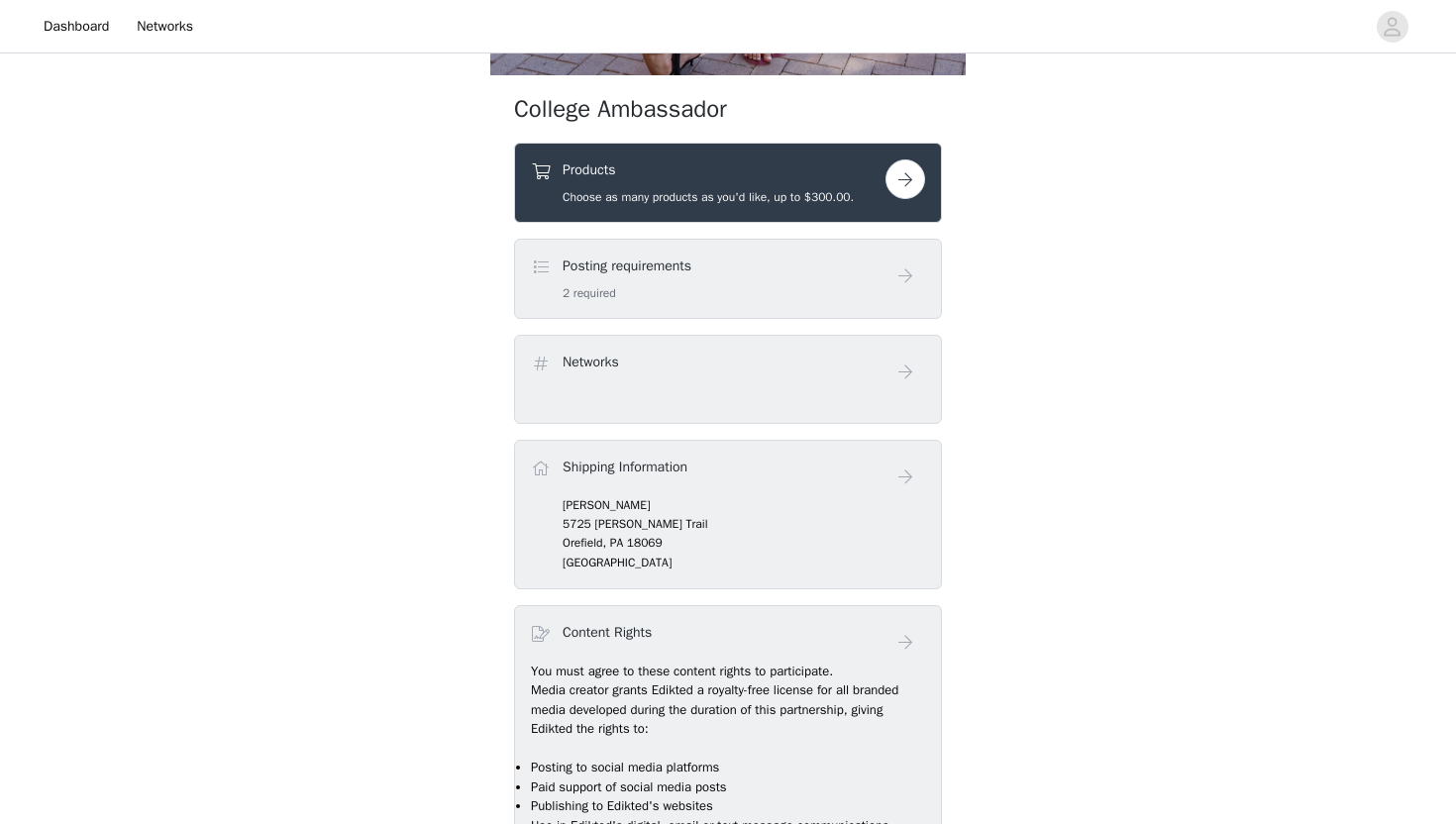 scroll, scrollTop: 569, scrollLeft: 0, axis: vertical 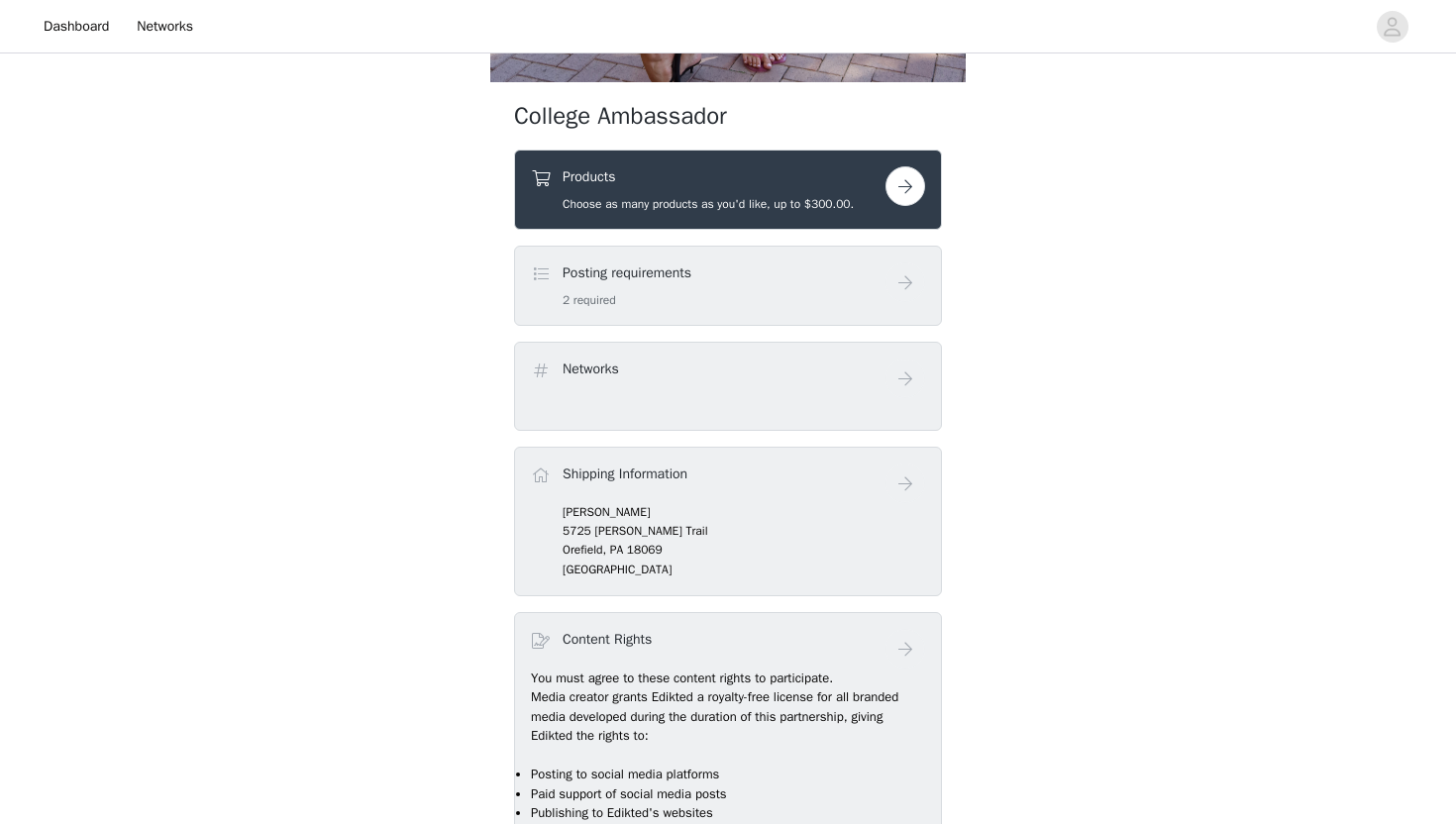 click on "Products   Choose as many products as you'd like, up to $300.00." at bounding box center (728, 189) 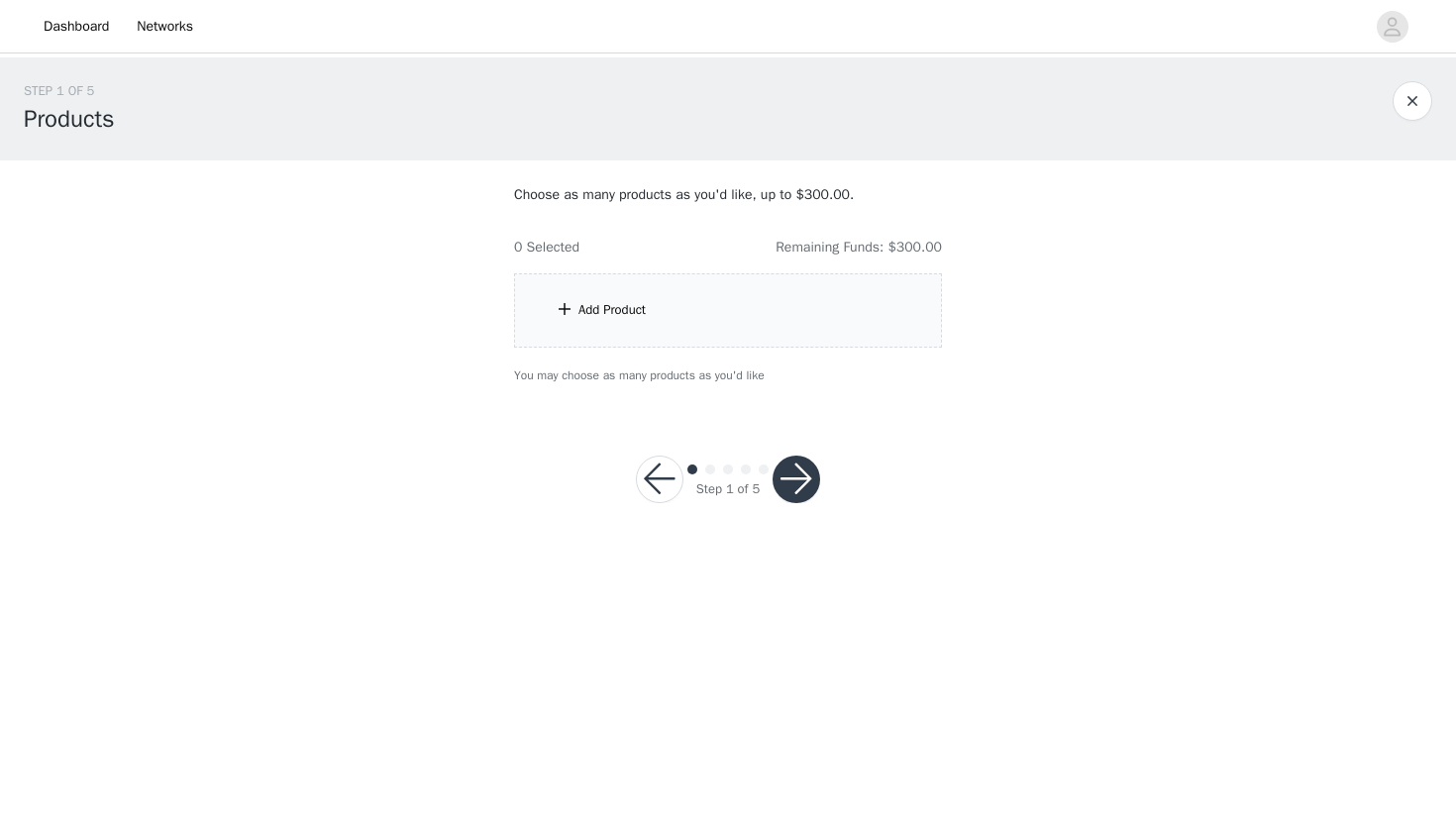 click on "Add Product" at bounding box center (728, 310) 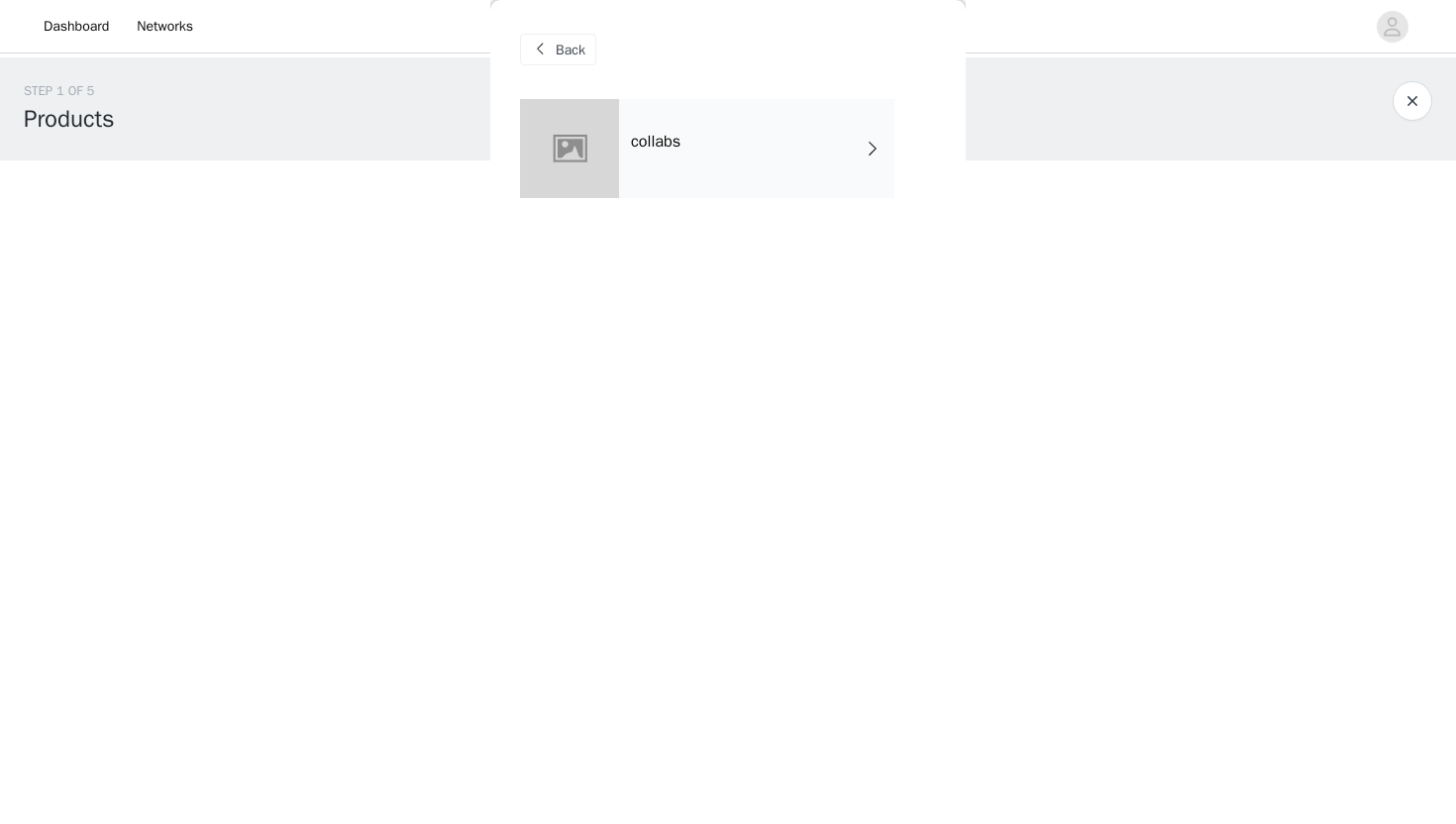 click on "collabs" at bounding box center (656, 142) 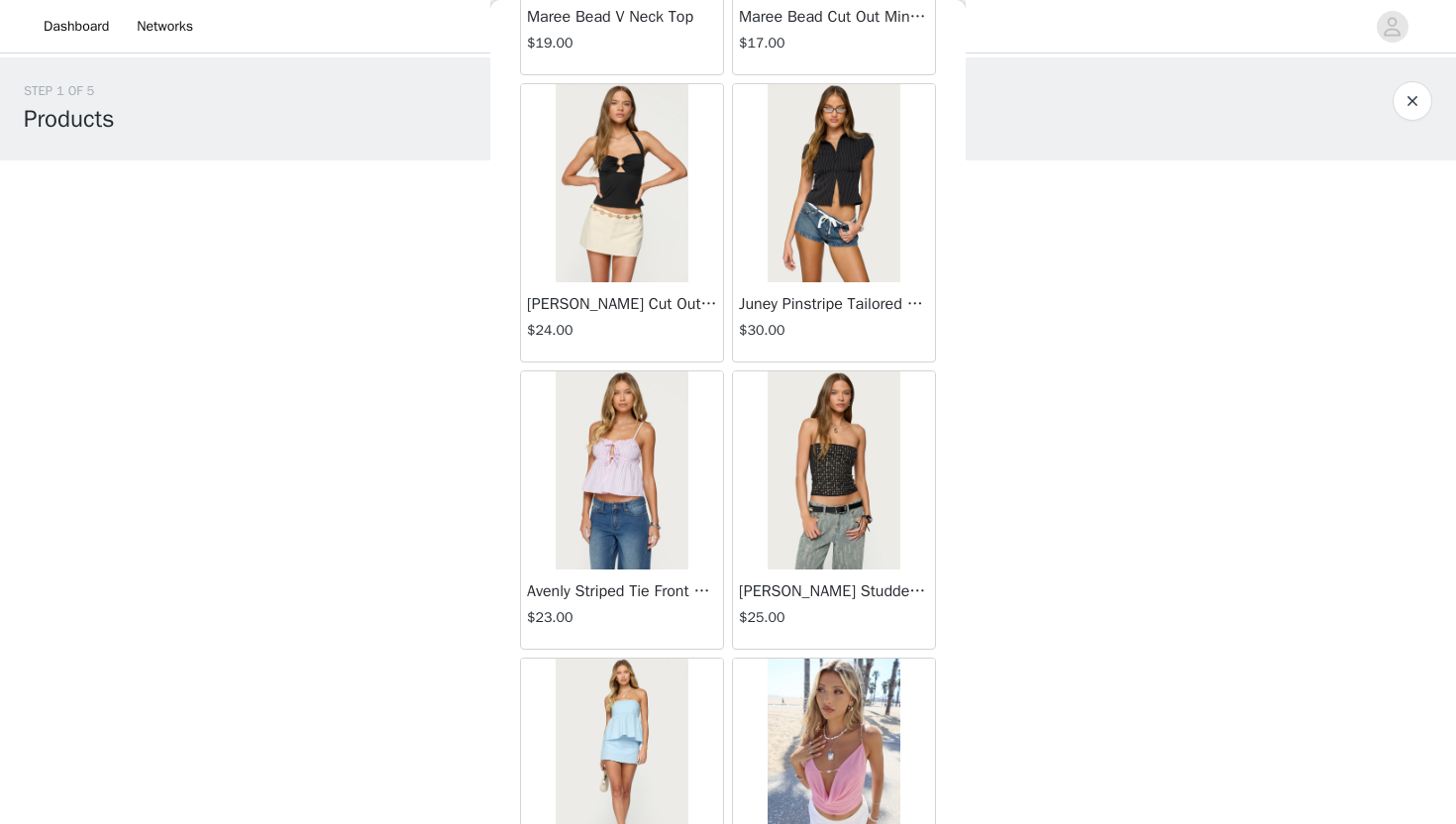 scroll, scrollTop: 1166, scrollLeft: 0, axis: vertical 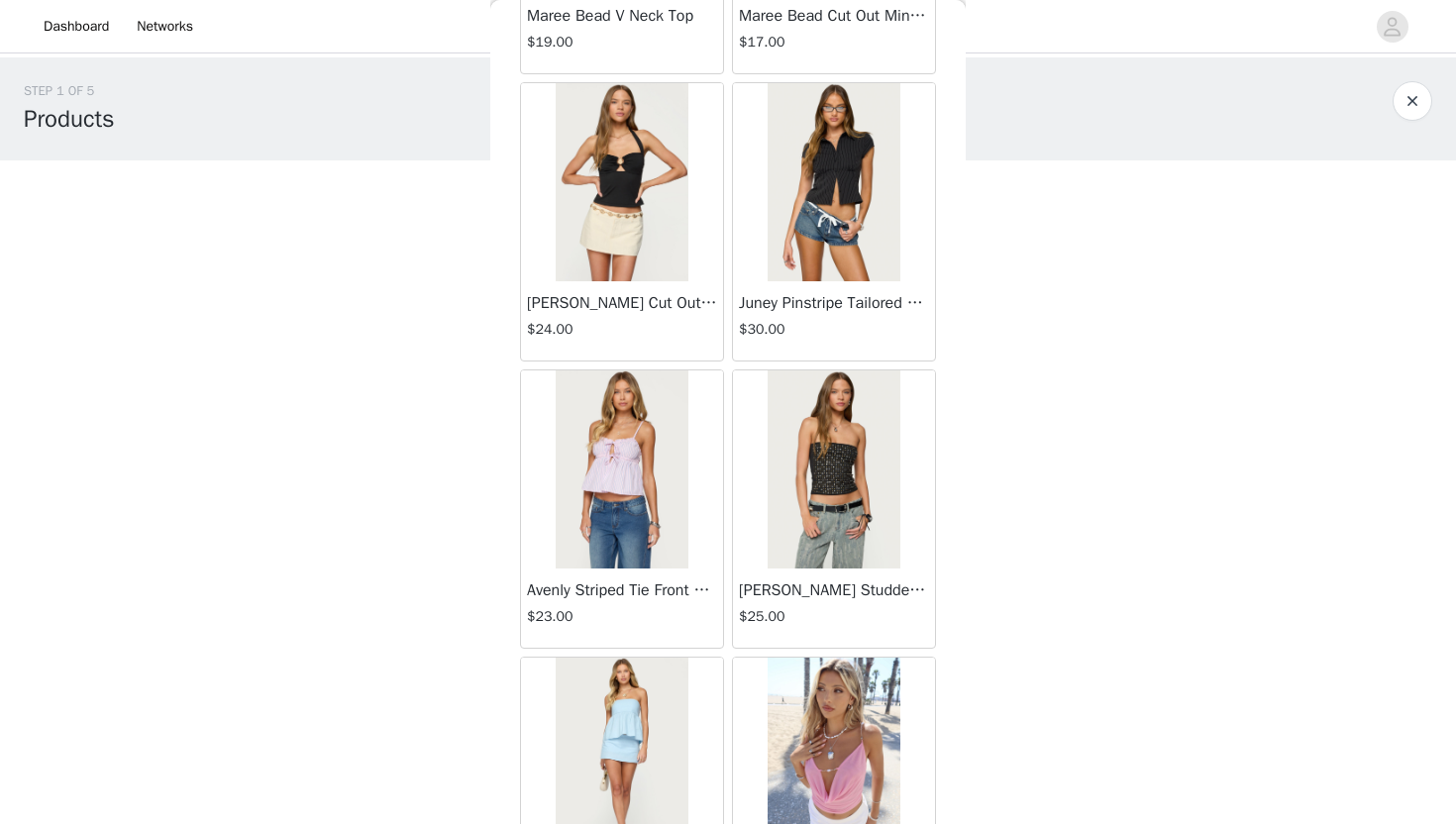 click at bounding box center [621, 182] 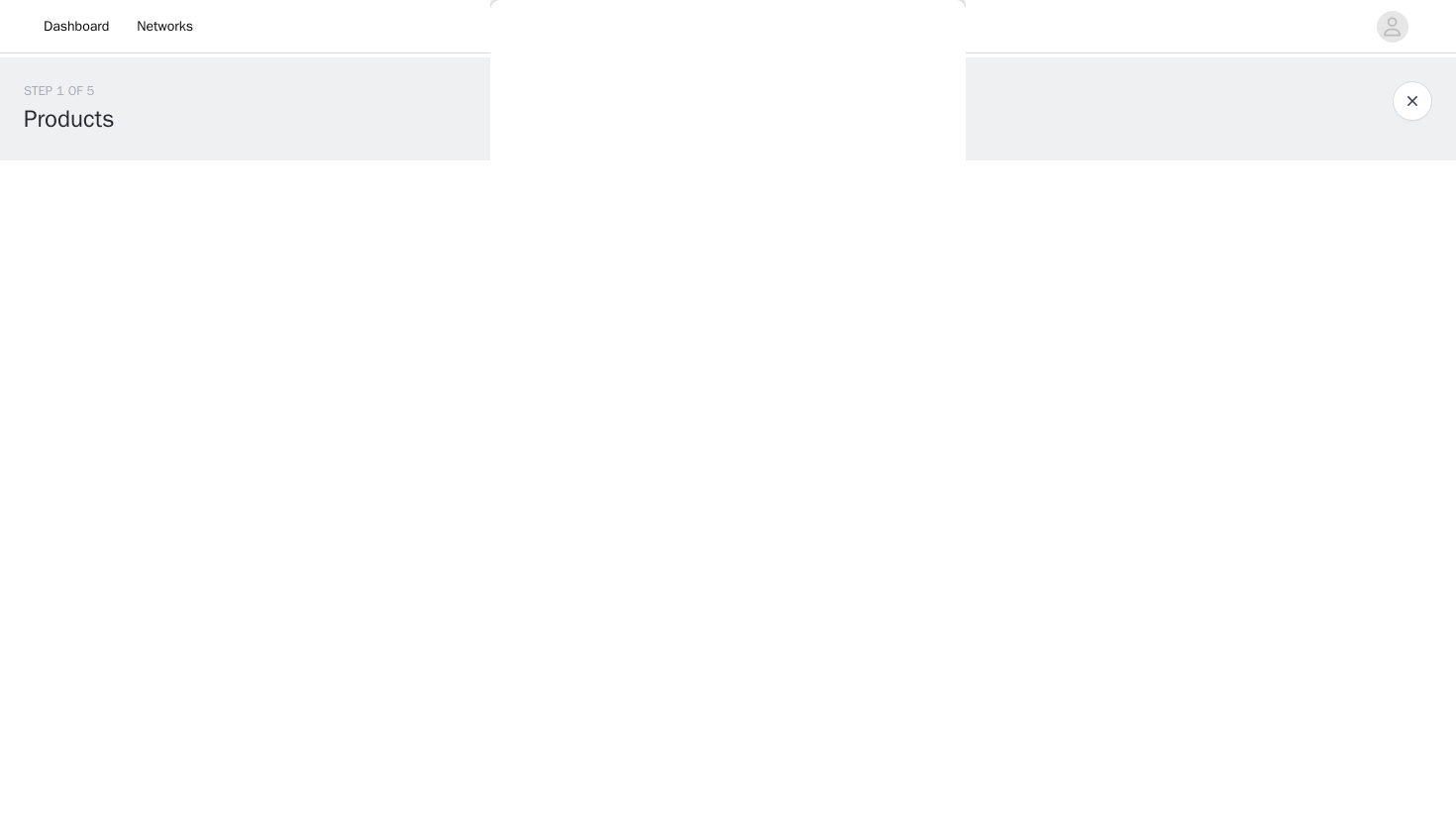 scroll, scrollTop: 0, scrollLeft: 0, axis: both 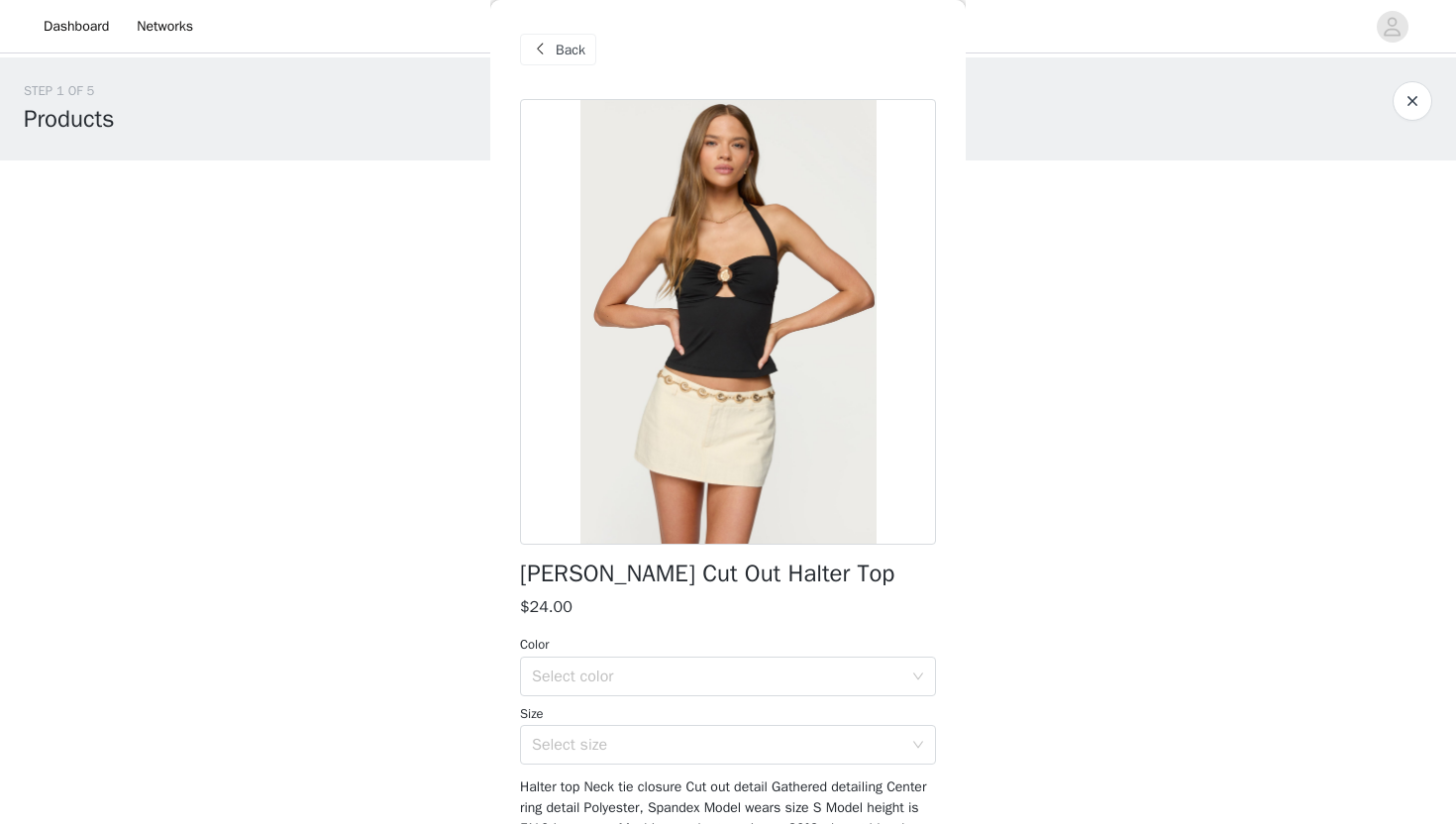 click on "Back" at bounding box center (571, 50) 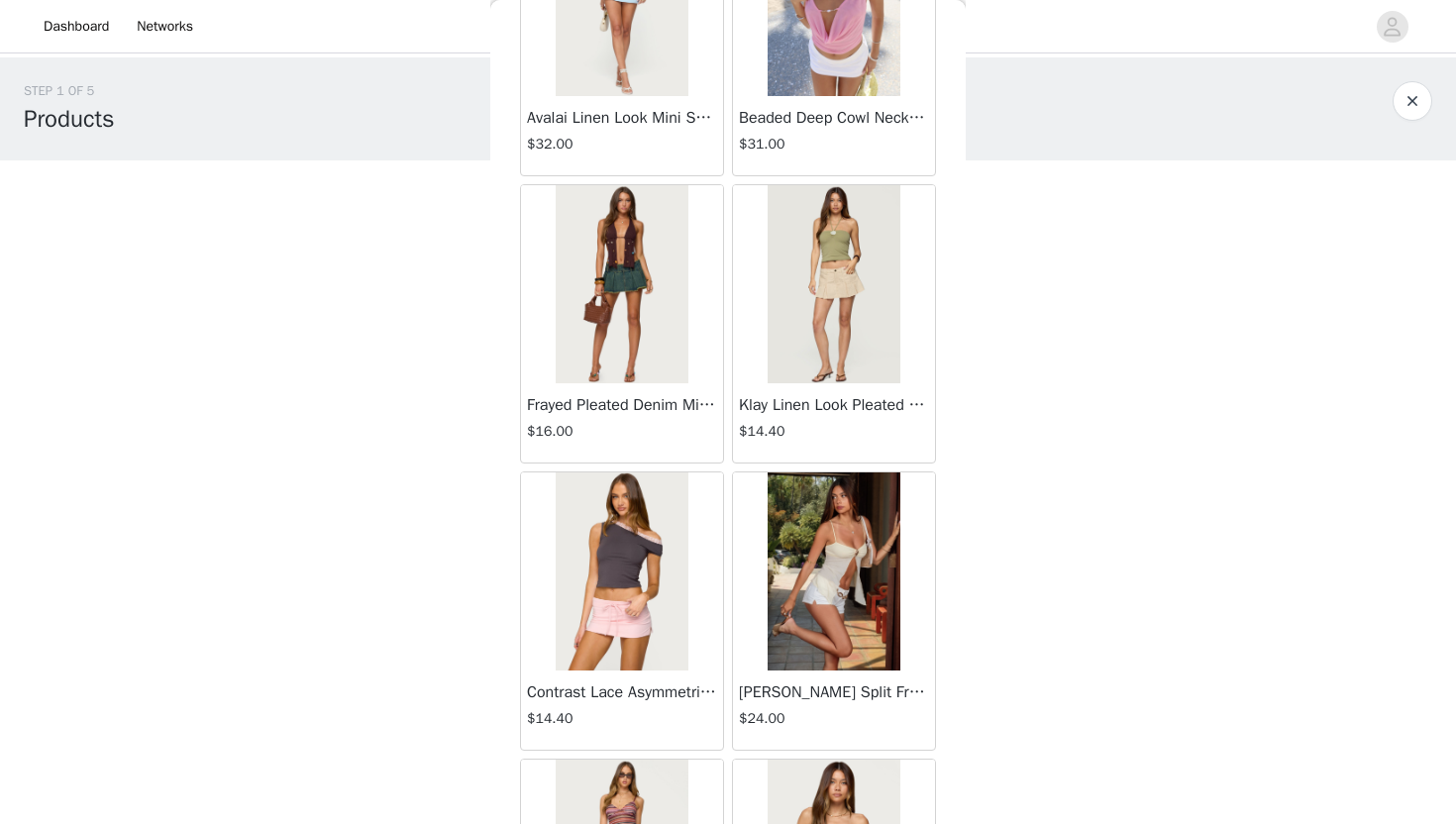 scroll, scrollTop: 2207, scrollLeft: 0, axis: vertical 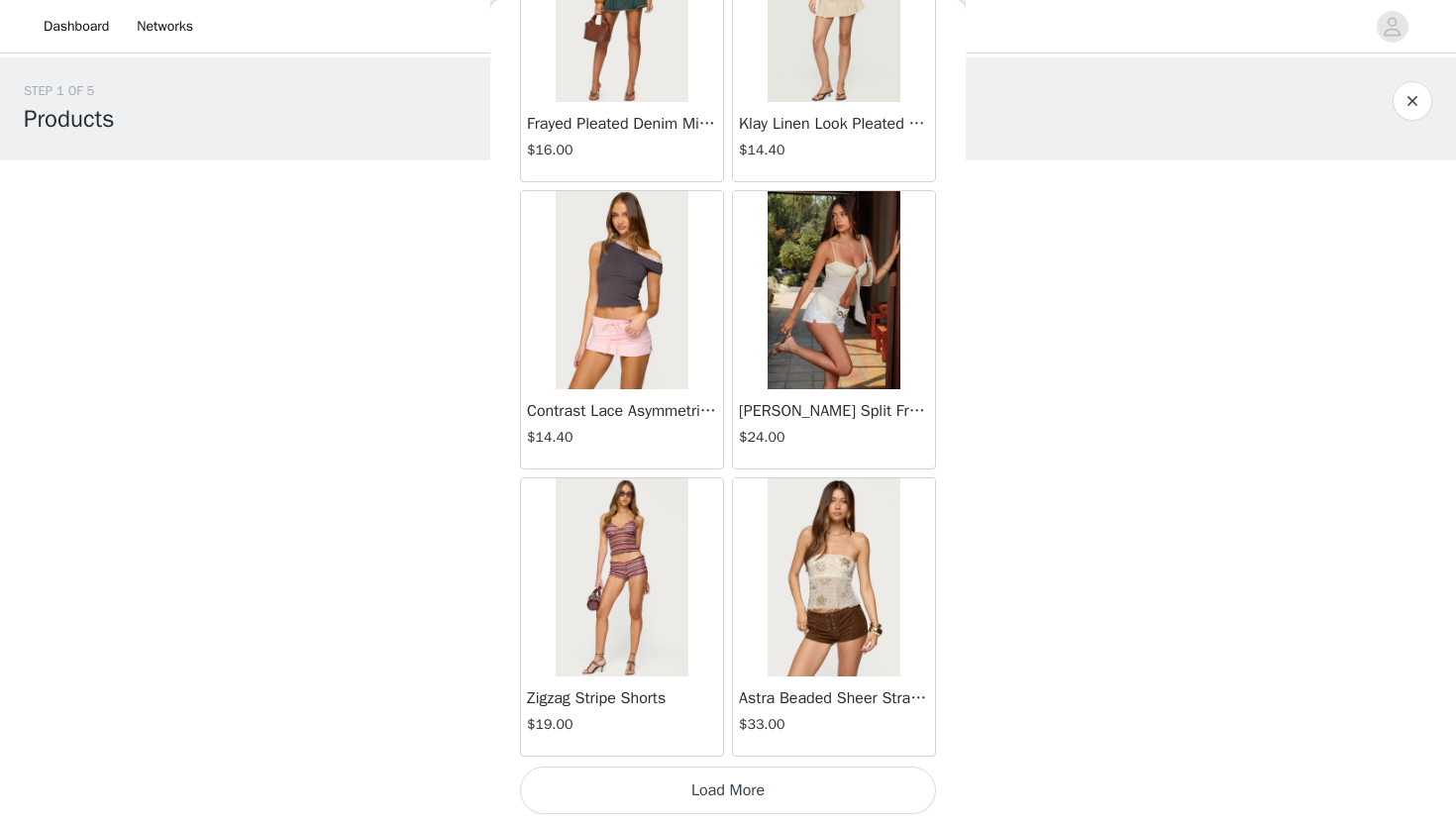 click on "Load More" at bounding box center [728, 790] 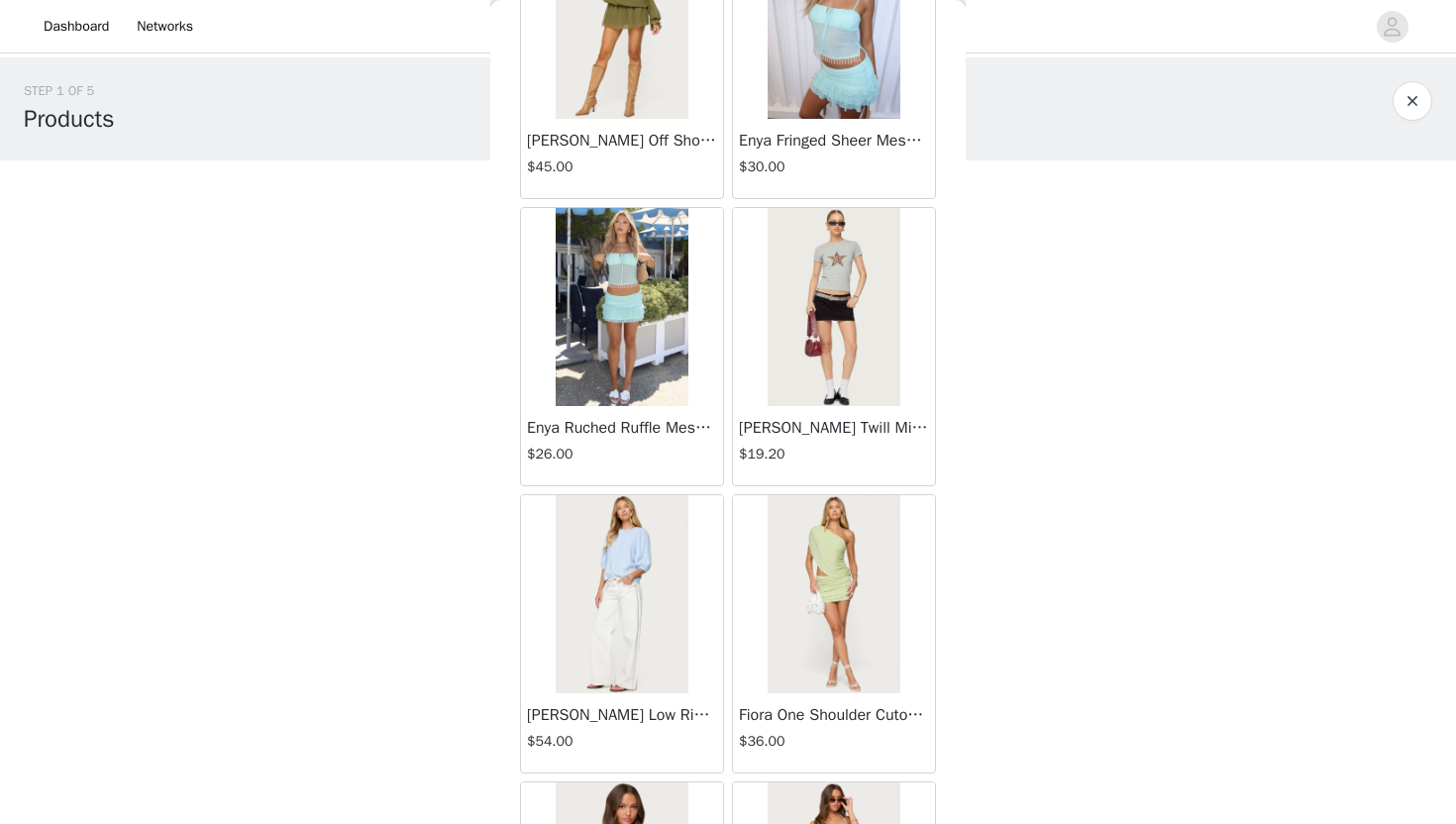 scroll, scrollTop: 5079, scrollLeft: 0, axis: vertical 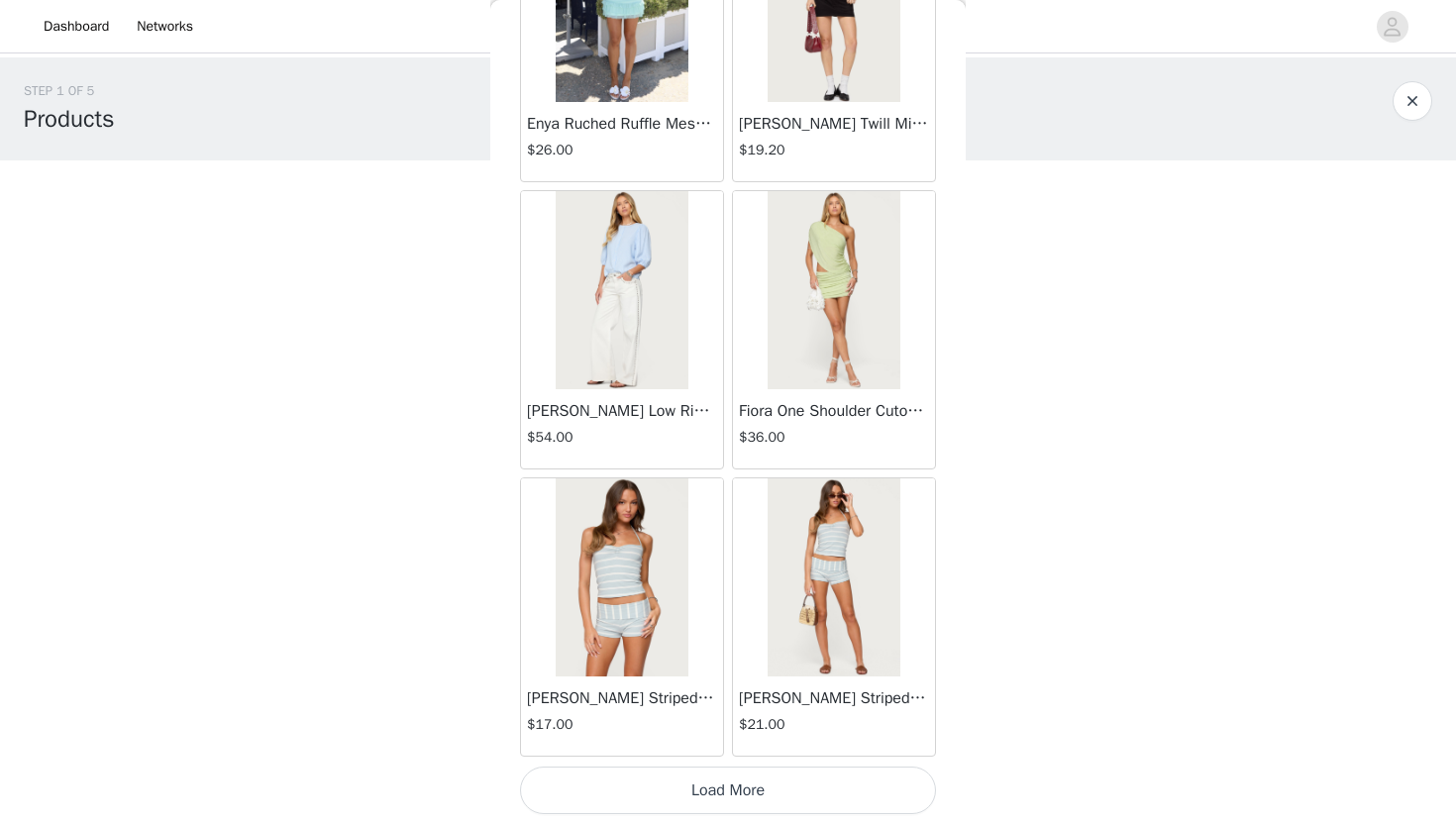 click on "Load More" at bounding box center [728, 790] 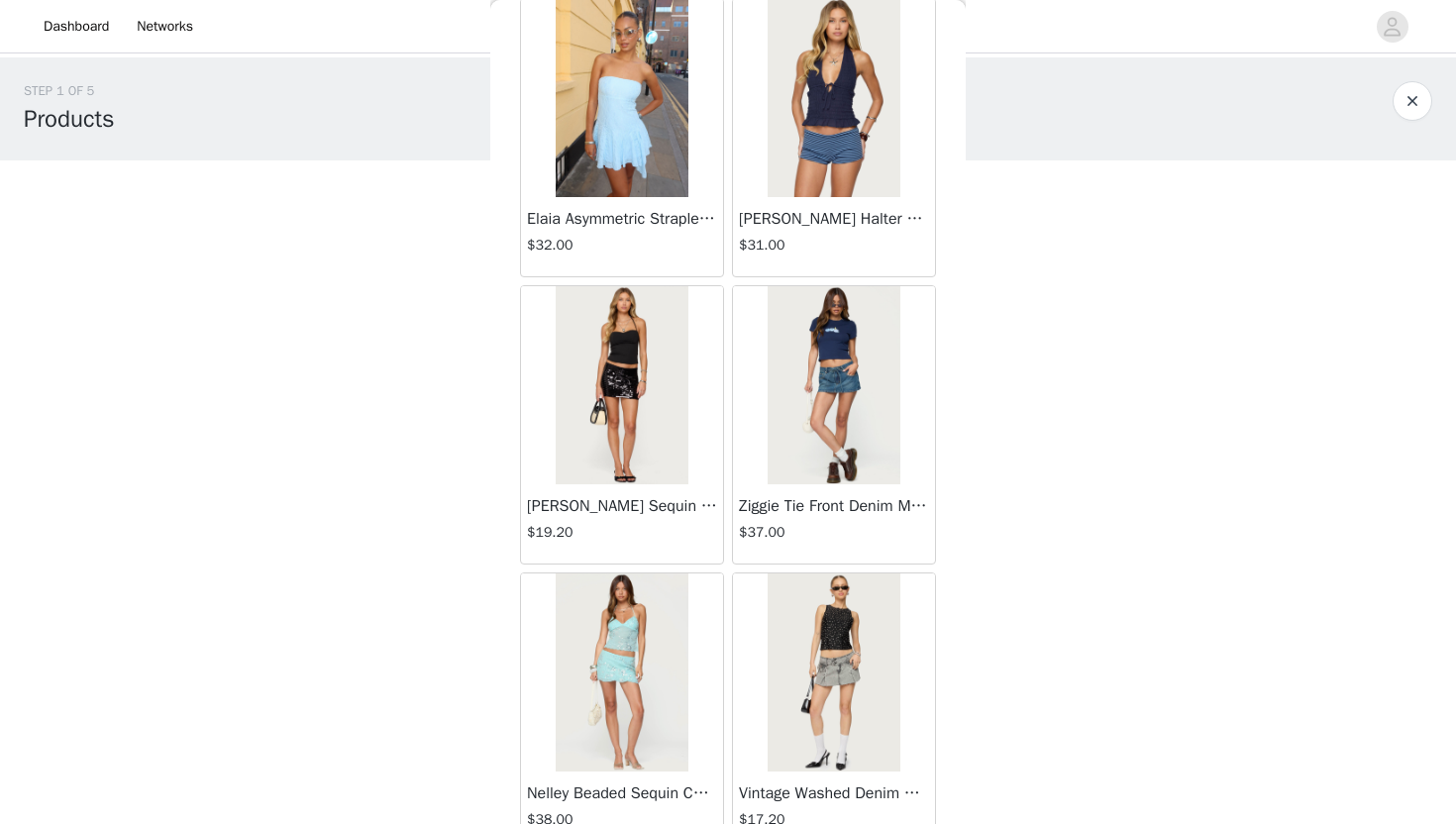 scroll, scrollTop: 6422, scrollLeft: 0, axis: vertical 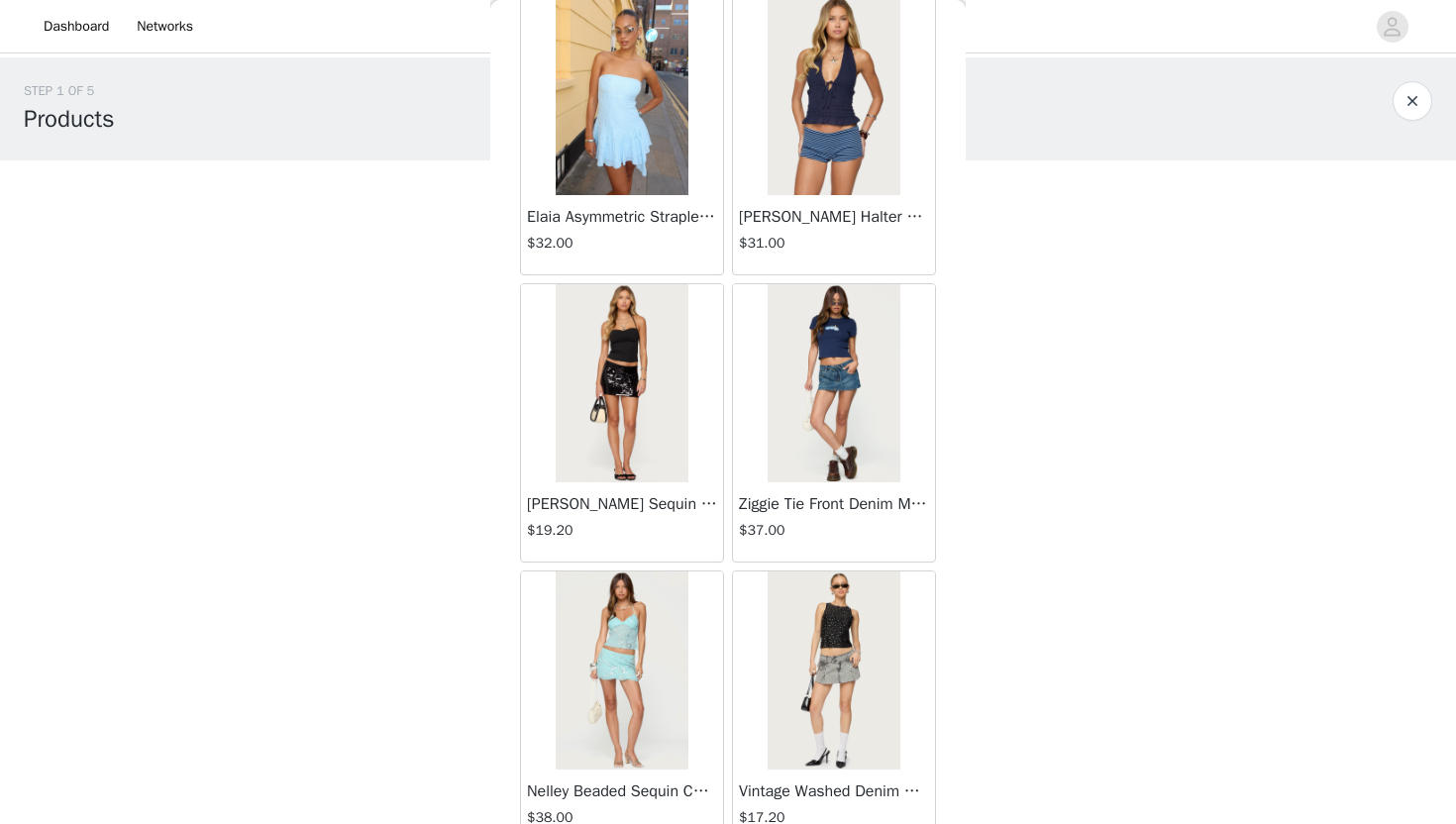 click at bounding box center (833, 383) 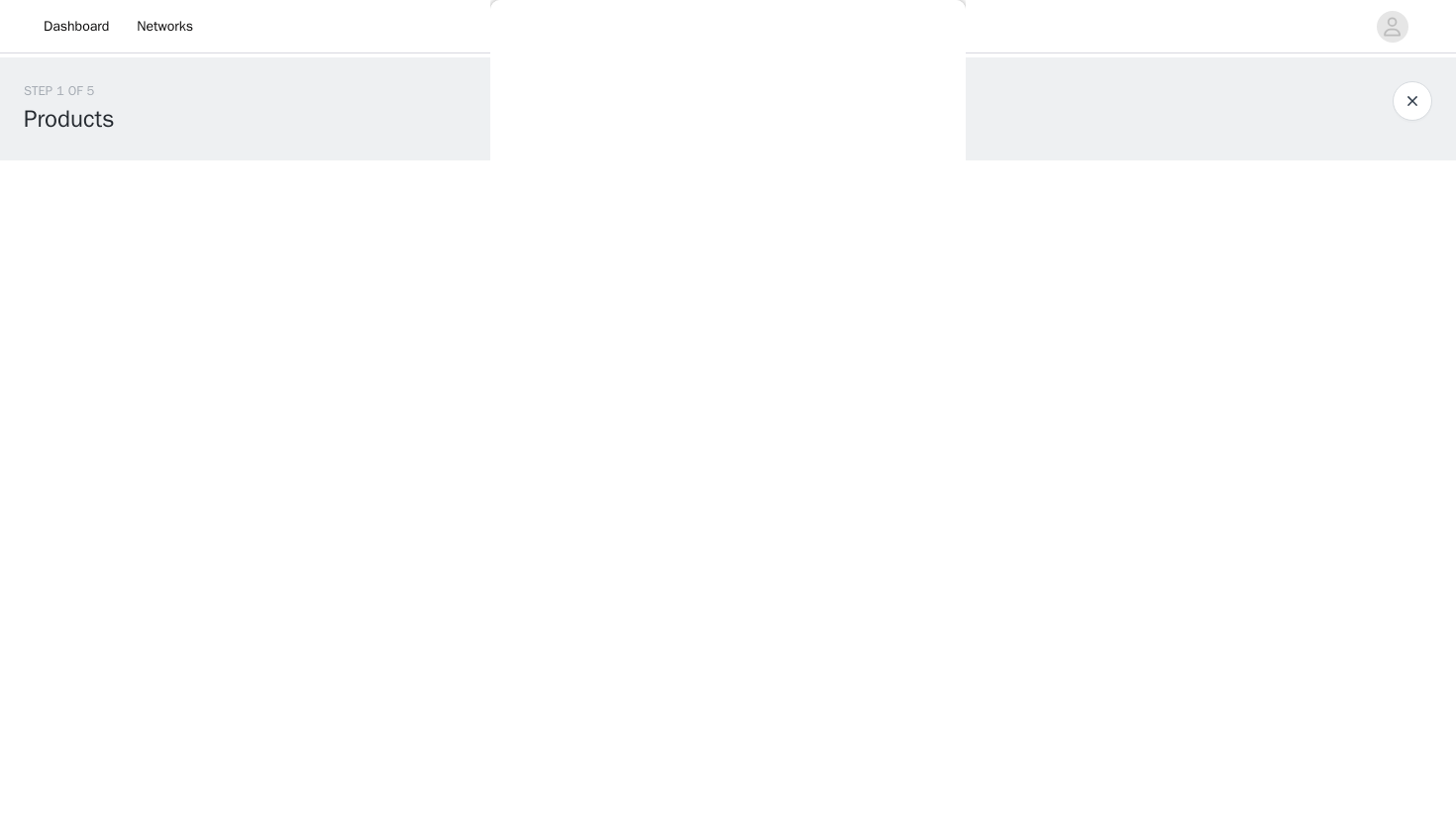 scroll, scrollTop: 0, scrollLeft: 0, axis: both 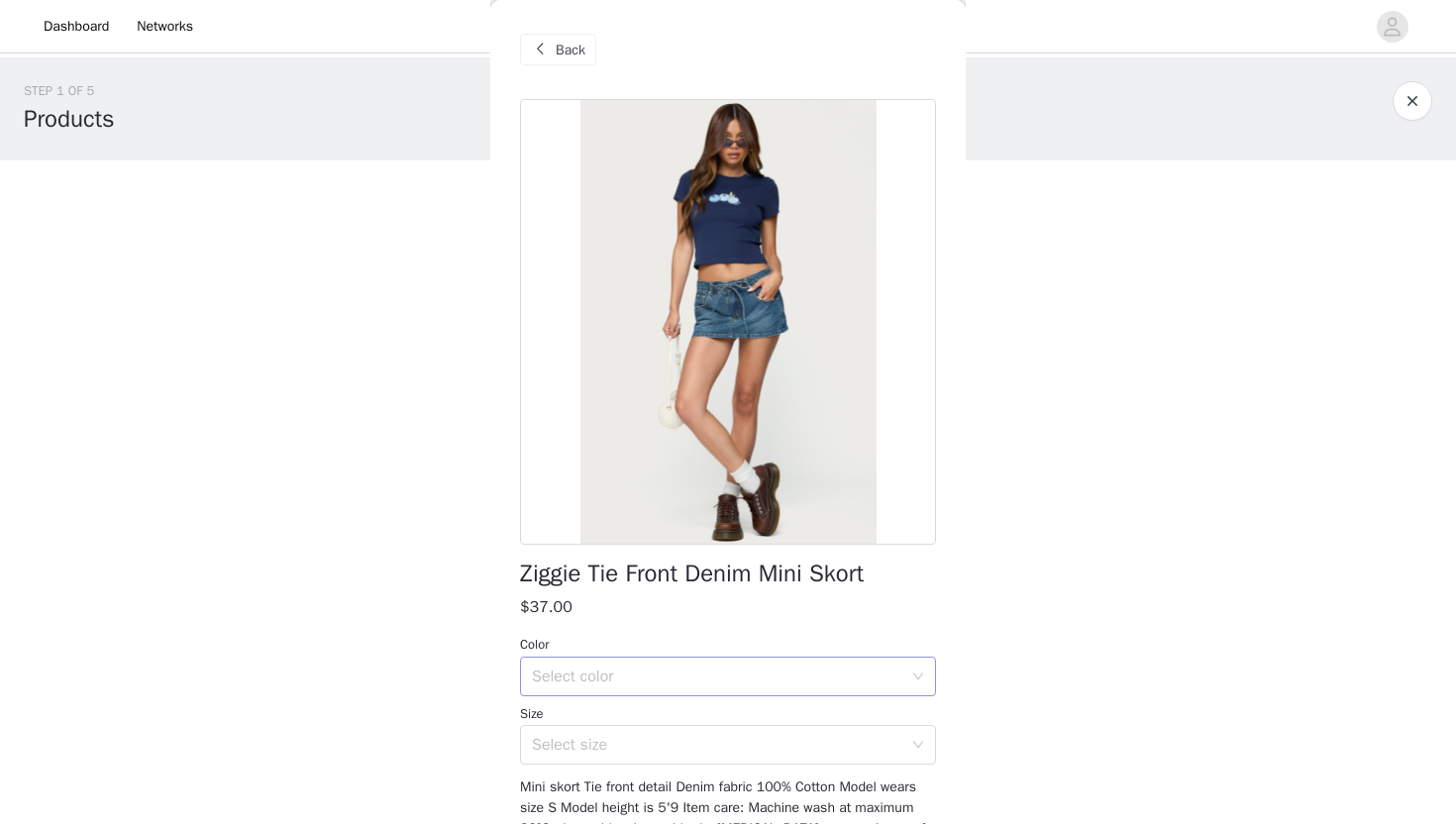 click on "Select color" at bounding box center (721, 676) 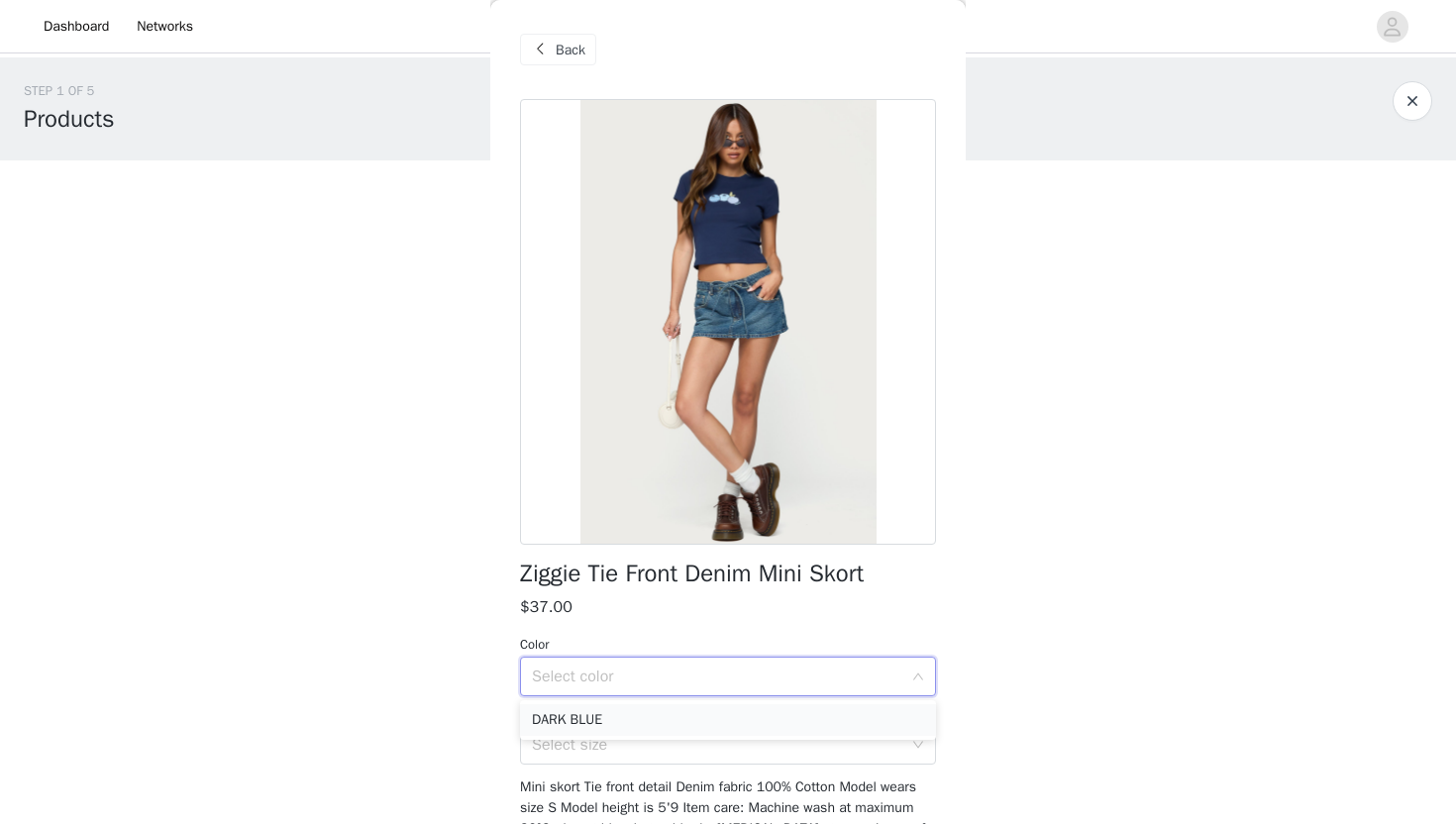 click on "DARK BLUE" at bounding box center (728, 720) 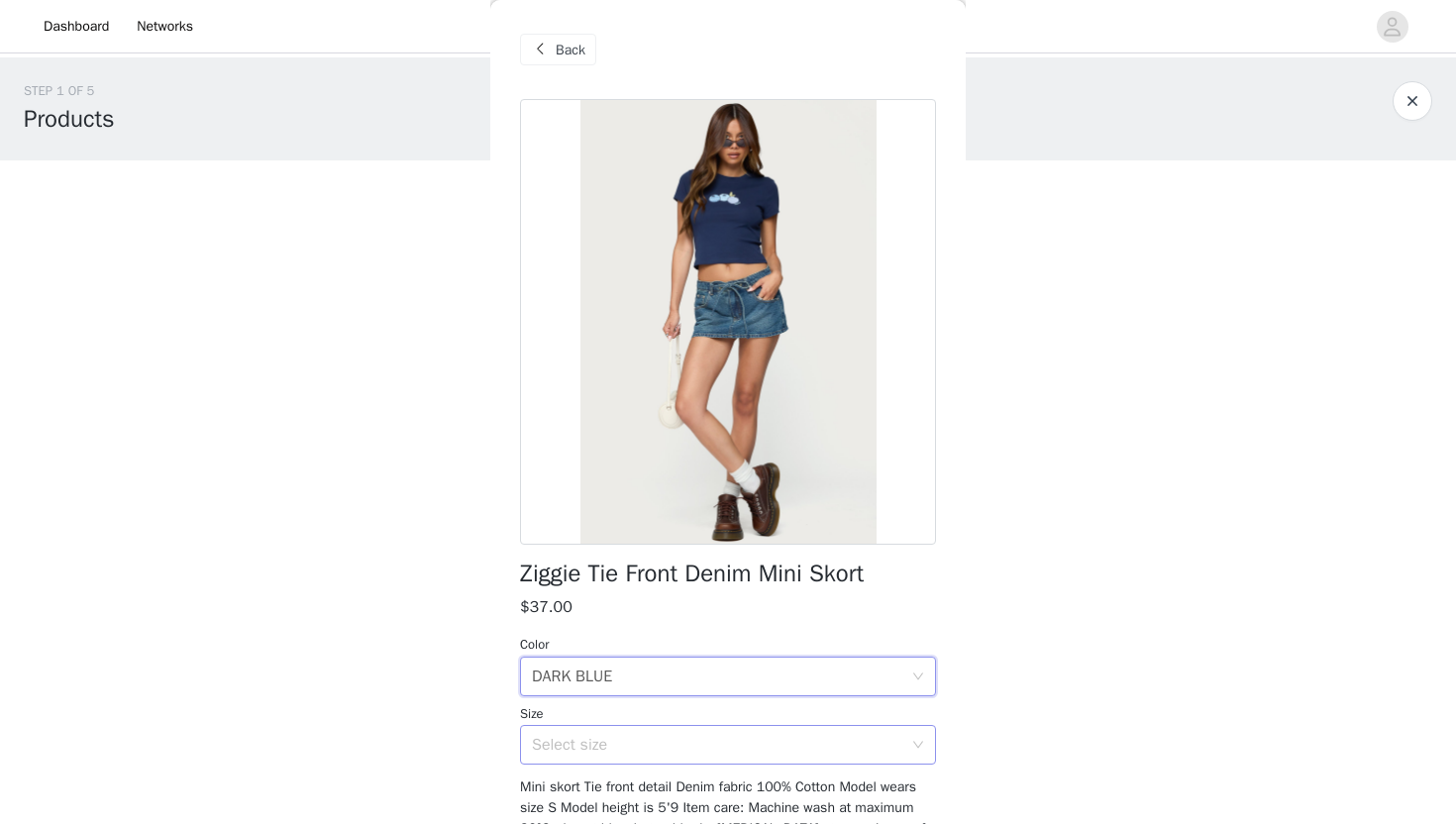 click on "Select size" at bounding box center [717, 745] 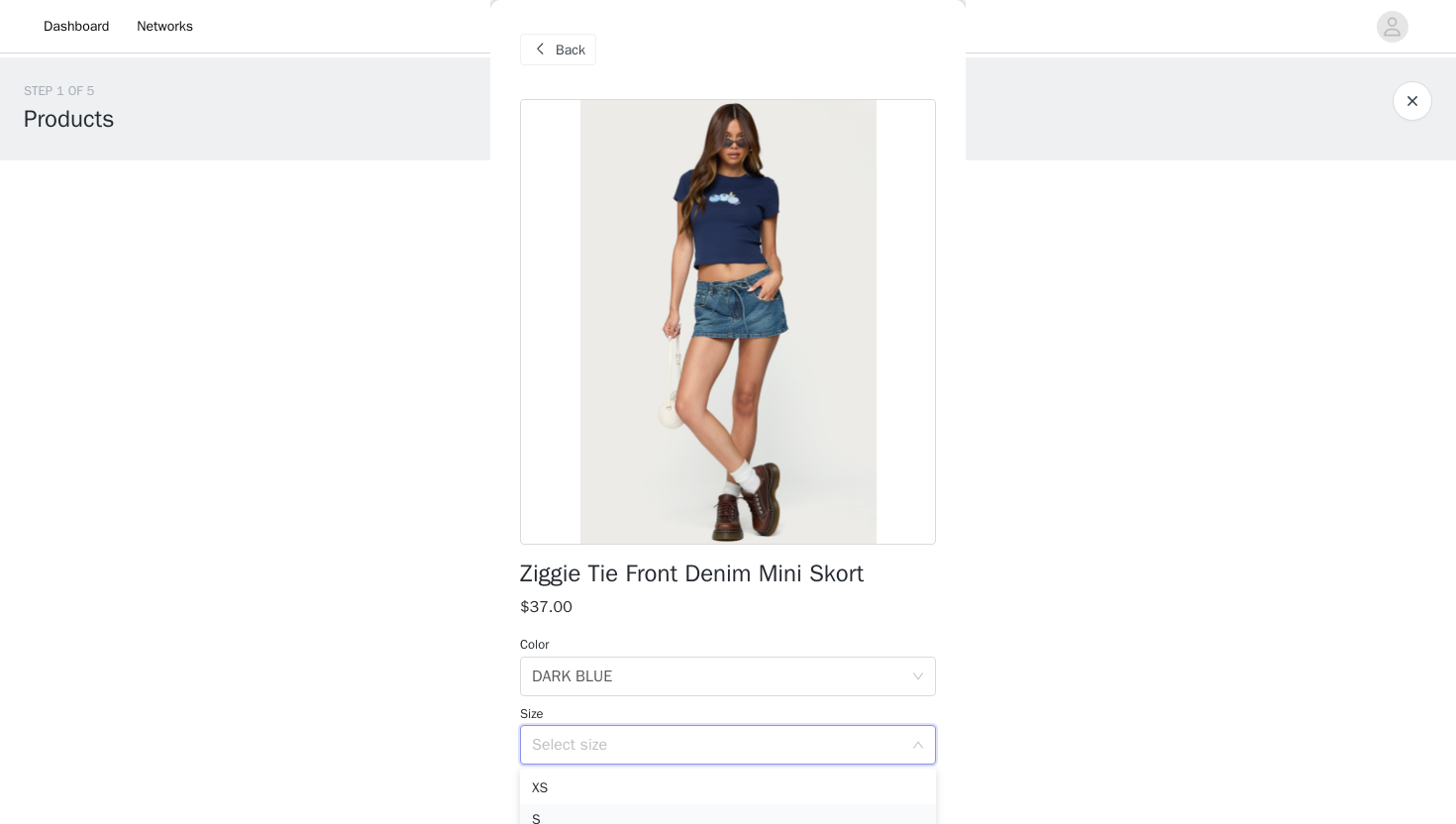 click on "S" at bounding box center (728, 820) 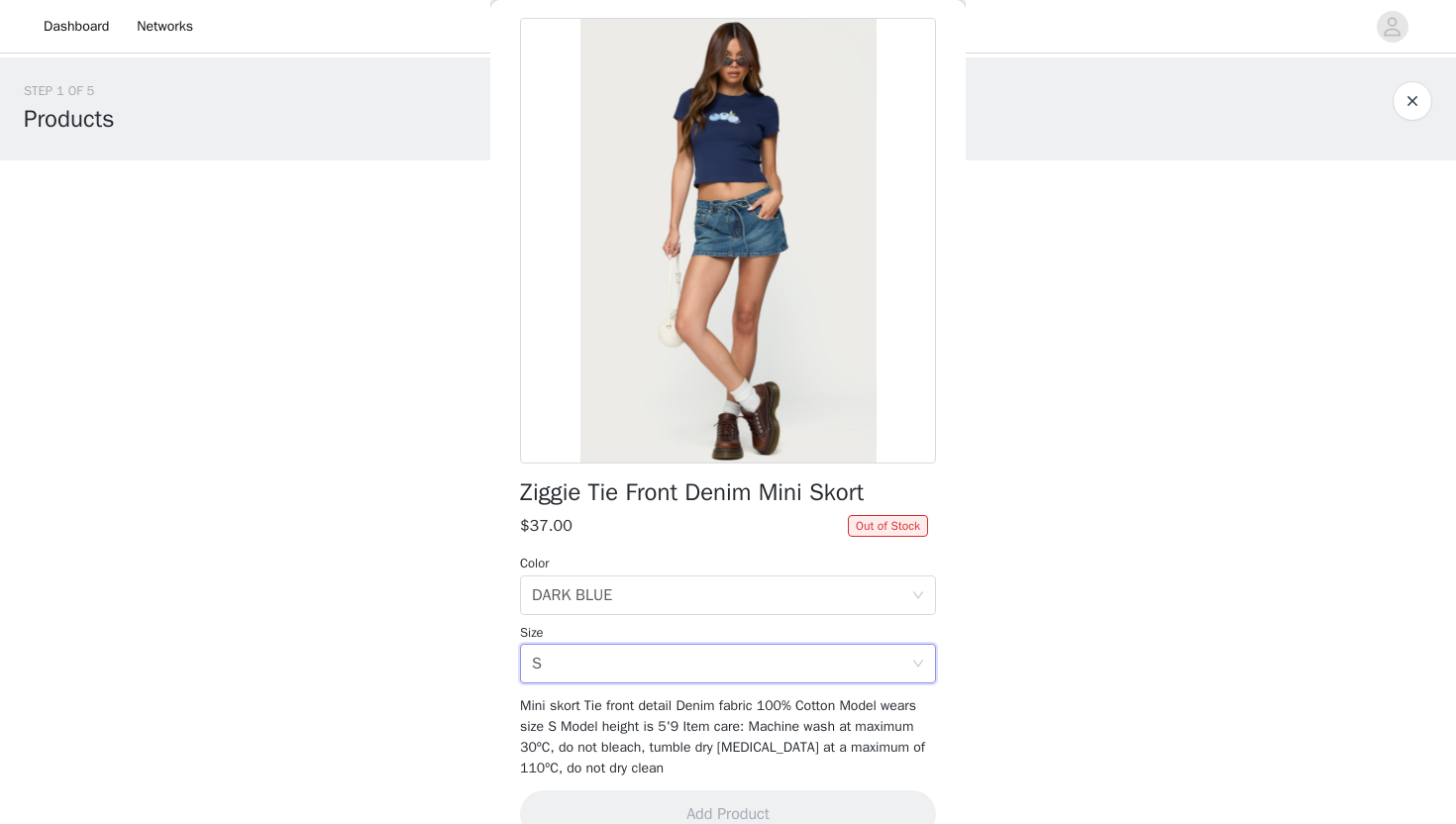 scroll, scrollTop: 119, scrollLeft: 0, axis: vertical 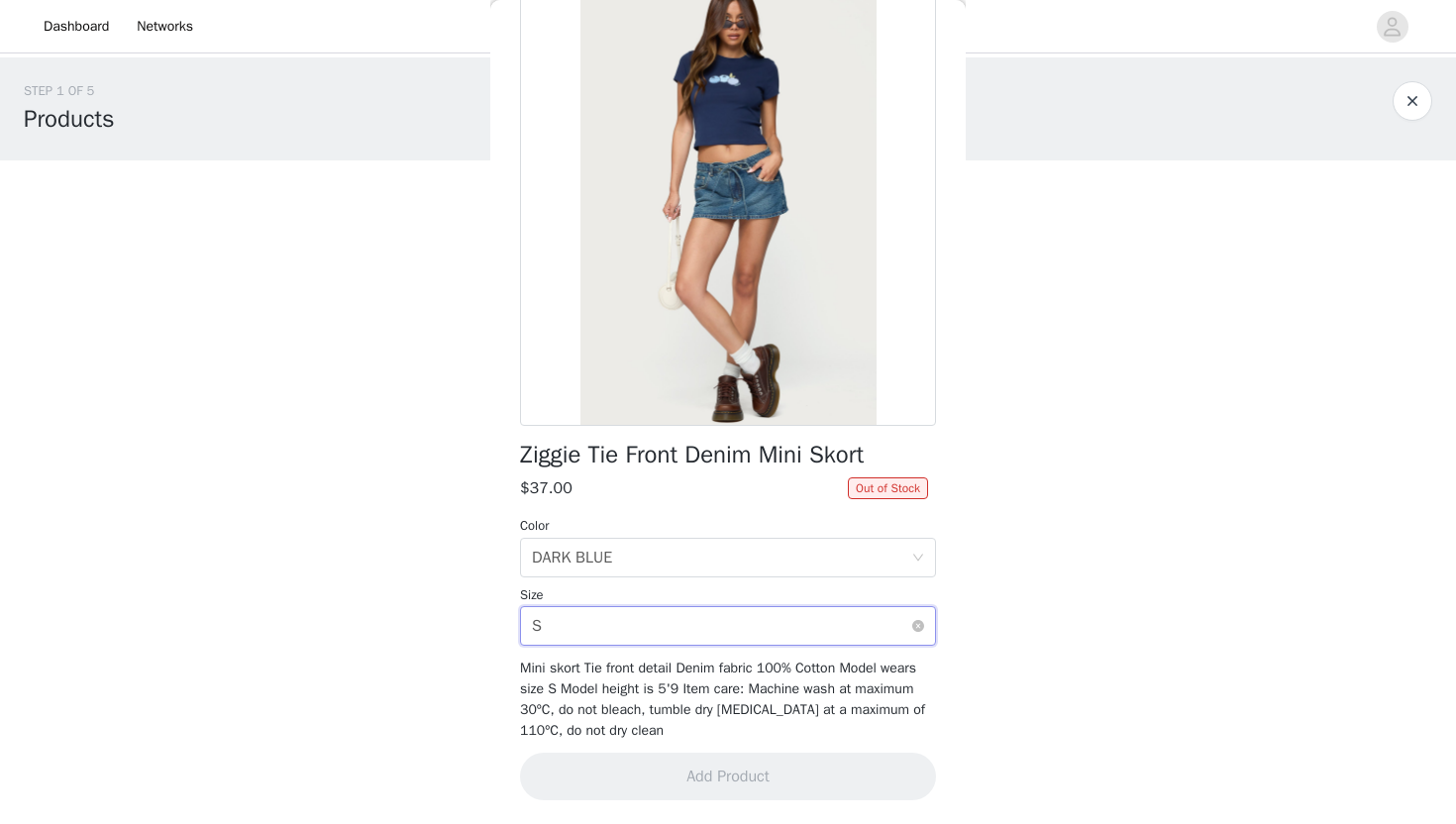 click on "Select size S" at bounding box center (721, 626) 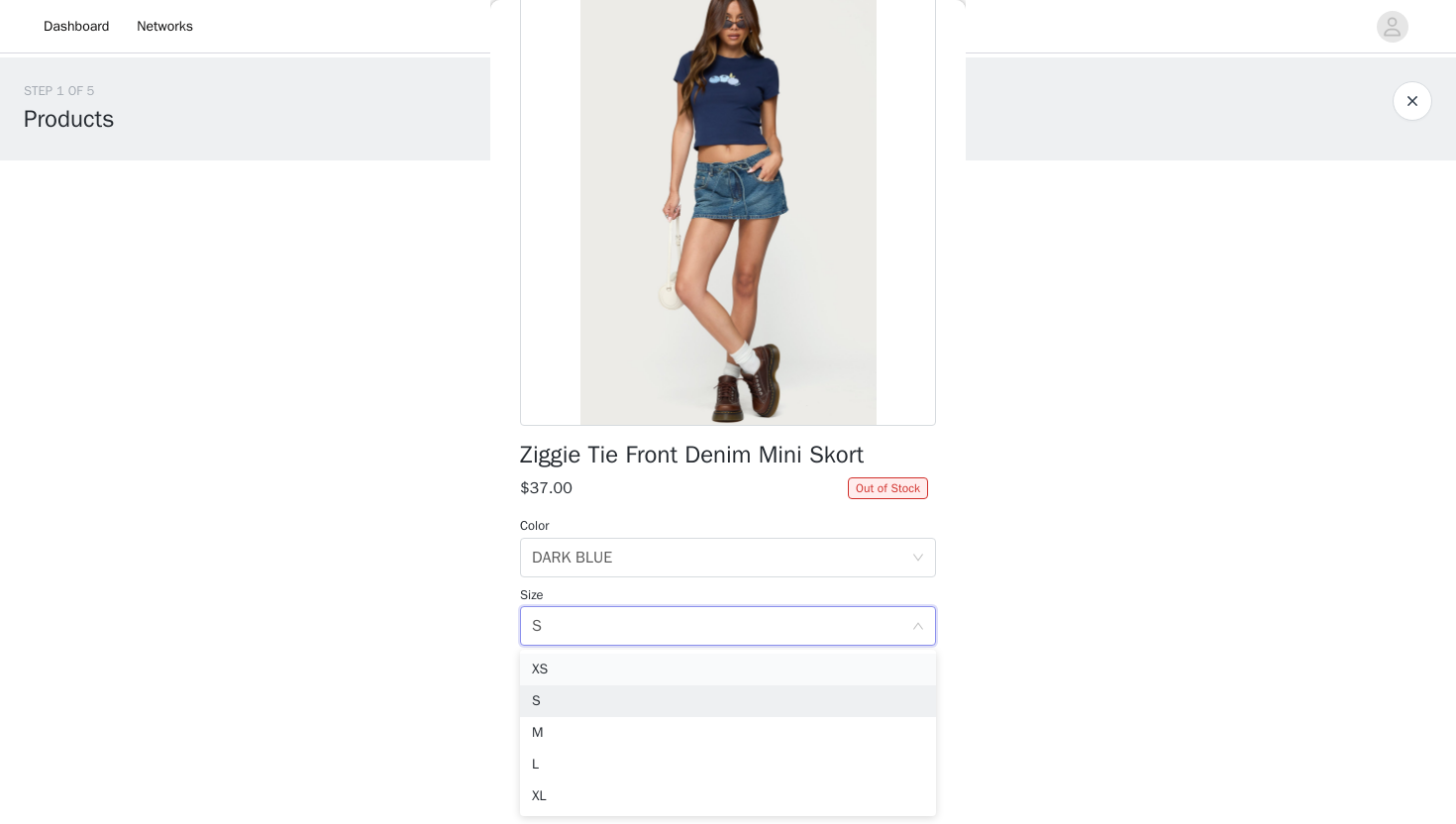 click on "XS" at bounding box center (728, 670) 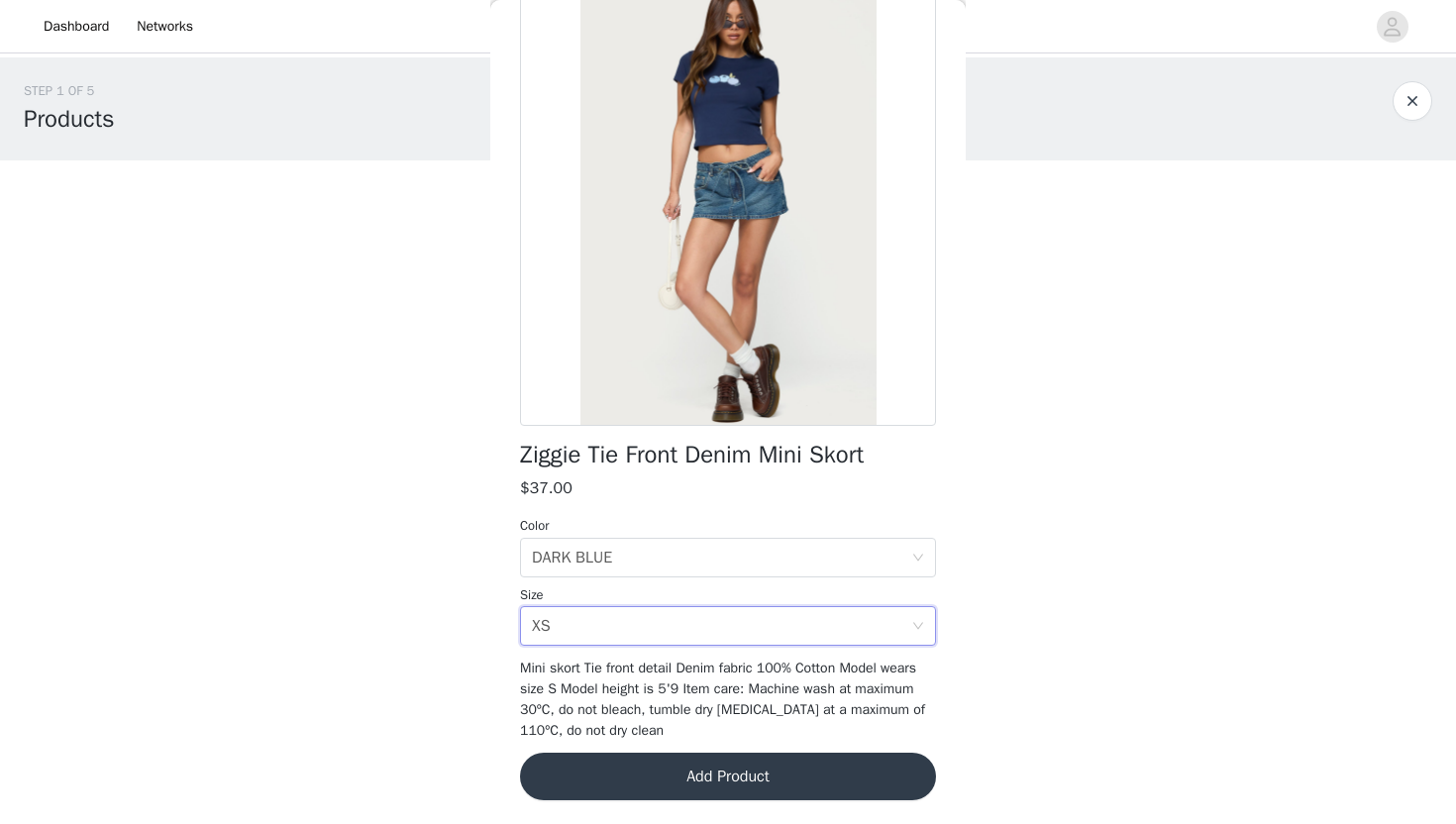 scroll, scrollTop: 0, scrollLeft: 0, axis: both 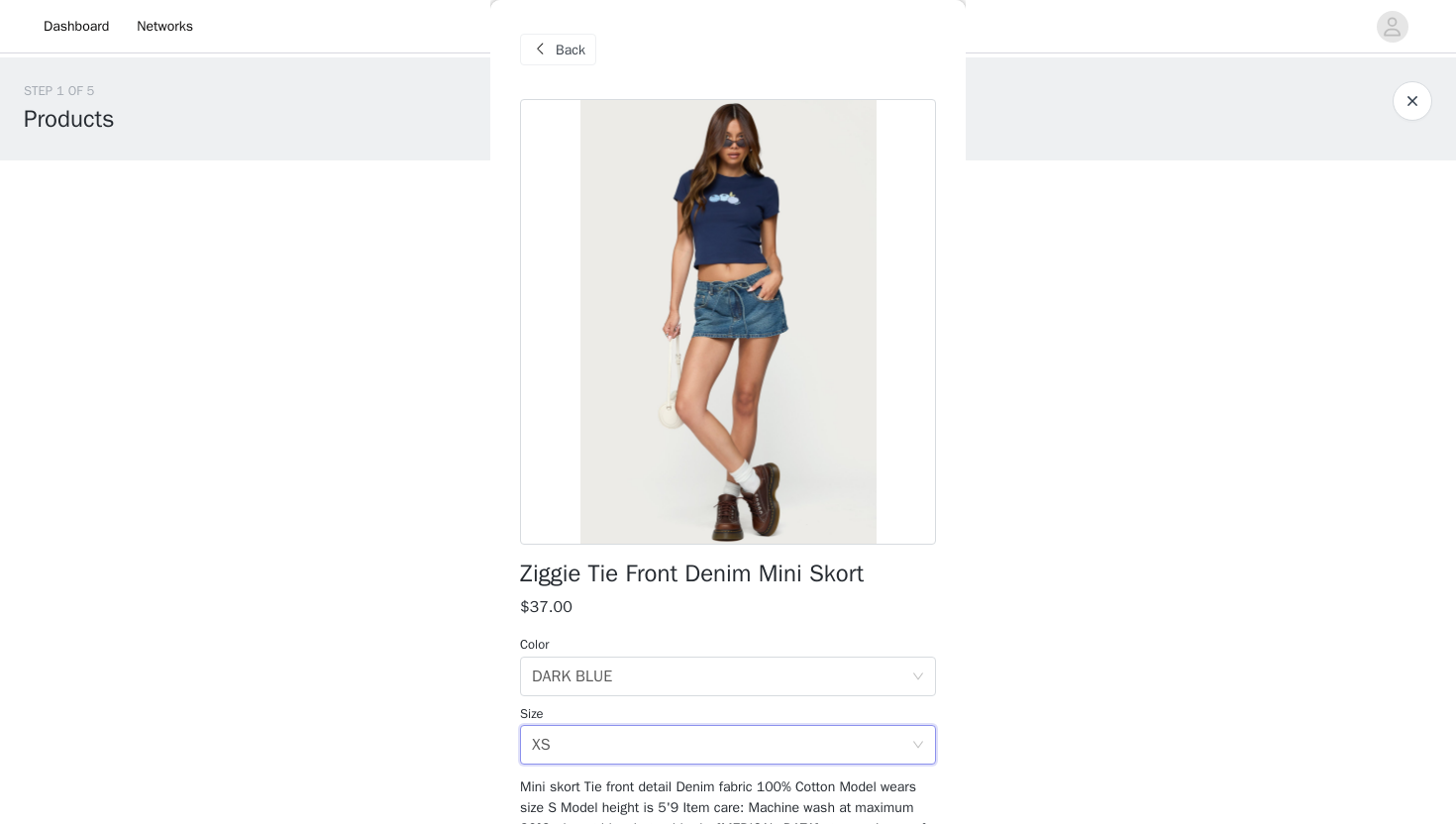 click at bounding box center (540, 50) 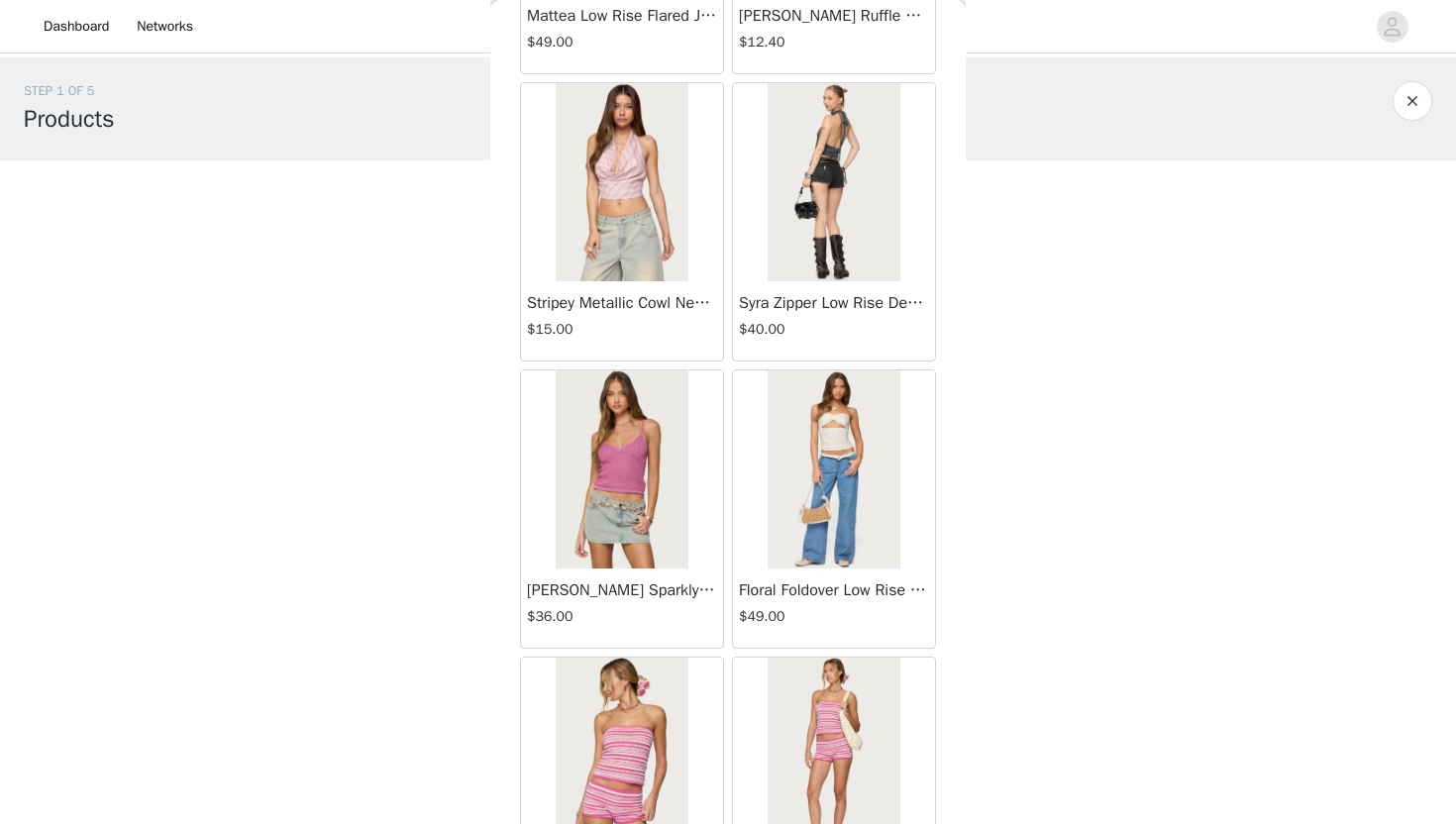 scroll, scrollTop: 7951, scrollLeft: 0, axis: vertical 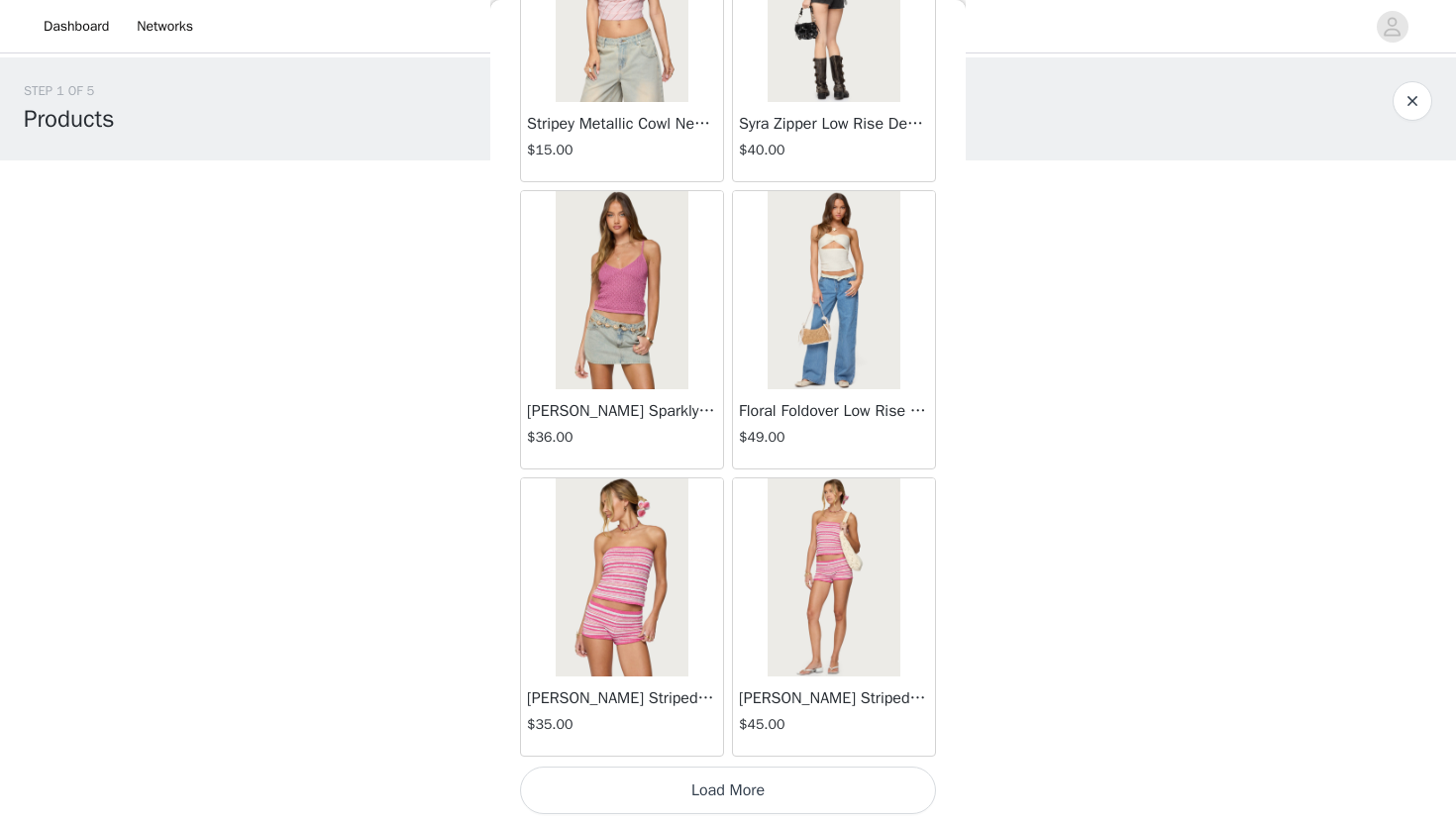 click at bounding box center [833, 290] 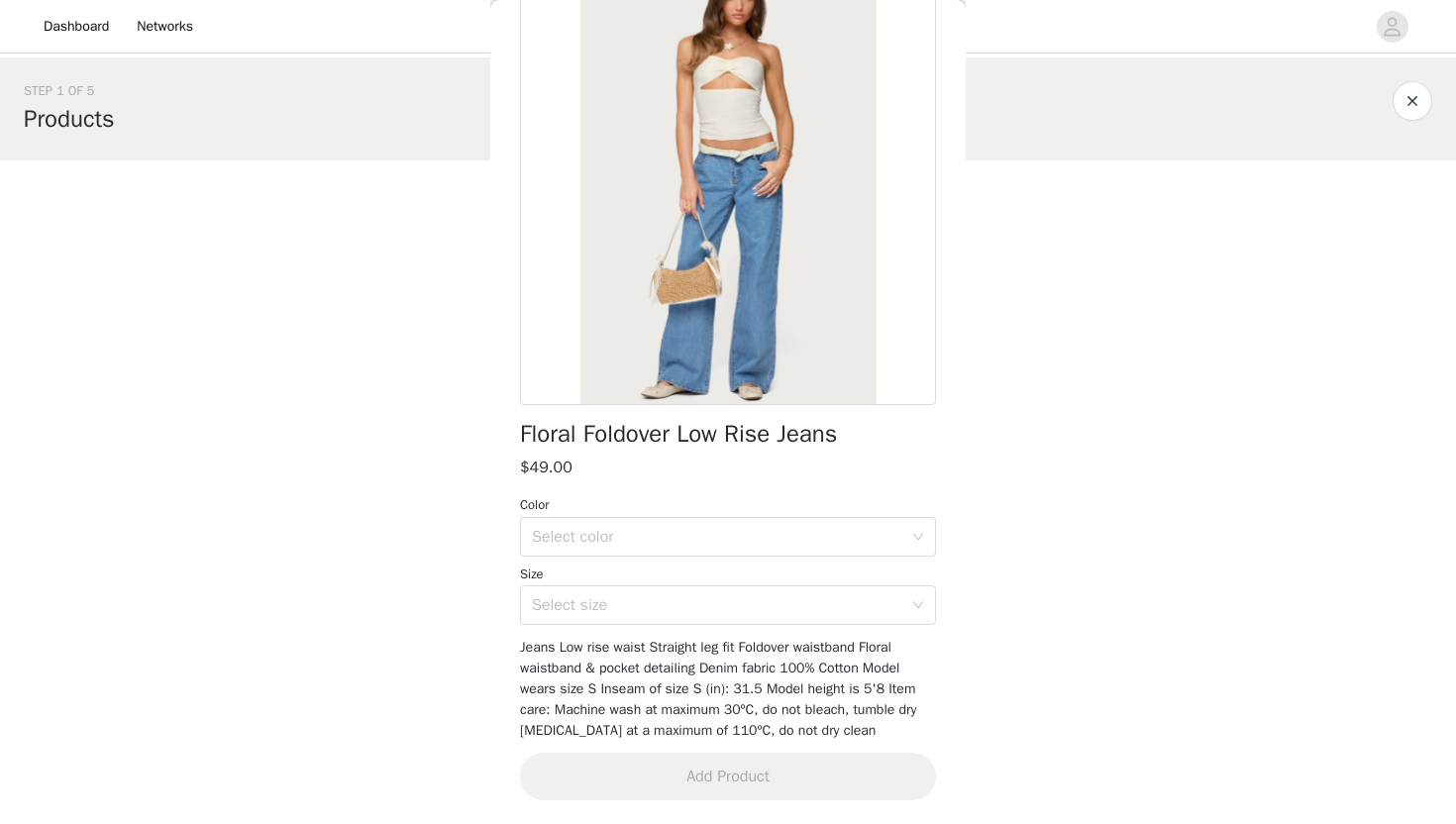 scroll, scrollTop: 140, scrollLeft: 0, axis: vertical 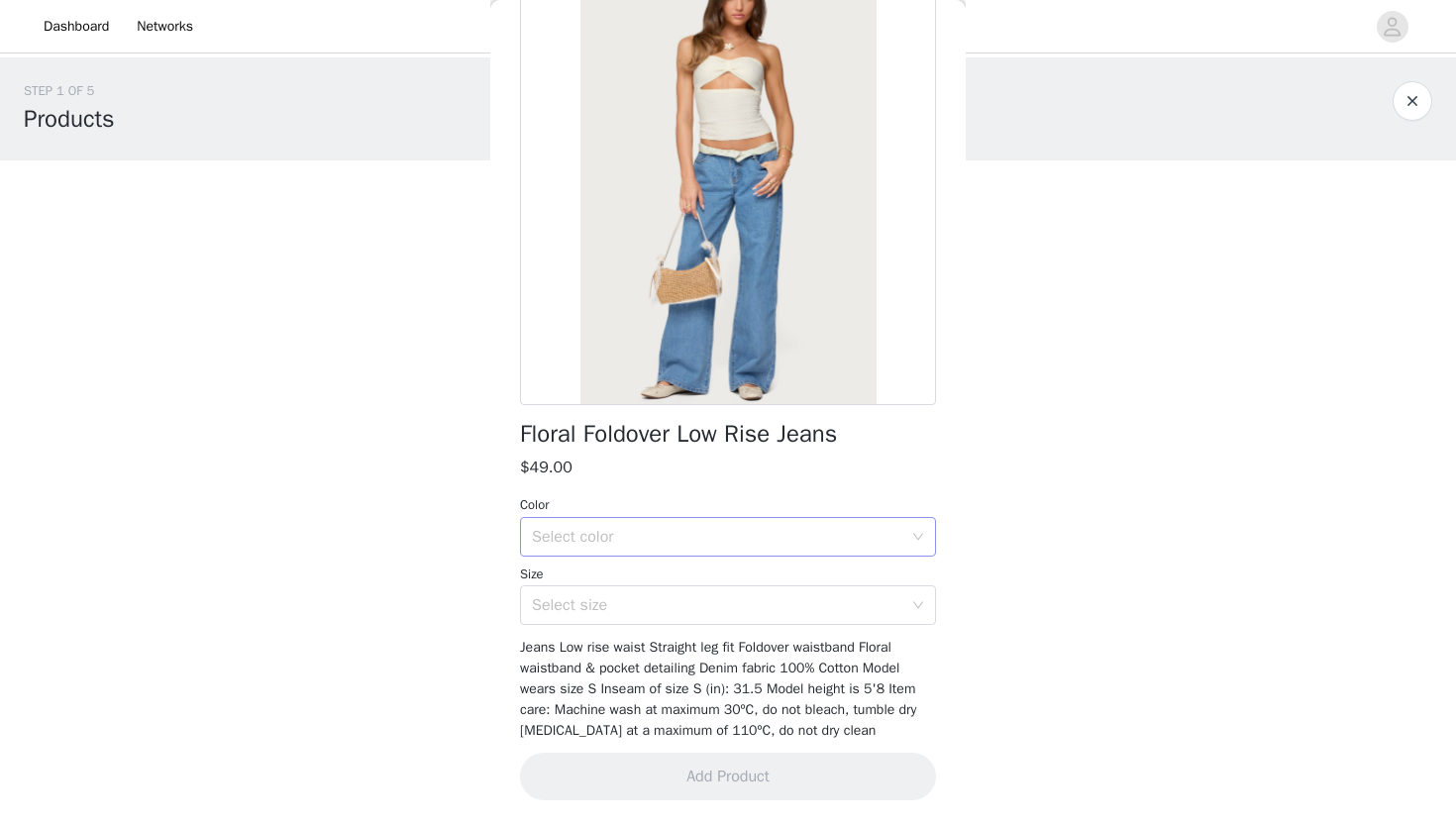 click on "Select color" at bounding box center (717, 537) 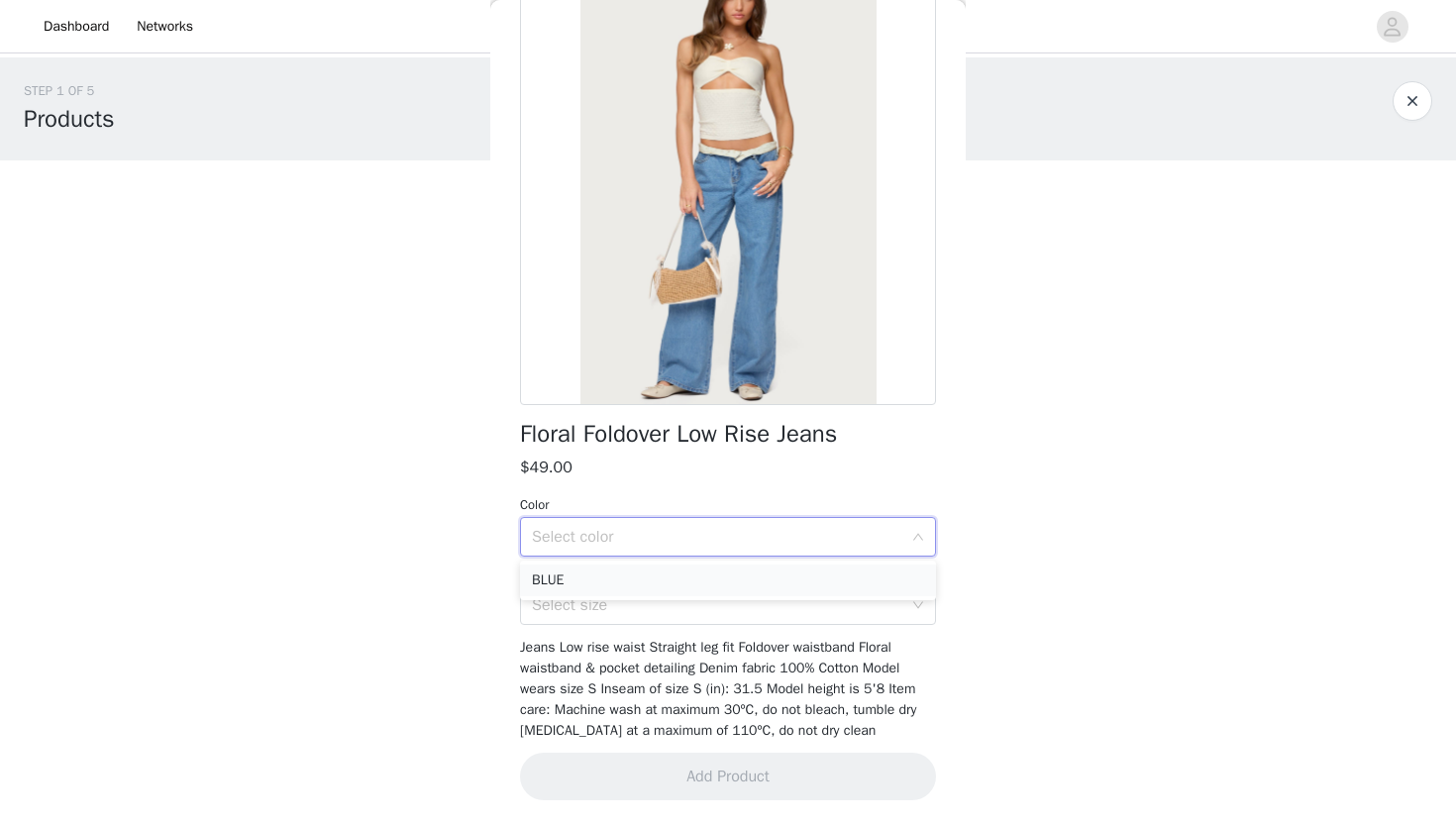 click on "BLUE" at bounding box center [728, 580] 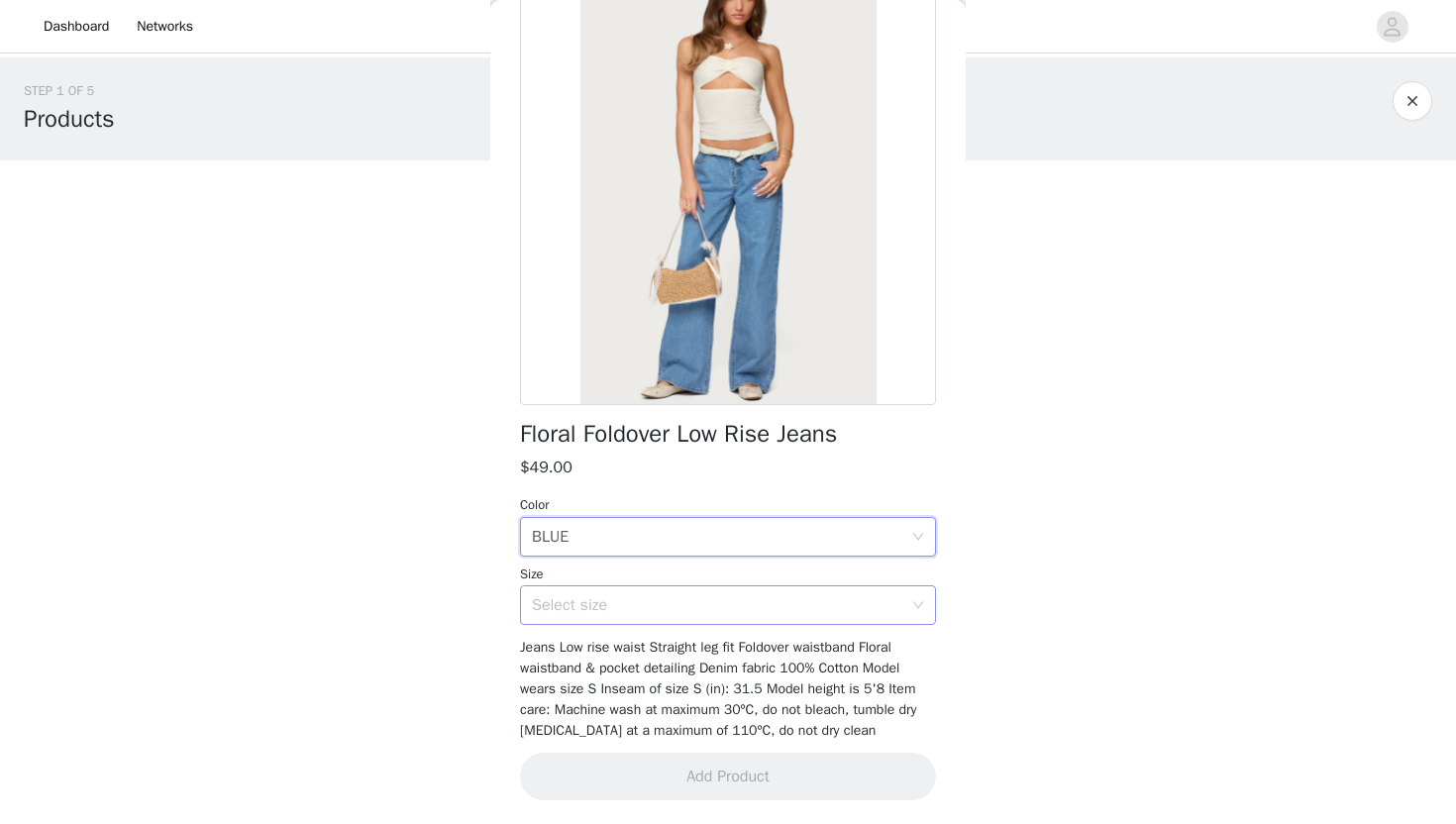 click on "Select size" at bounding box center [717, 605] 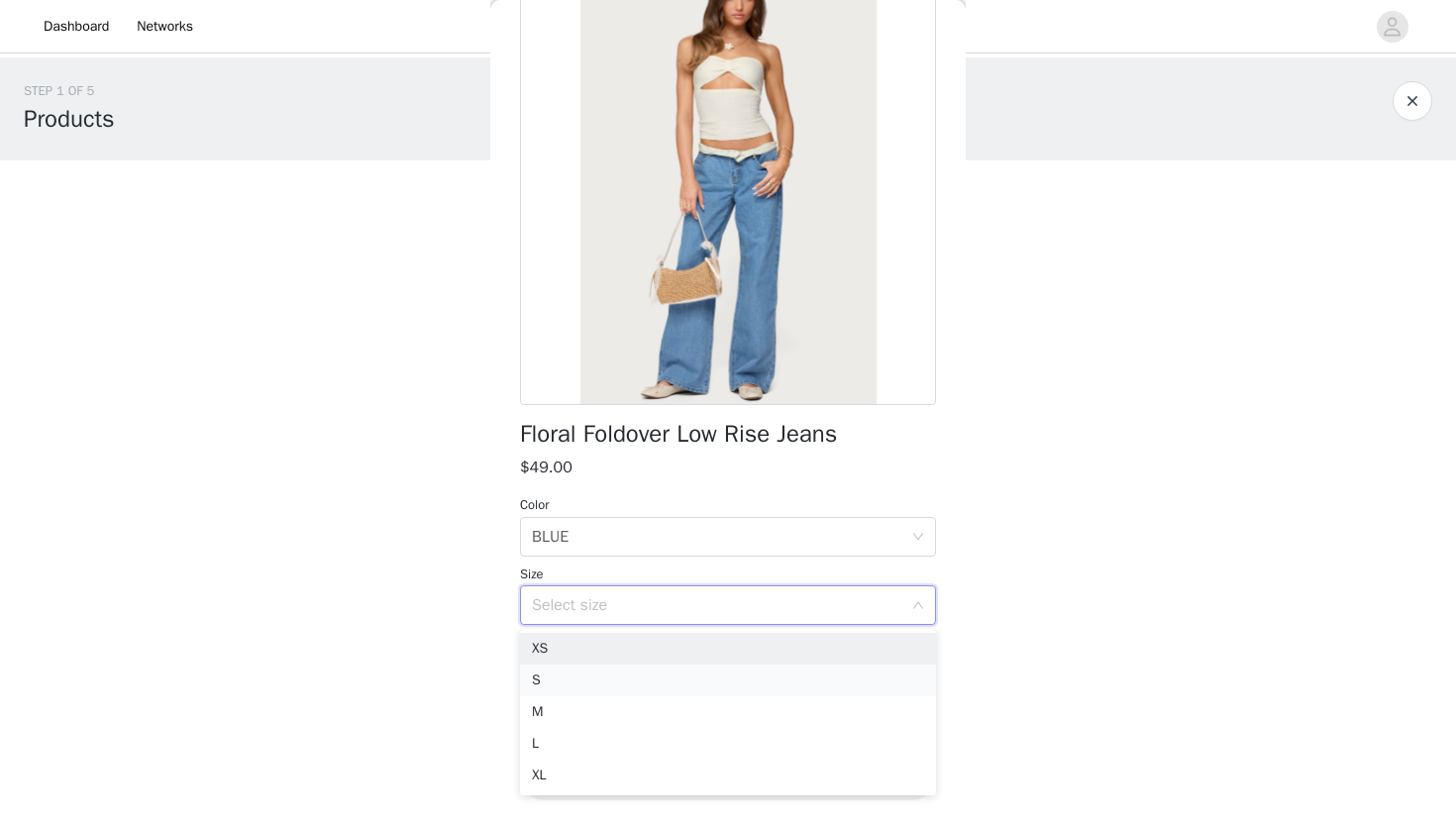click on "S" at bounding box center (728, 680) 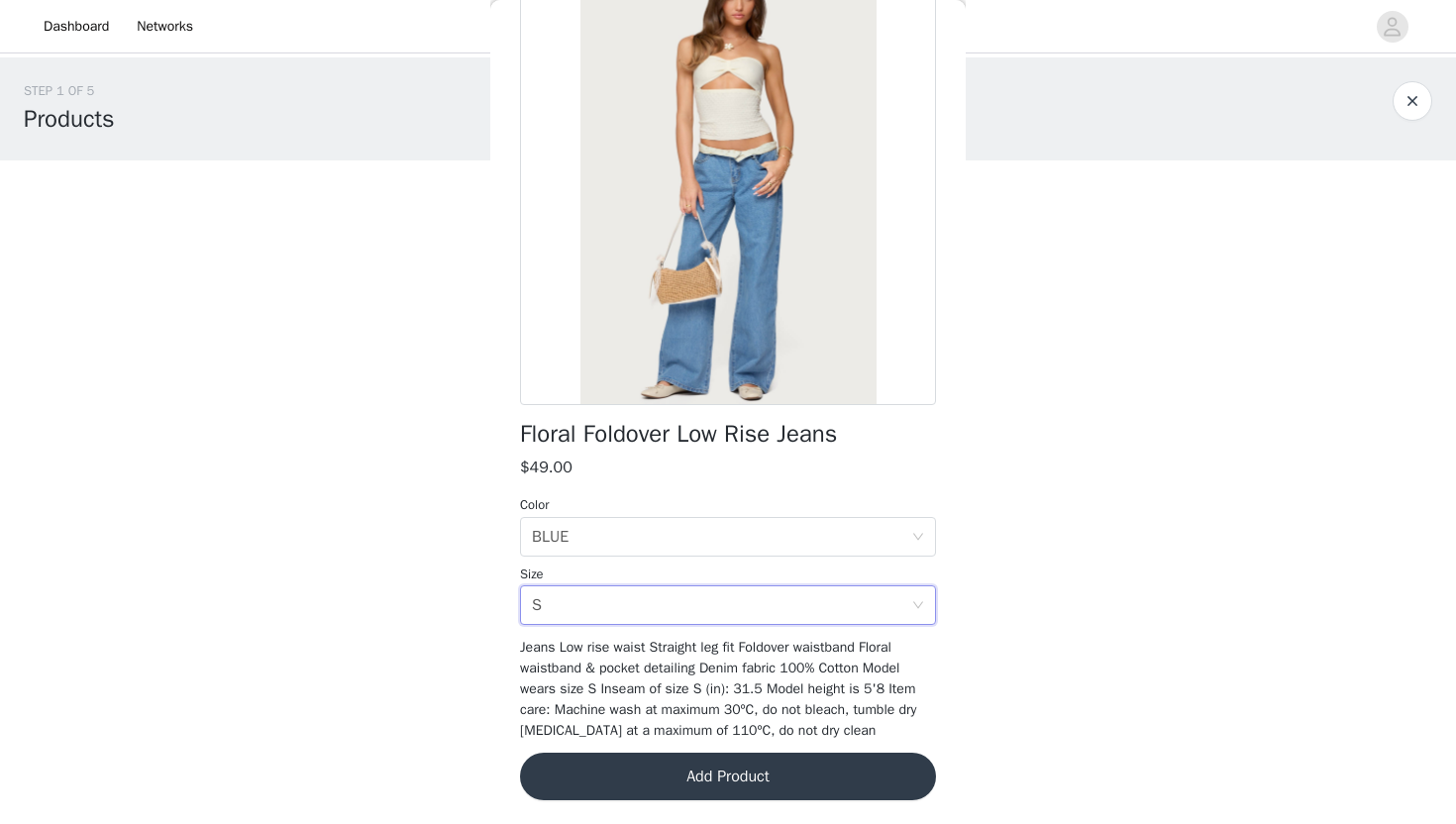 click on "Add Product" at bounding box center (728, 776) 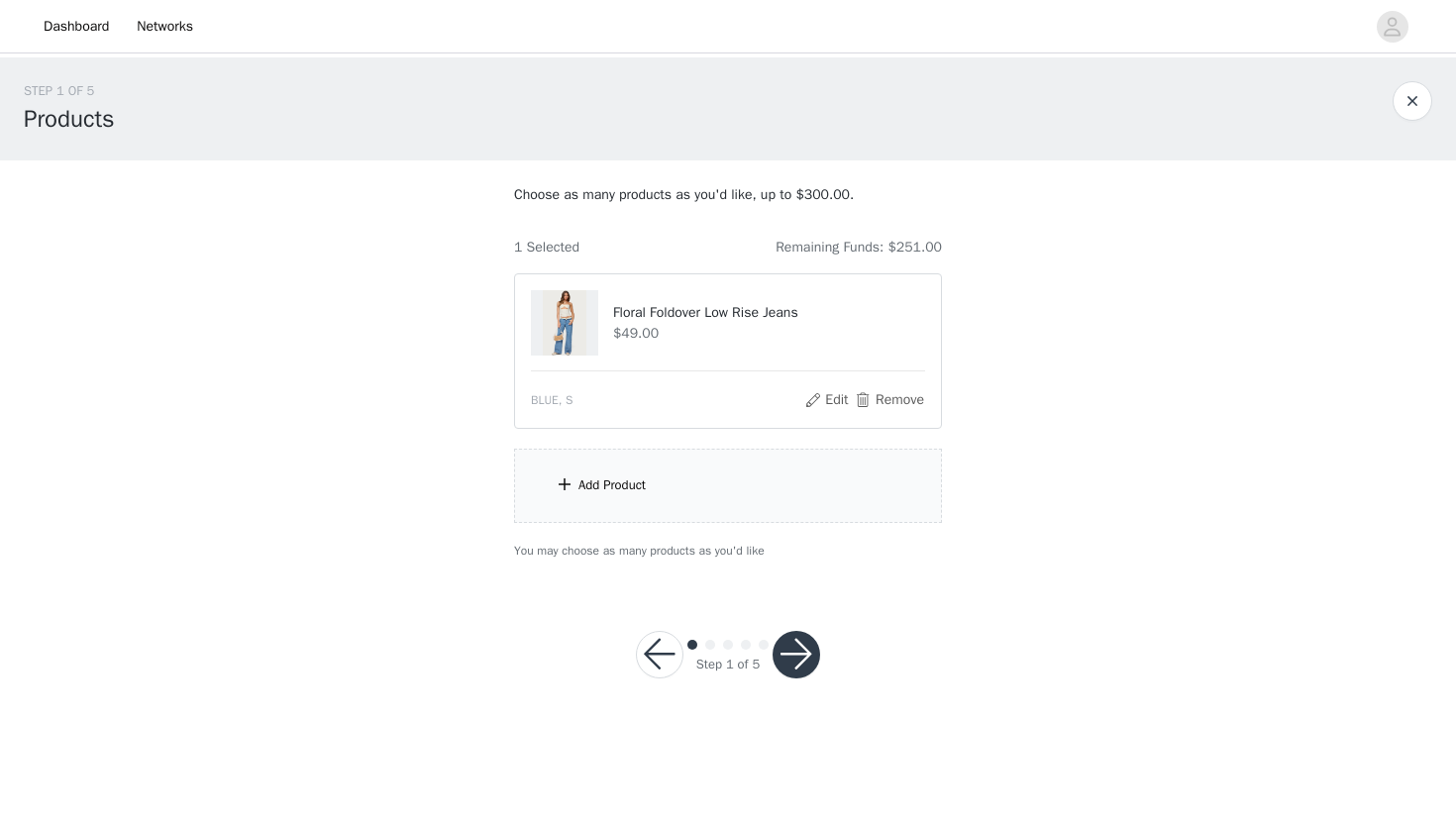 click on "Add Product" at bounding box center (728, 485) 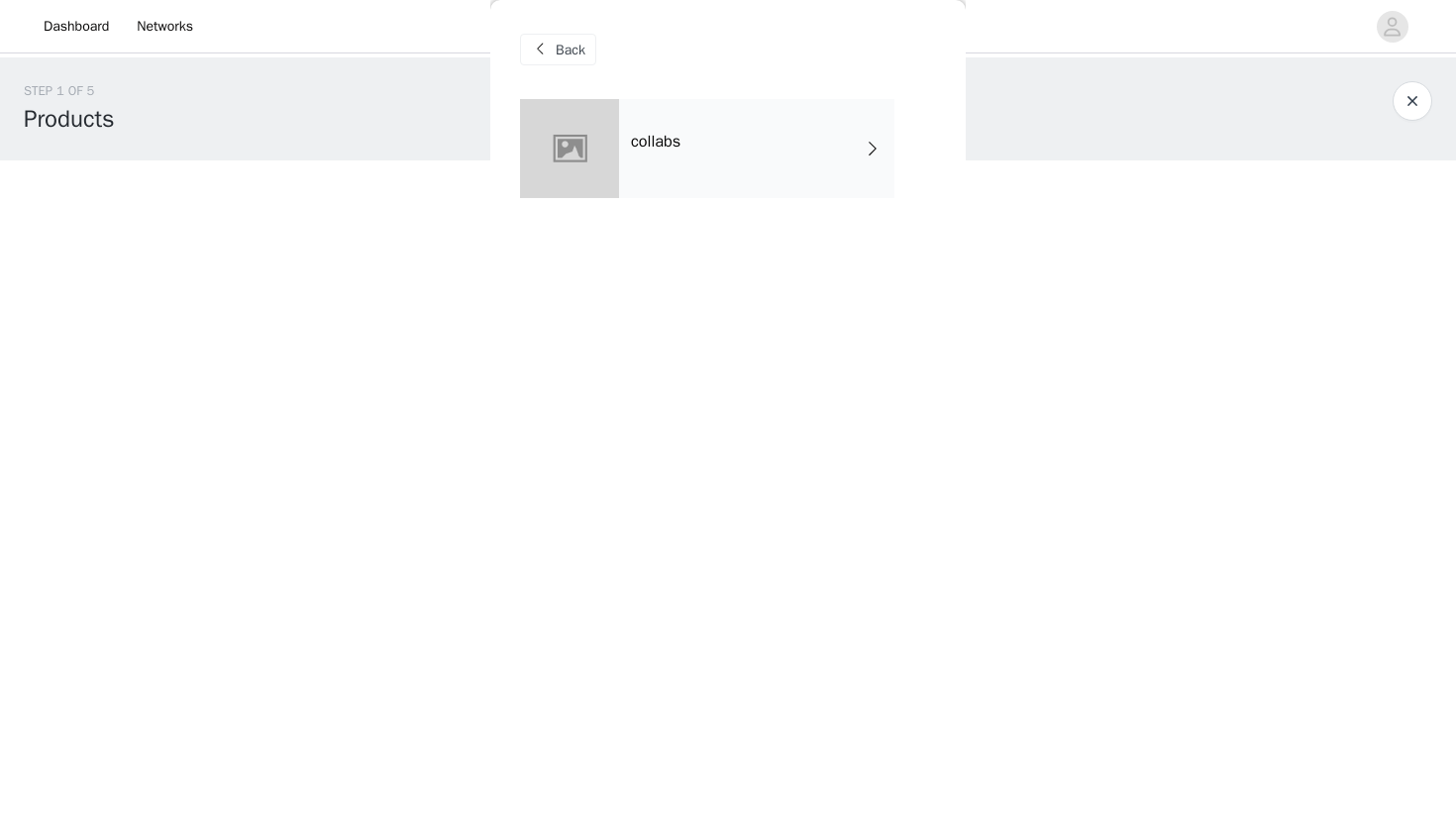 click on "collabs" at bounding box center (757, 149) 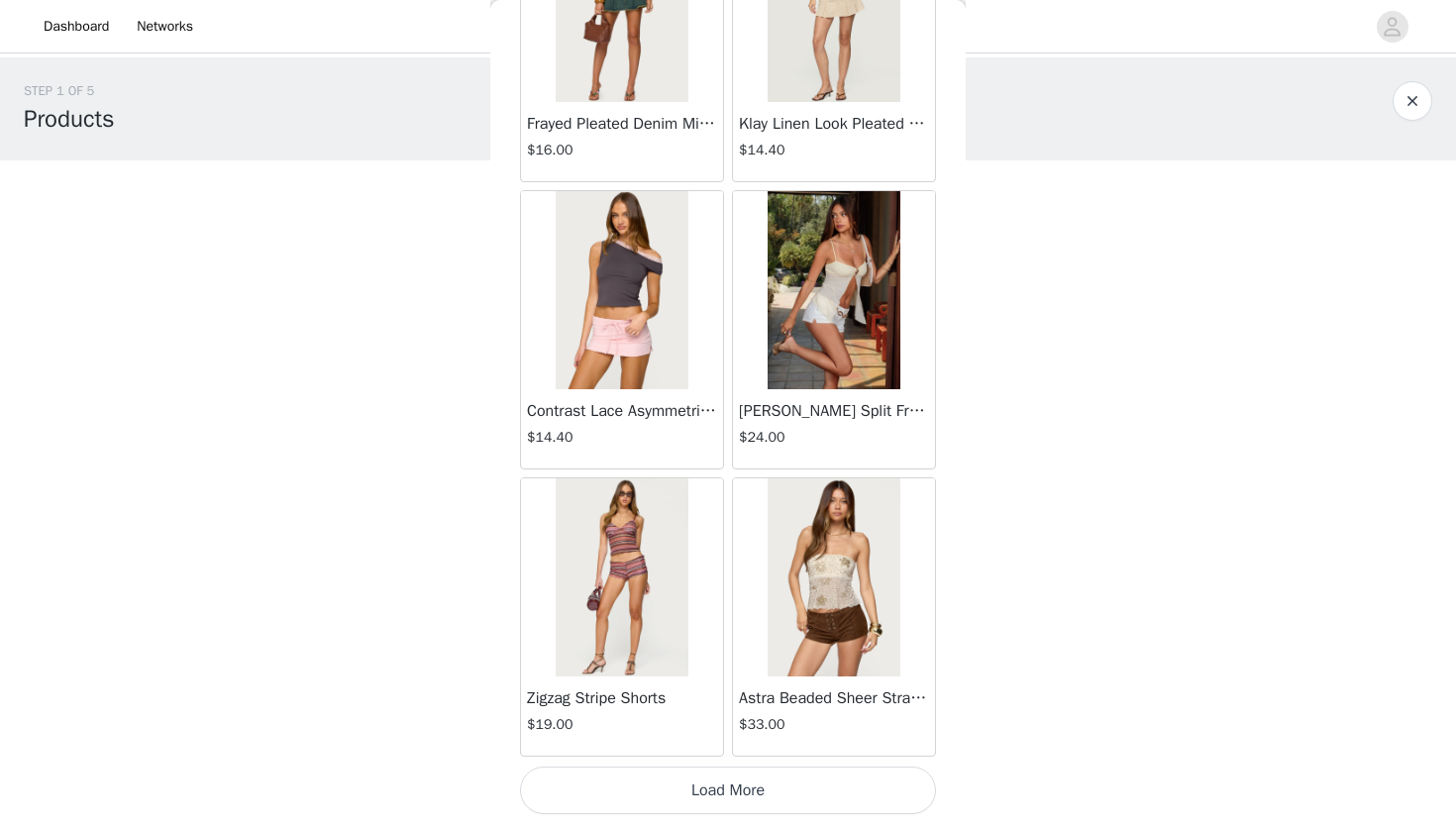 click on "Load More" at bounding box center [728, 790] 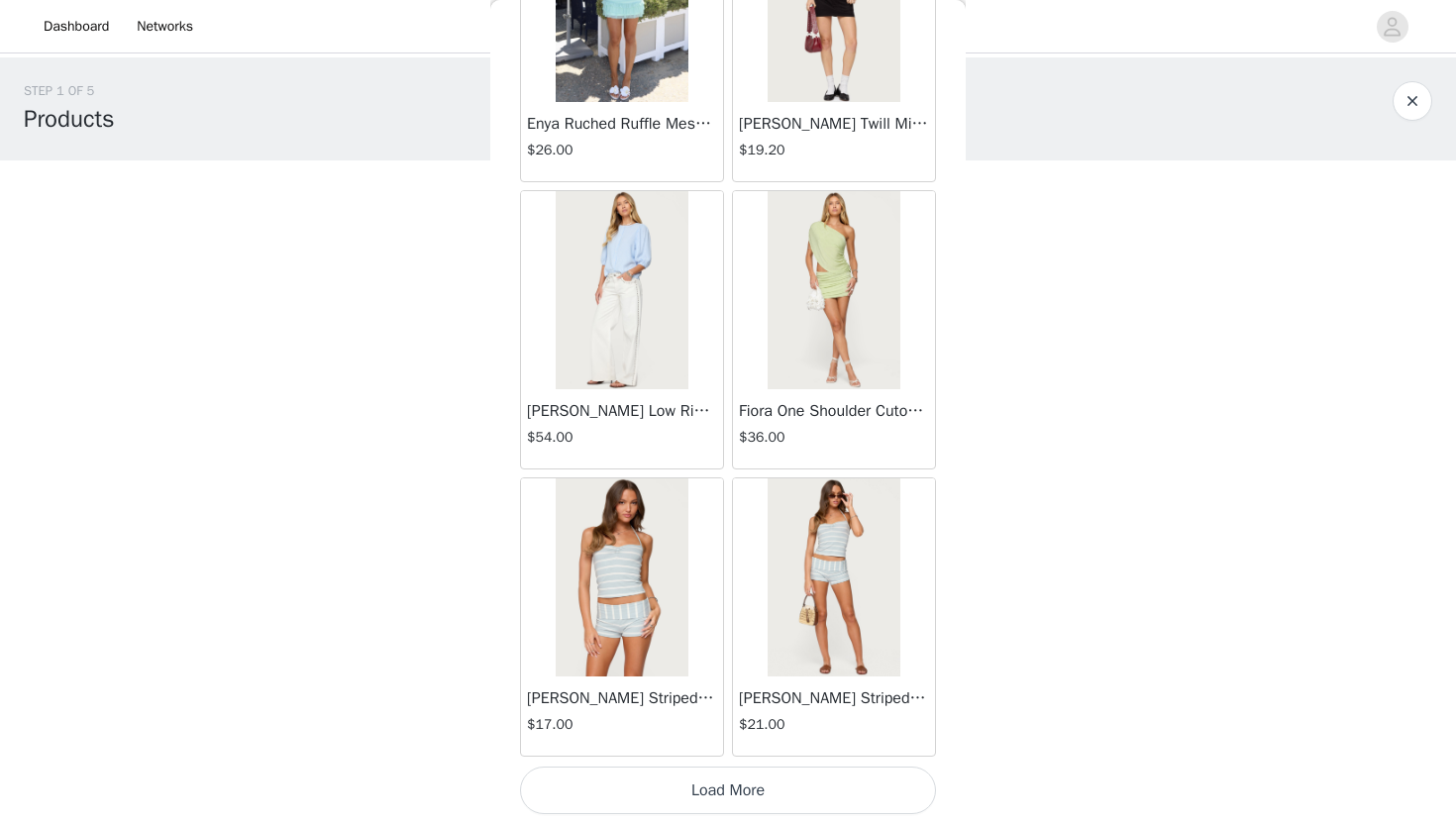 click on "Load More" at bounding box center [728, 790] 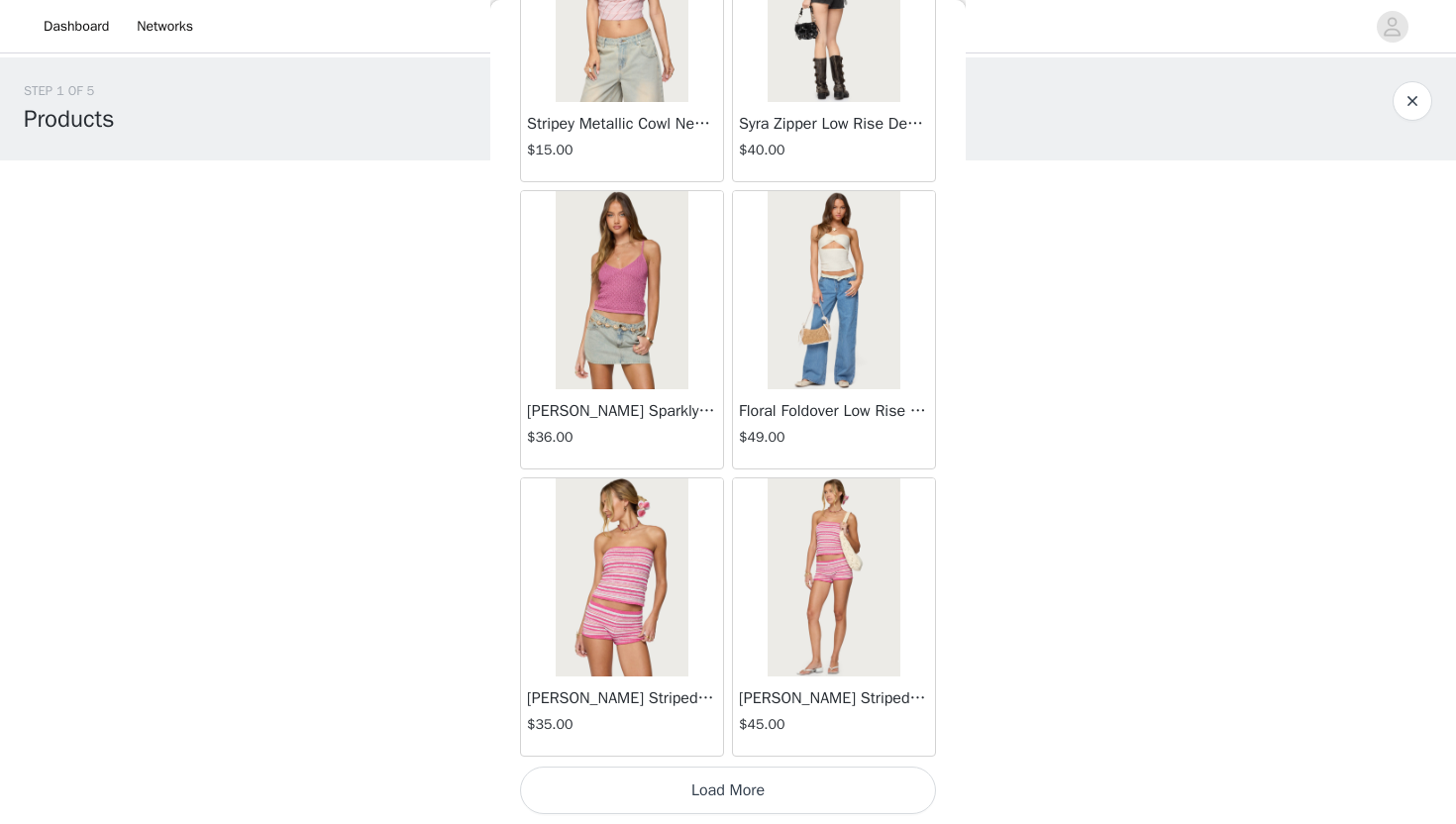 click on "Load More" at bounding box center (728, 790) 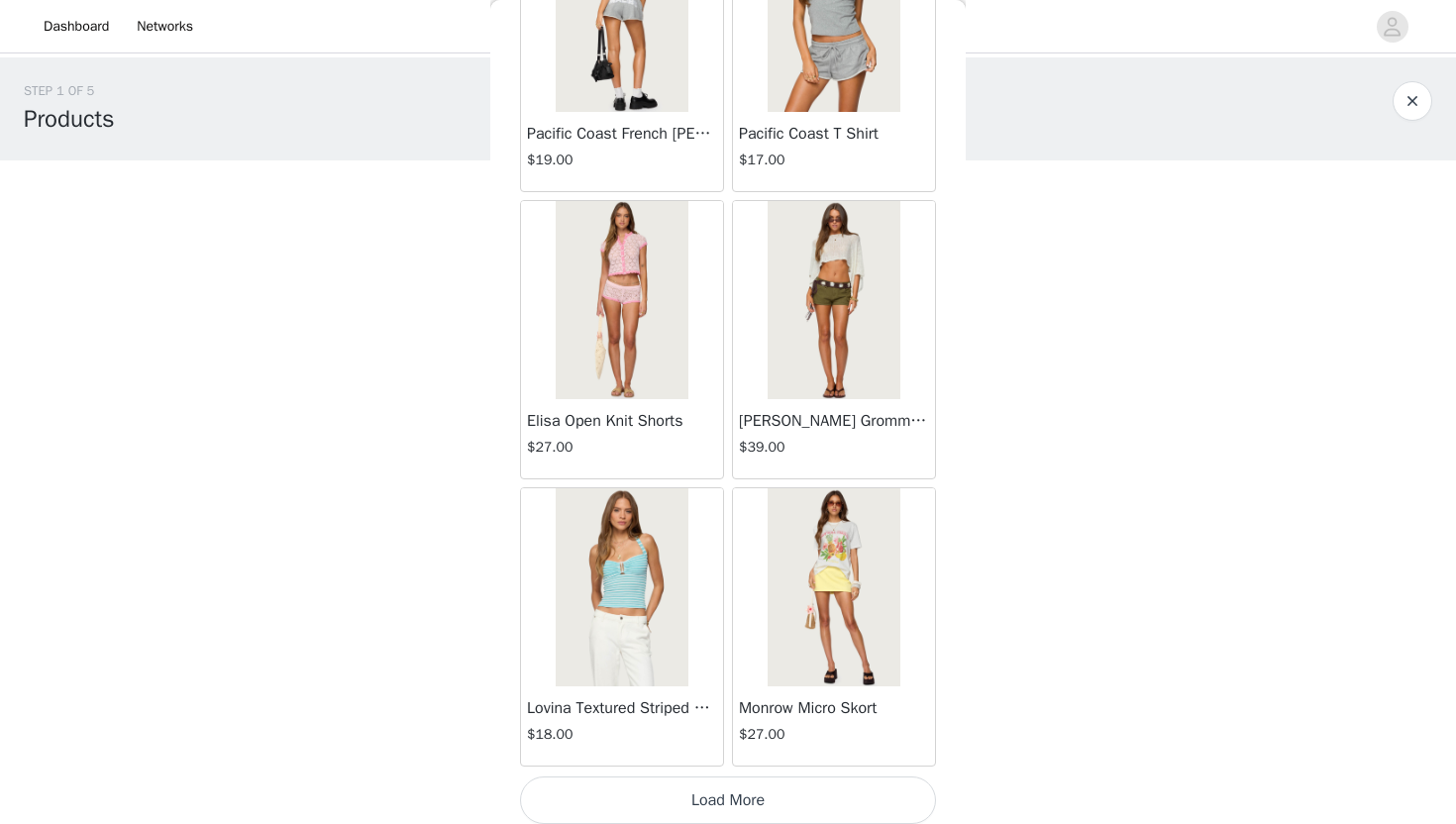scroll, scrollTop: 10823, scrollLeft: 0, axis: vertical 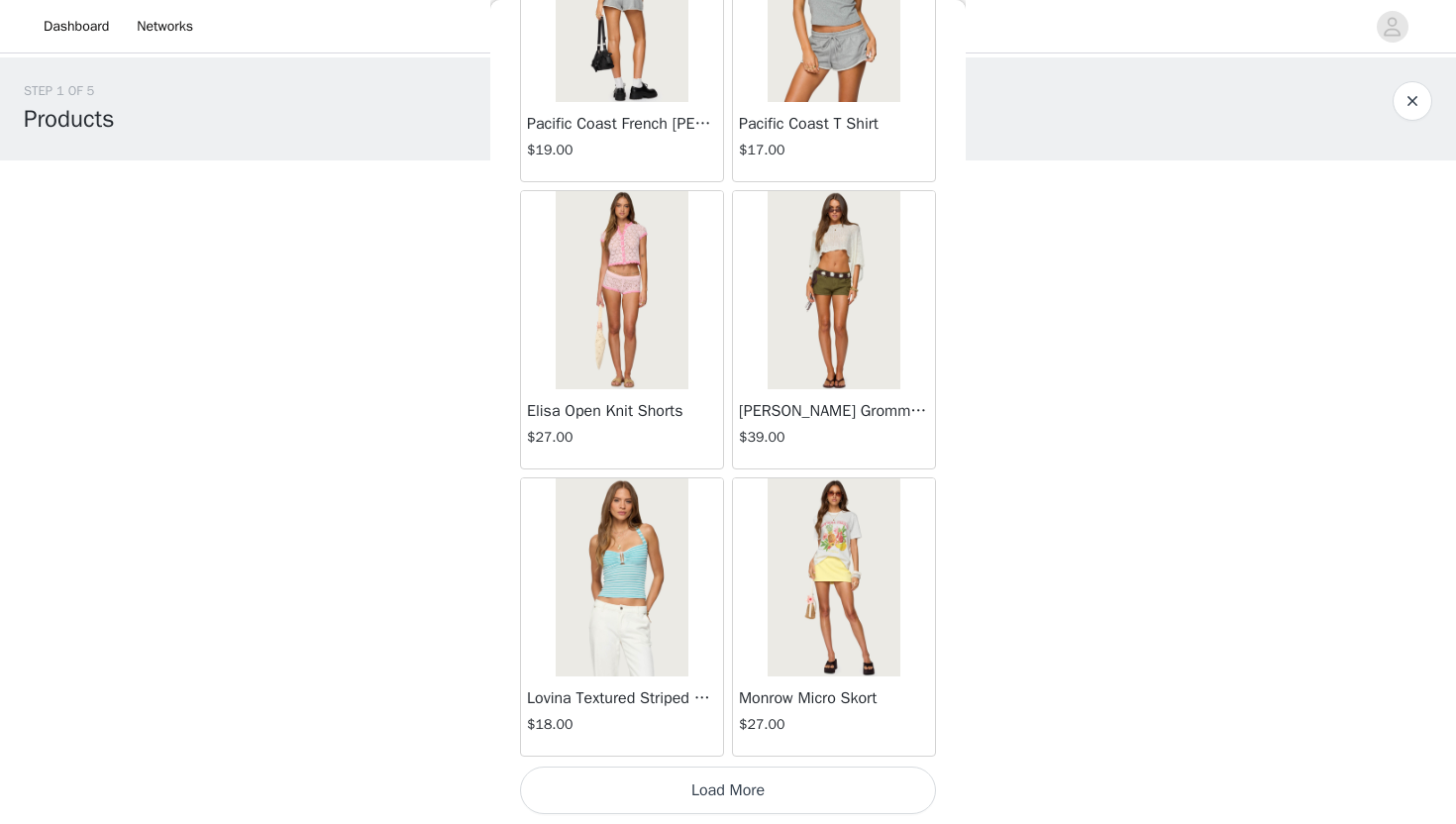 click on "Load More" at bounding box center (728, 790) 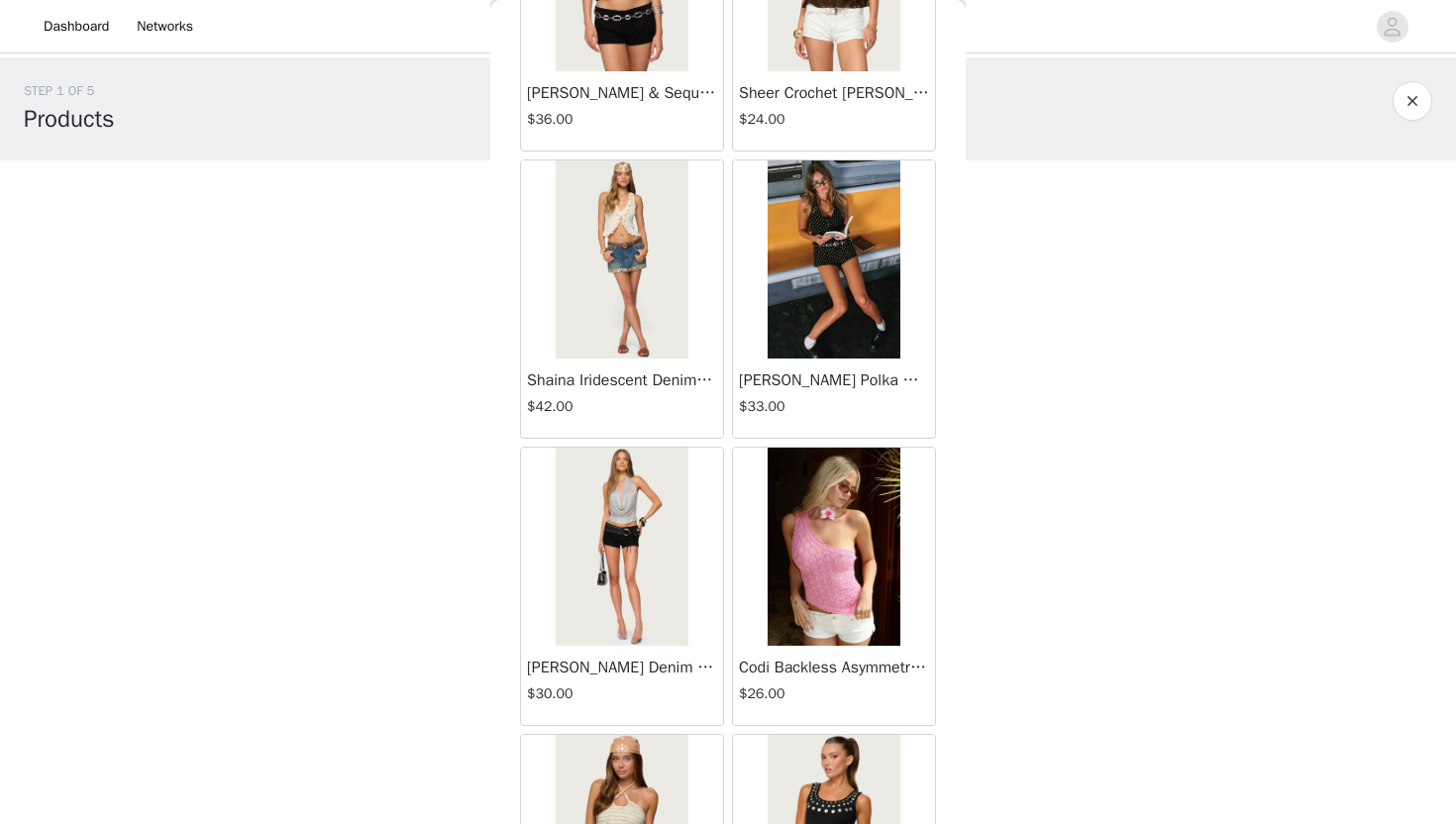 scroll, scrollTop: 12579, scrollLeft: 0, axis: vertical 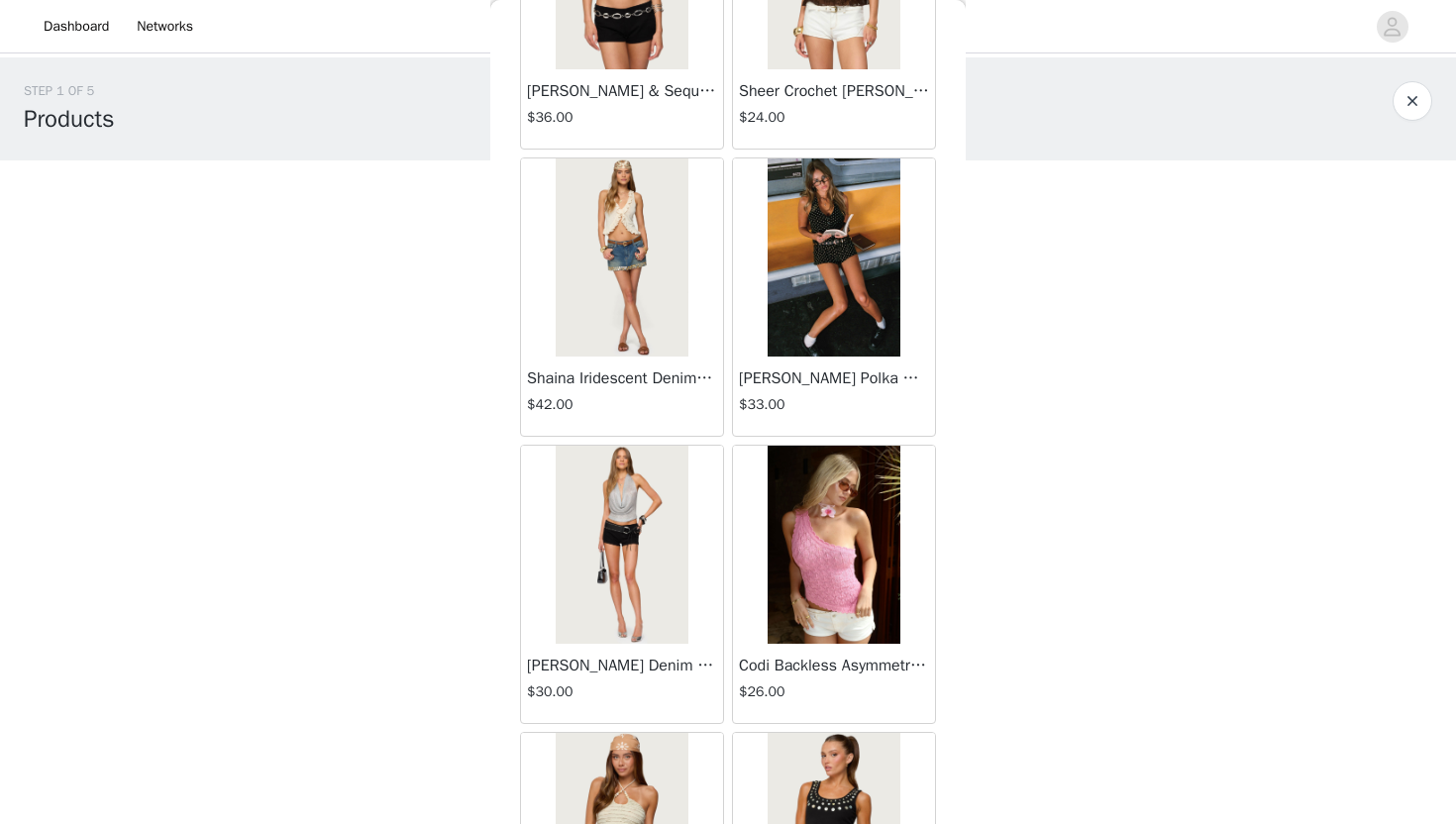 click at bounding box center [833, 258] 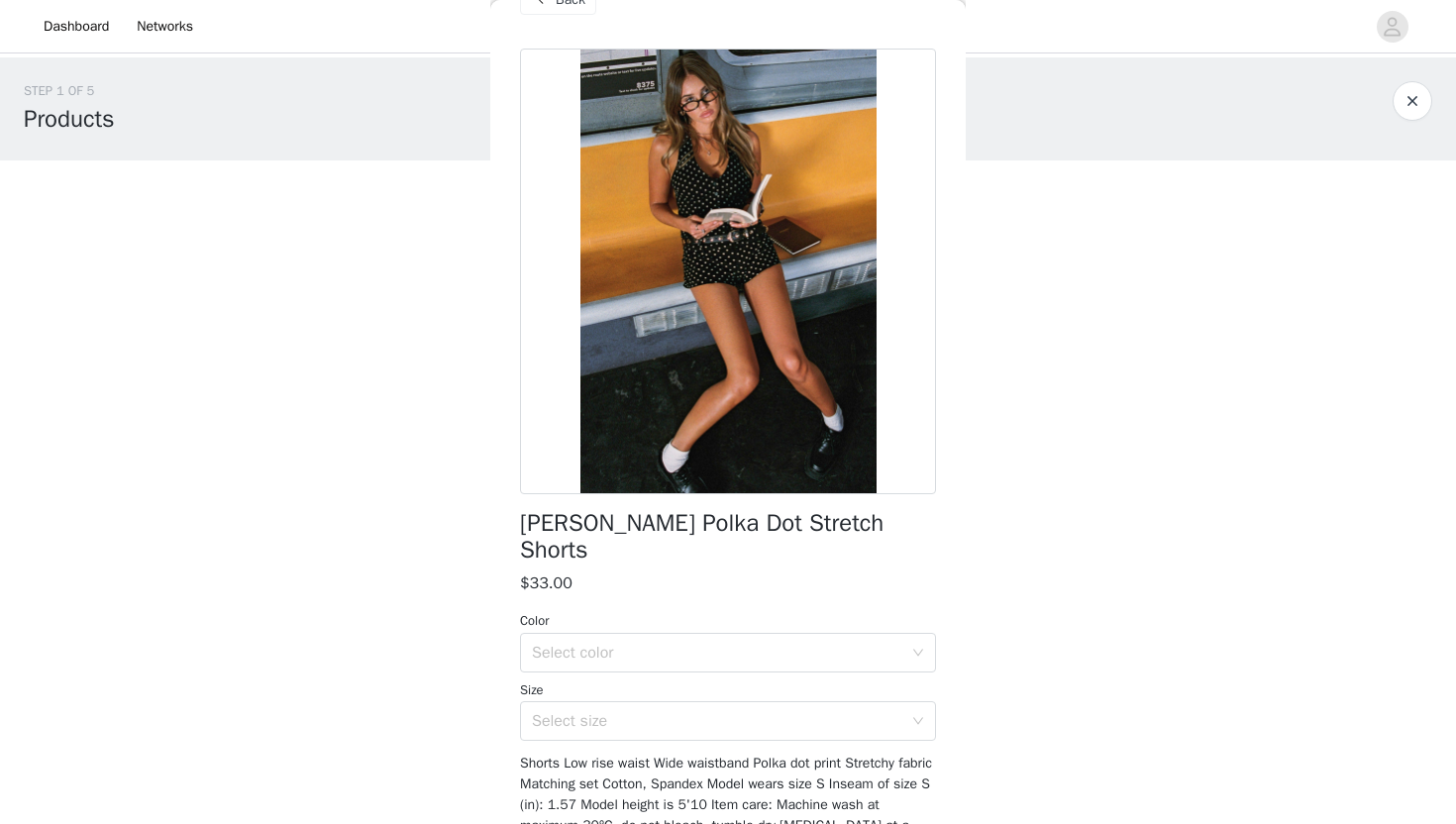 scroll, scrollTop: 0, scrollLeft: 0, axis: both 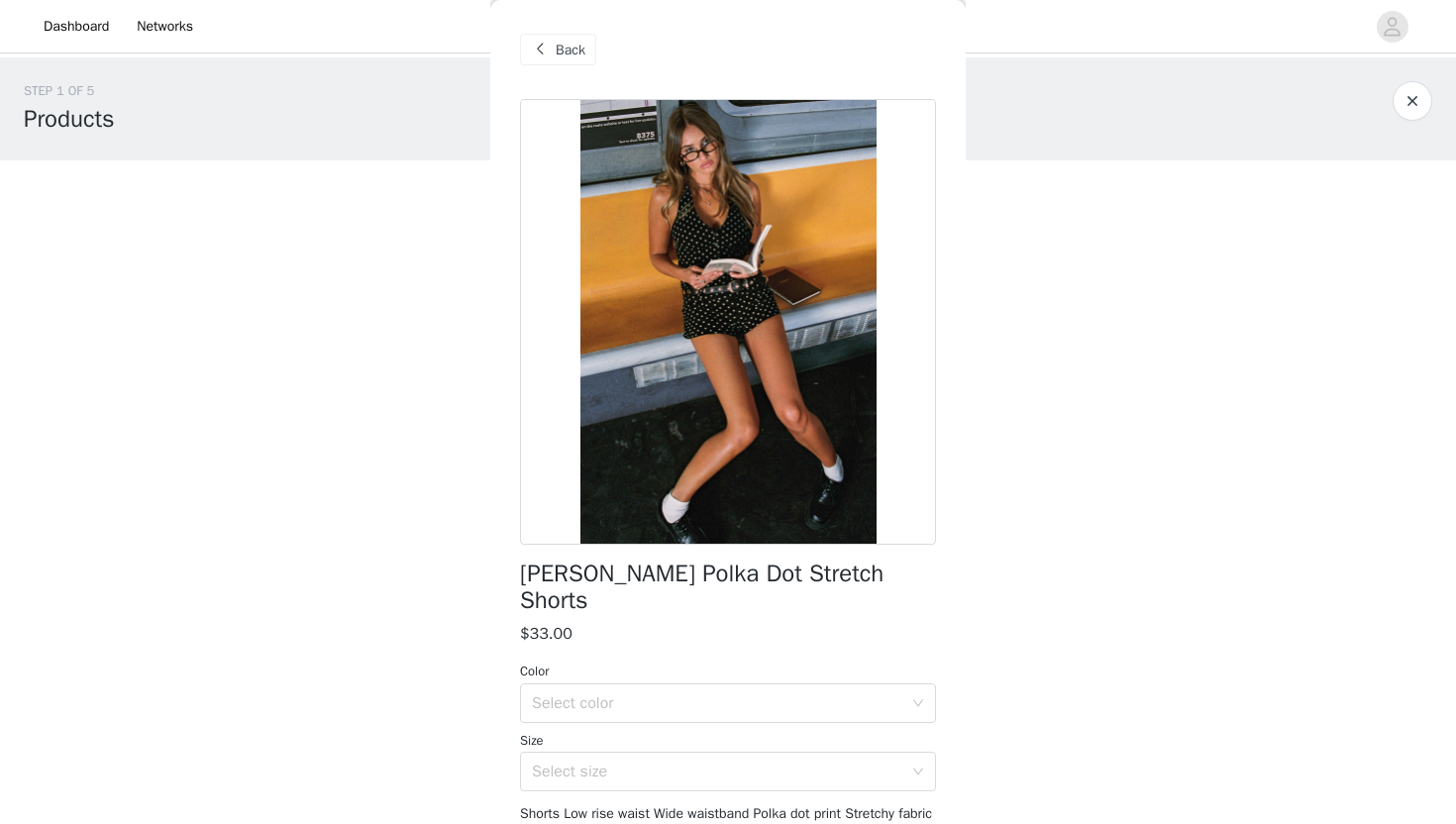 click on "Back" at bounding box center [571, 50] 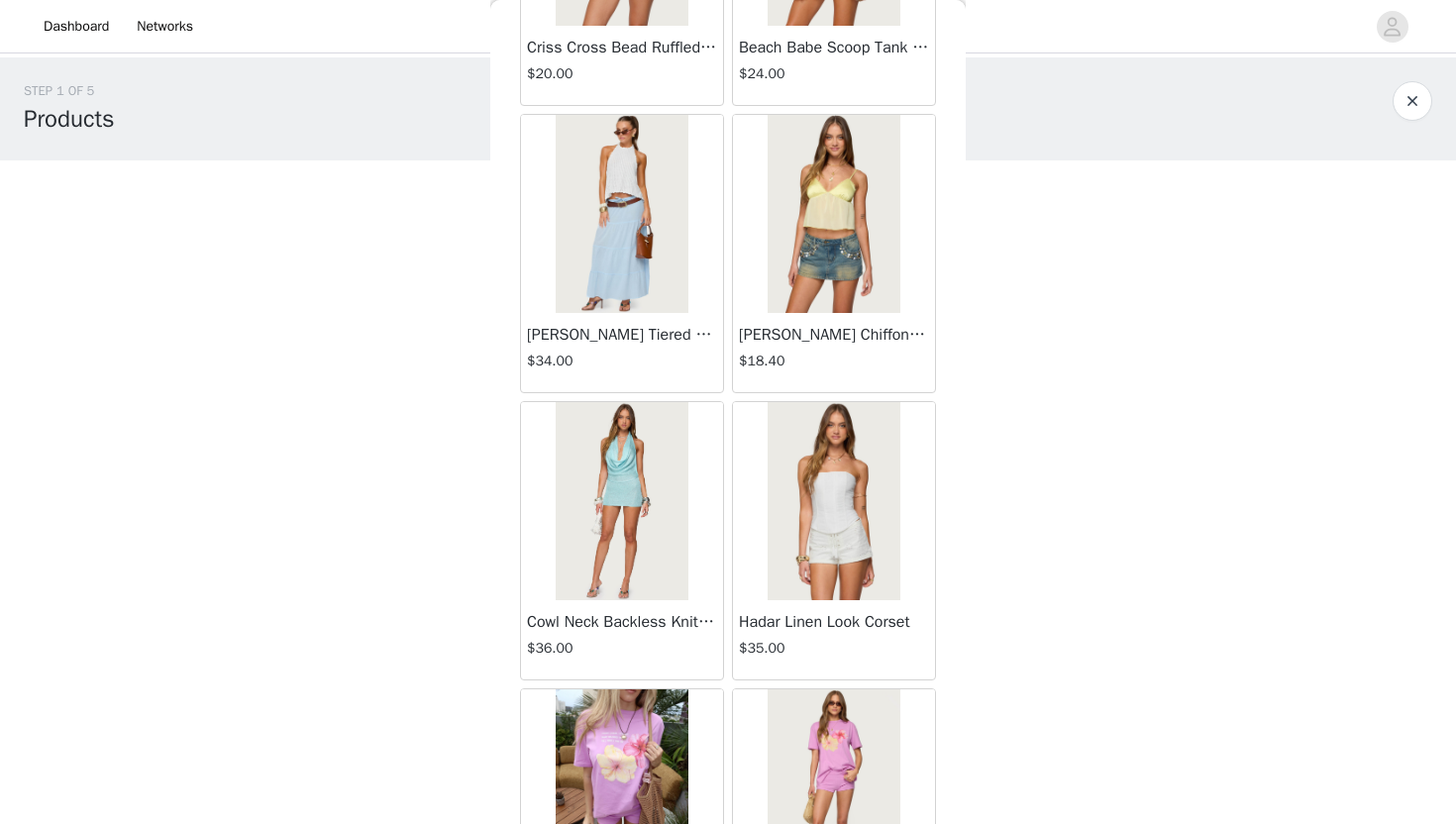 scroll, scrollTop: 13695, scrollLeft: 0, axis: vertical 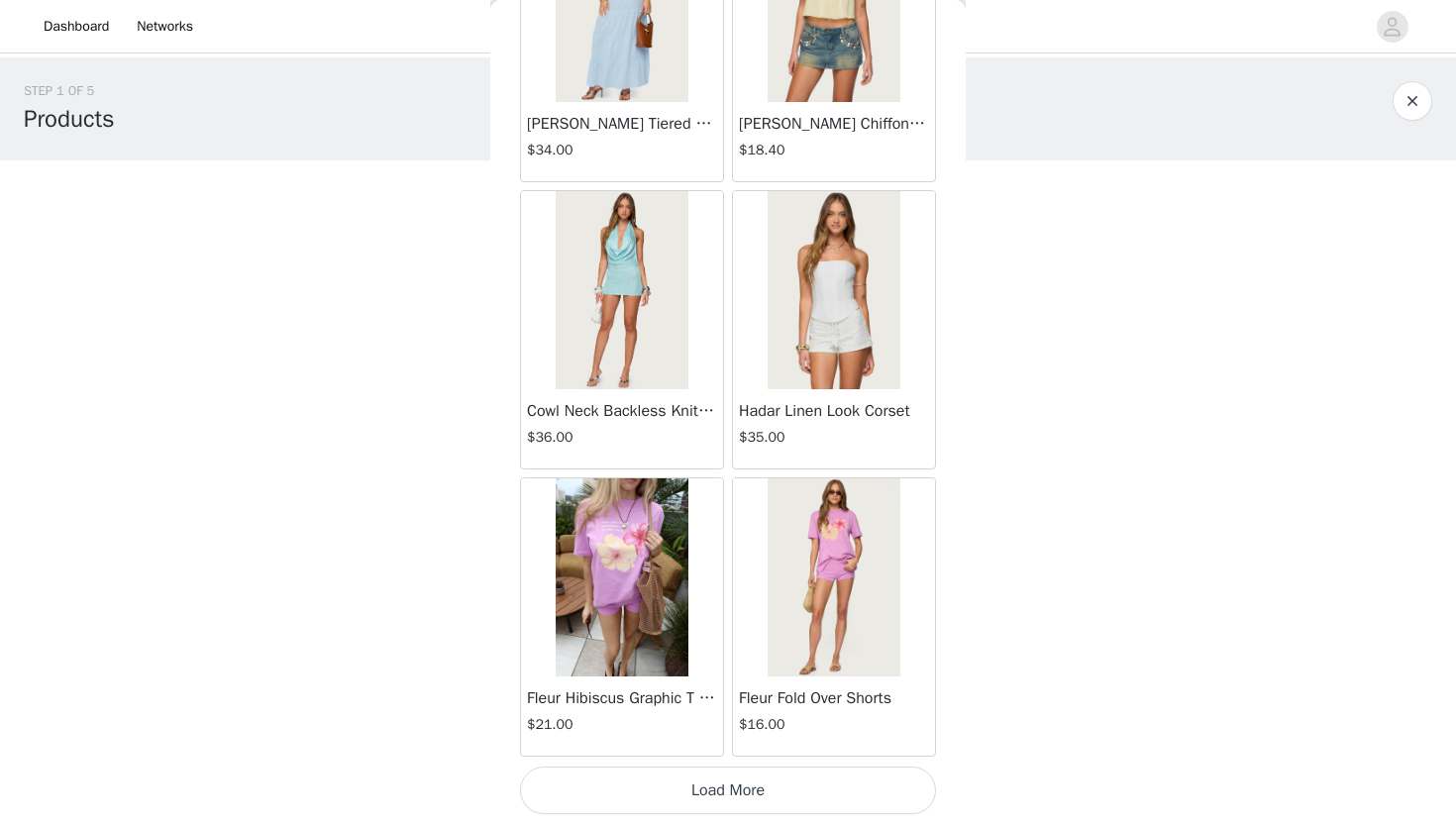click on "Load More" at bounding box center (728, 790) 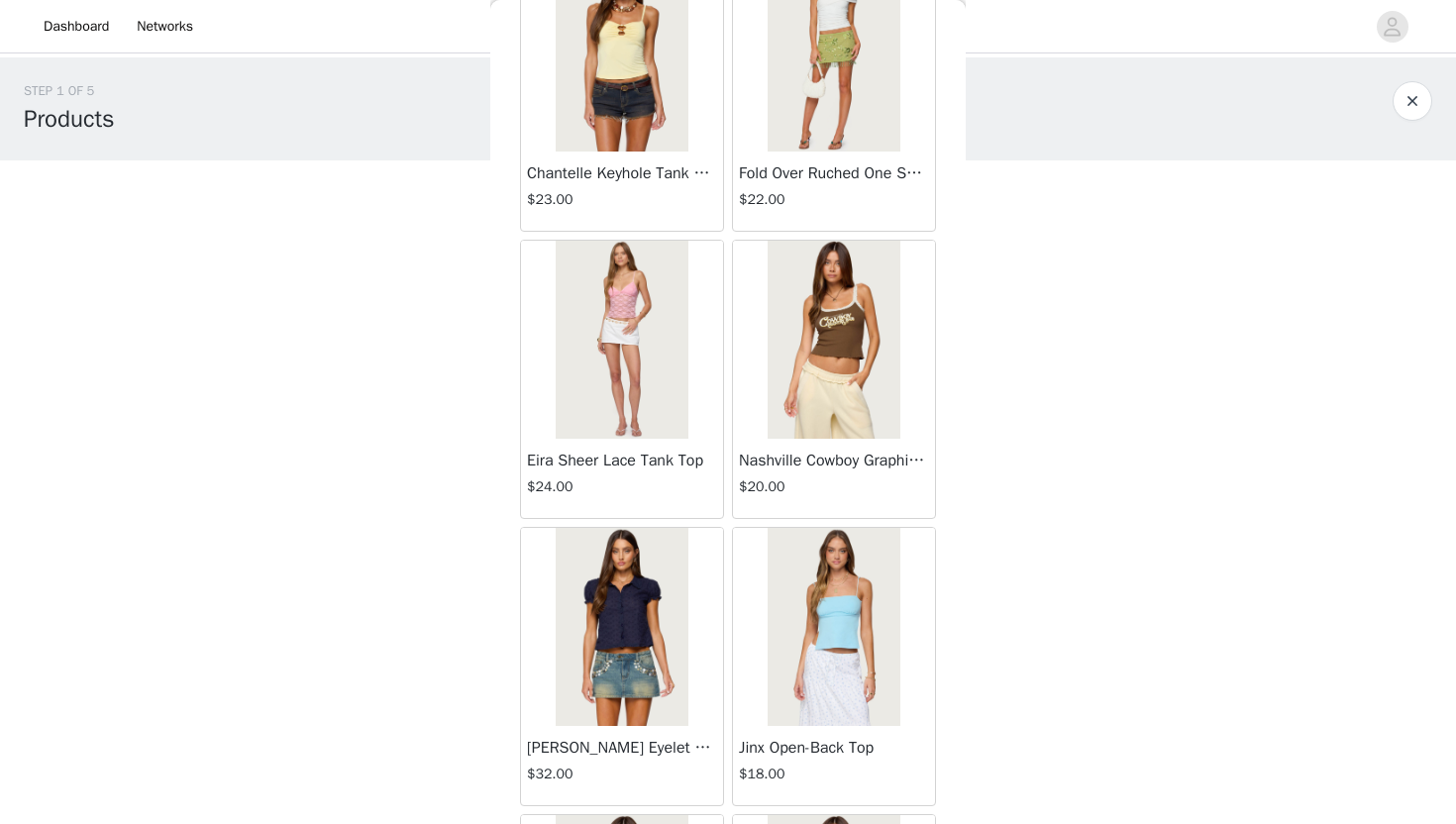 scroll, scrollTop: 15381, scrollLeft: 0, axis: vertical 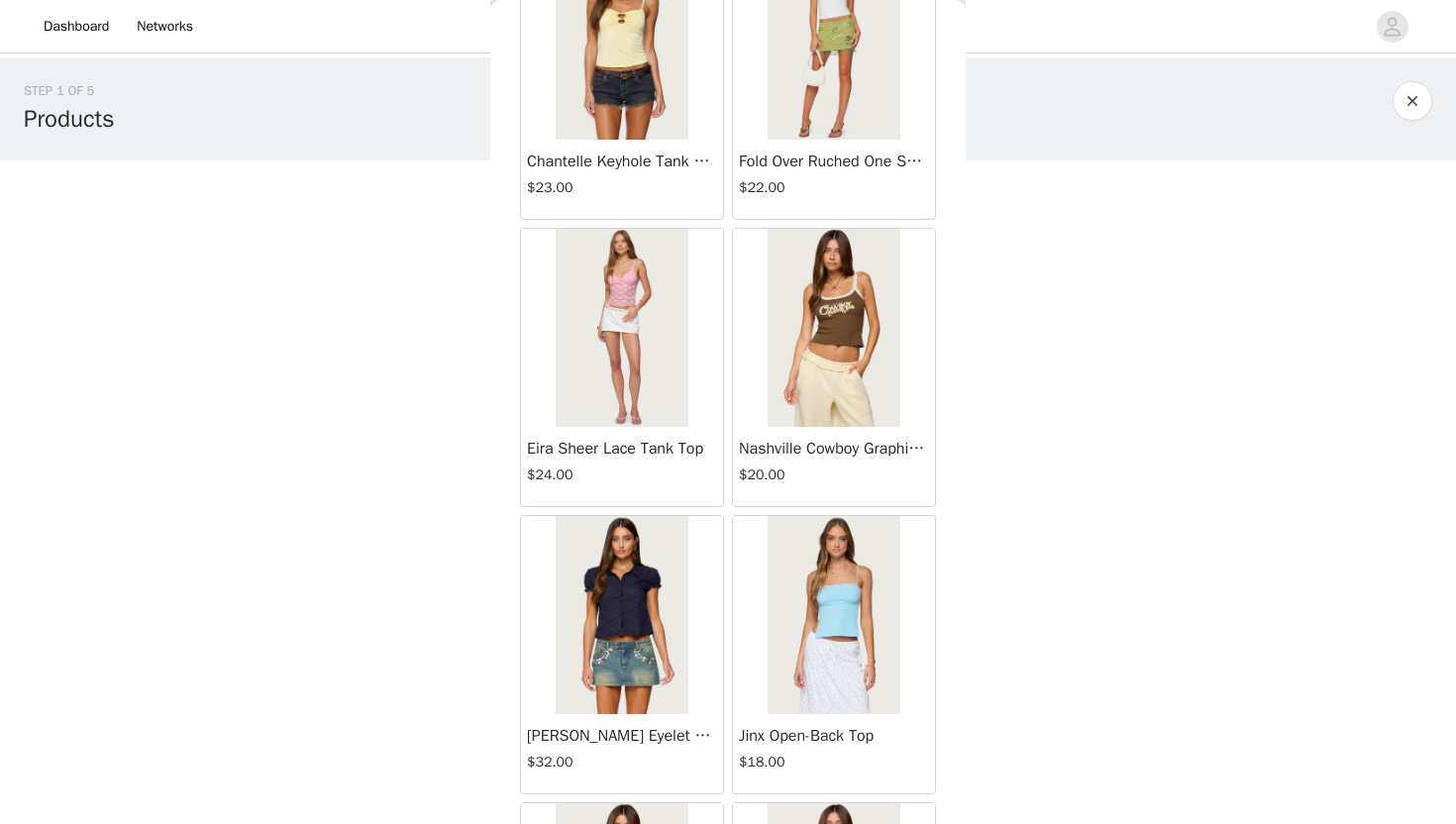 click at bounding box center [621, 328] 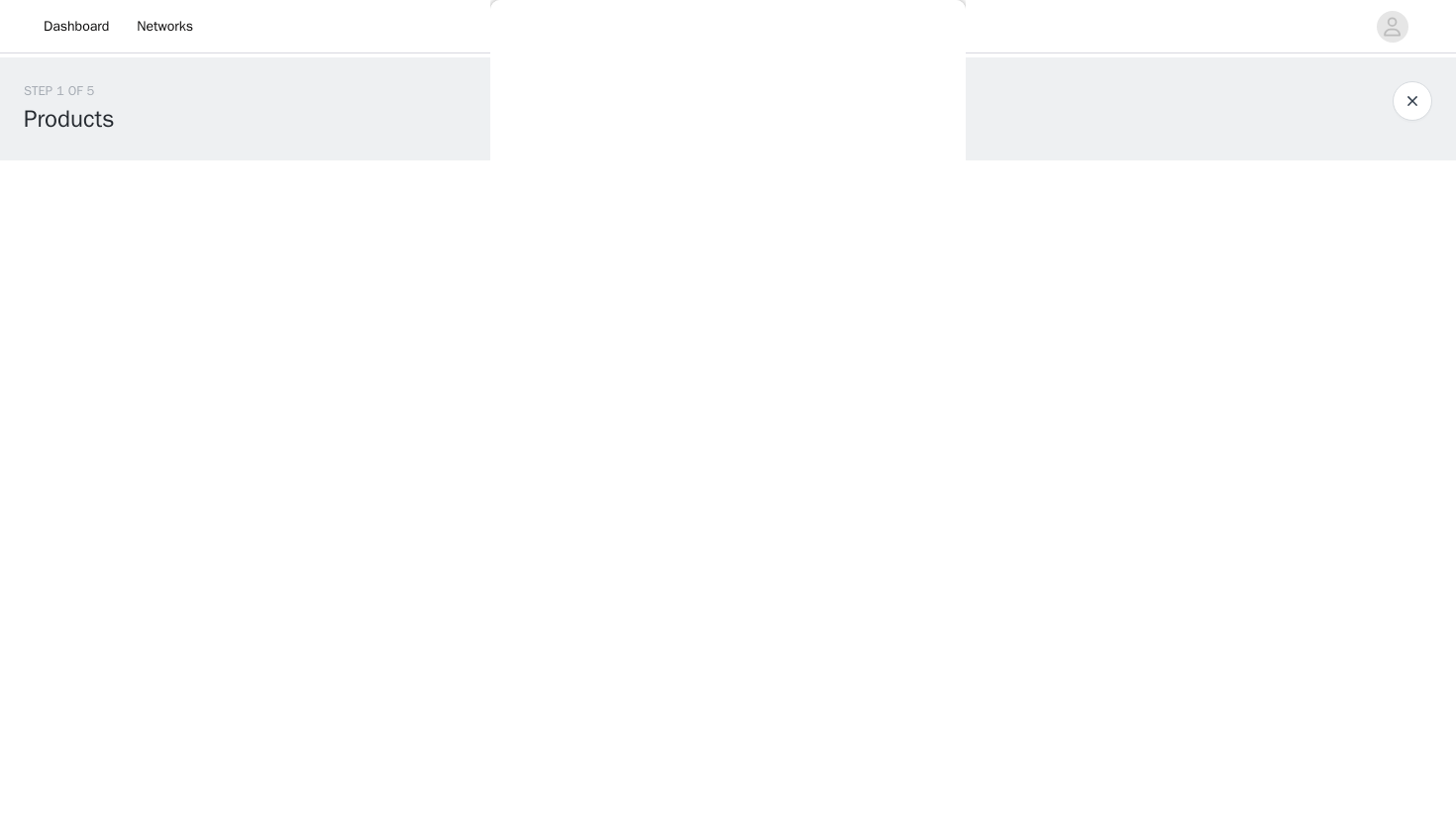 scroll, scrollTop: 0, scrollLeft: 0, axis: both 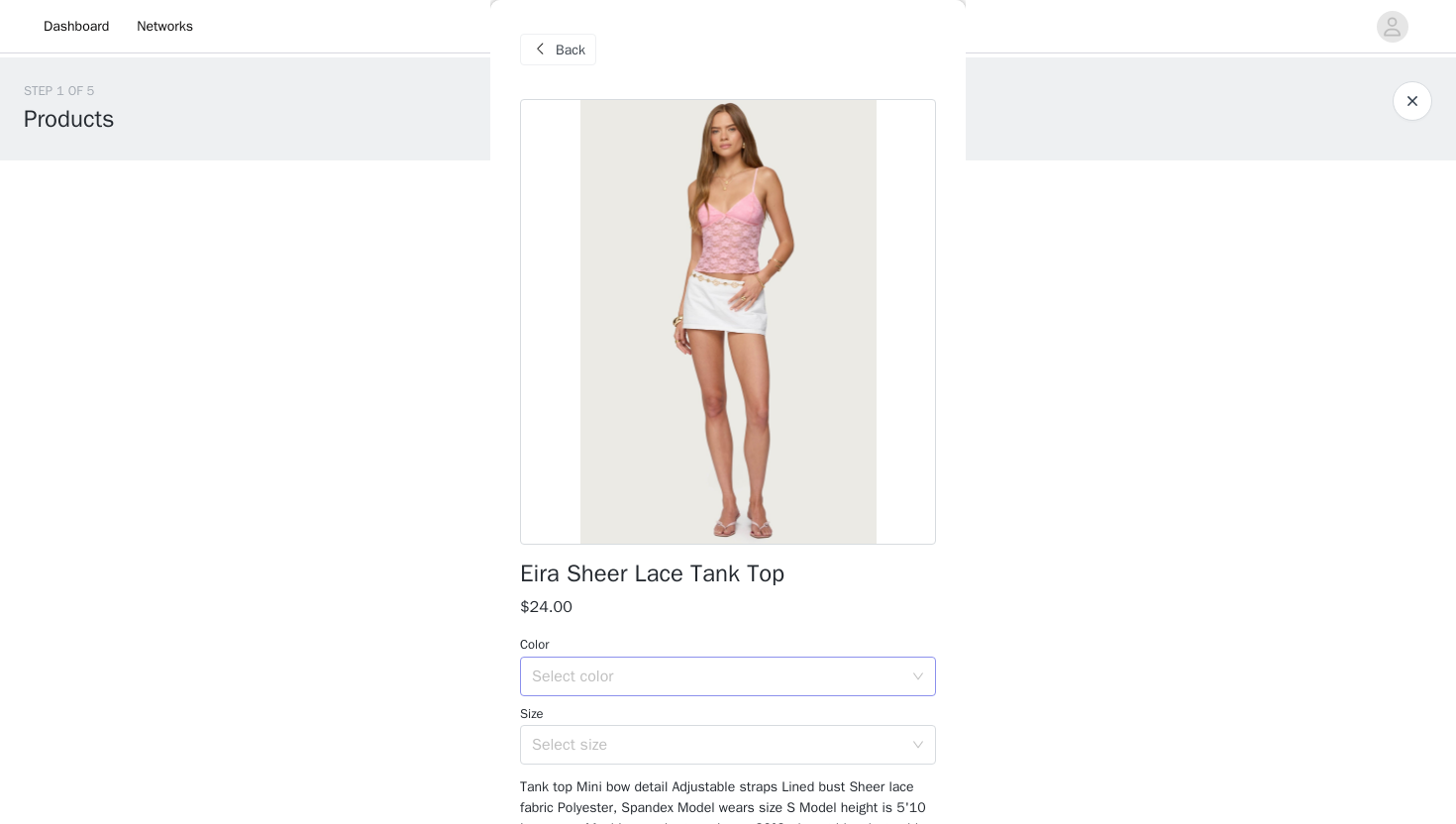 click on "Select color" at bounding box center (717, 676) 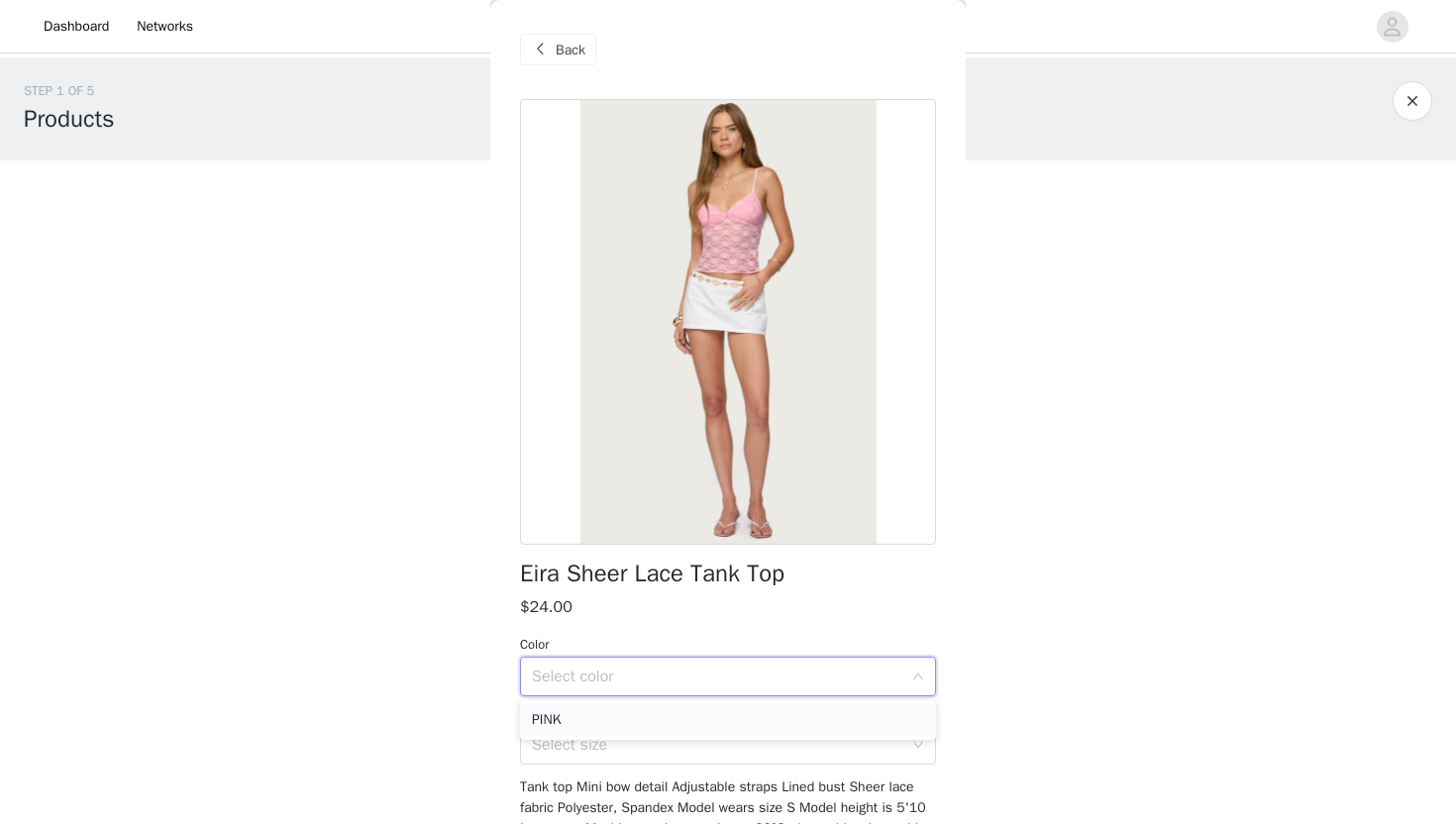 click on "PINK" at bounding box center (728, 720) 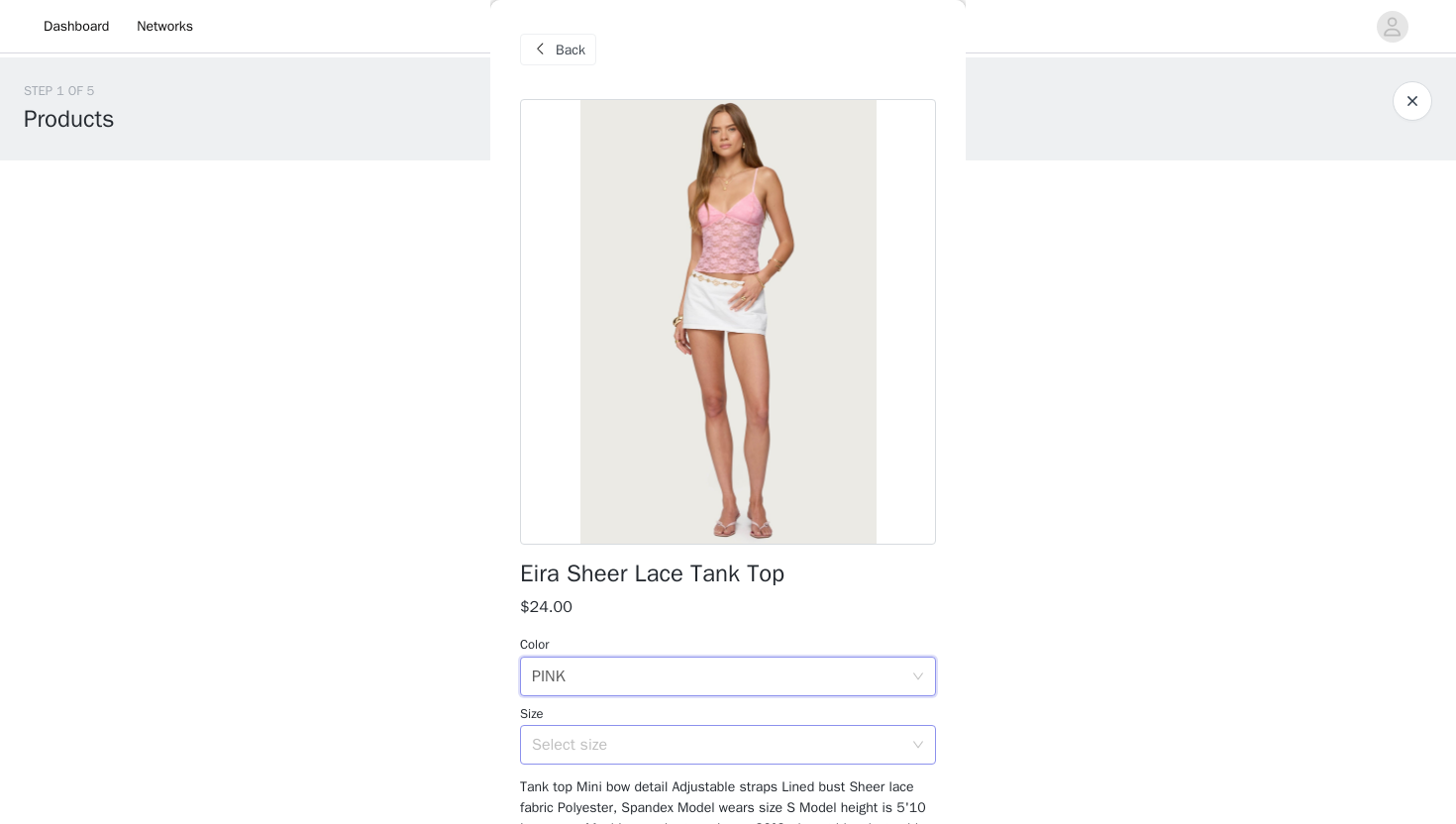 click on "Select size" at bounding box center (717, 745) 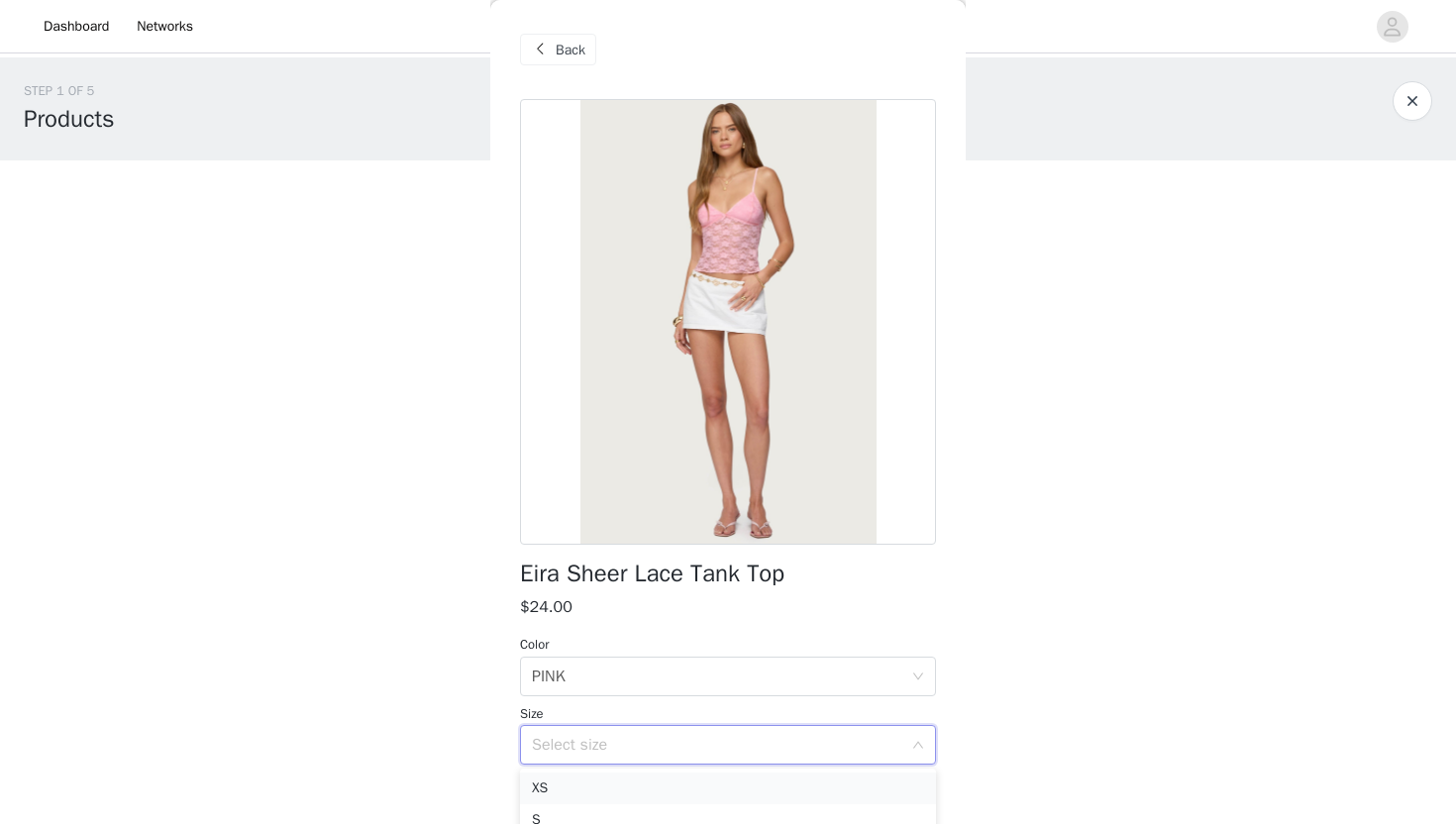 click on "XS" at bounding box center [728, 788] 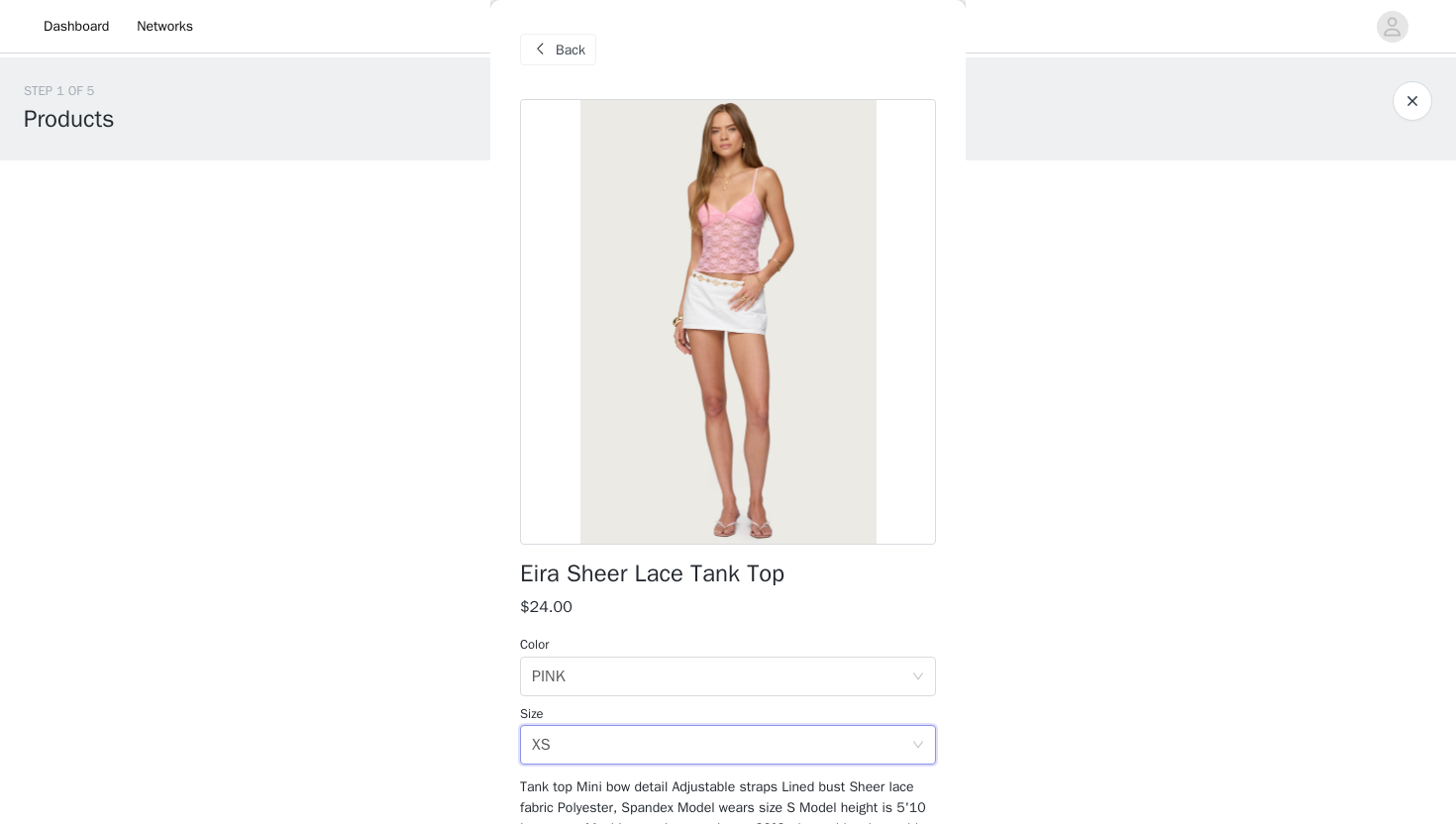 scroll, scrollTop: 119, scrollLeft: 0, axis: vertical 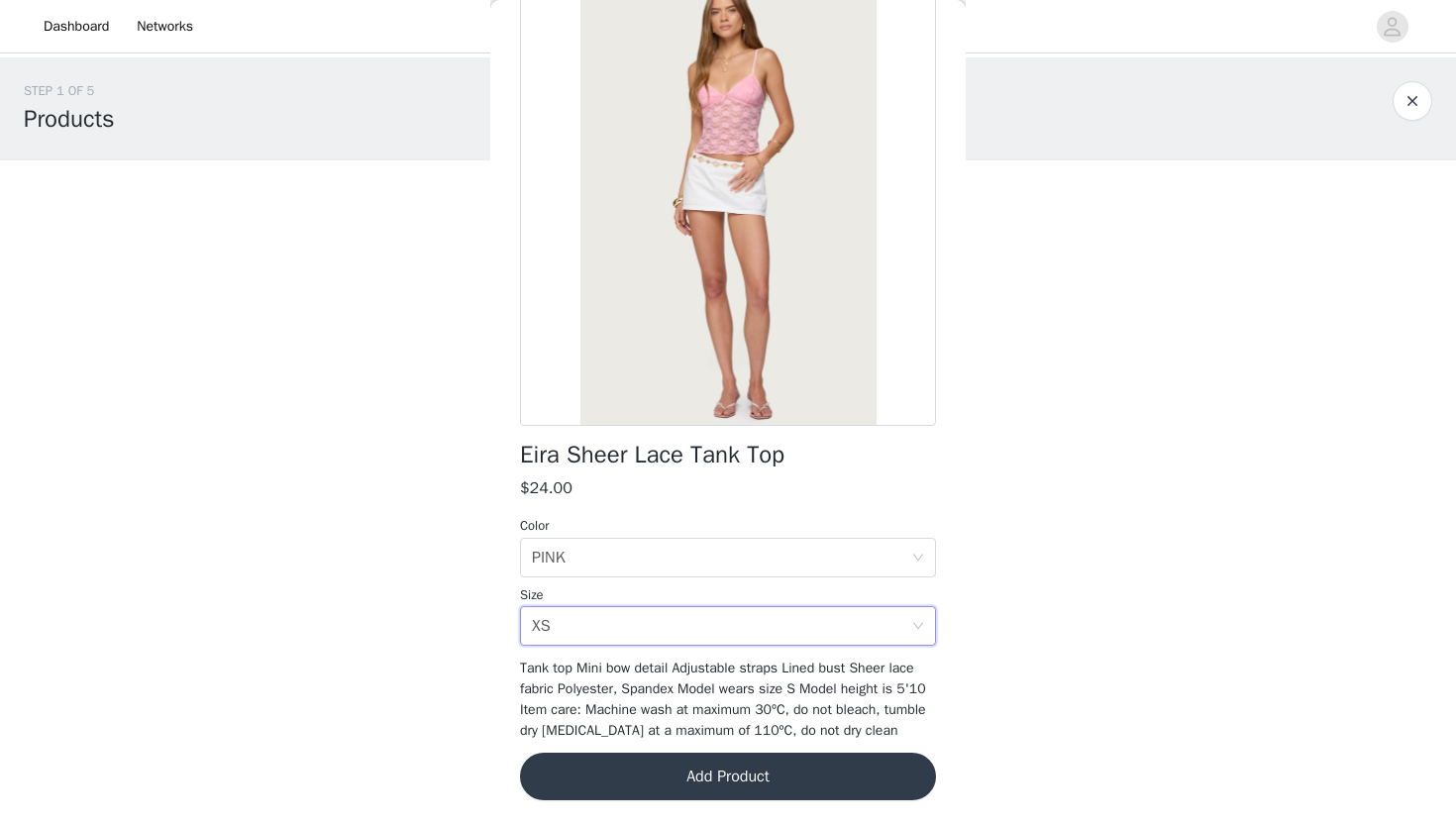 click on "Add Product" at bounding box center (728, 776) 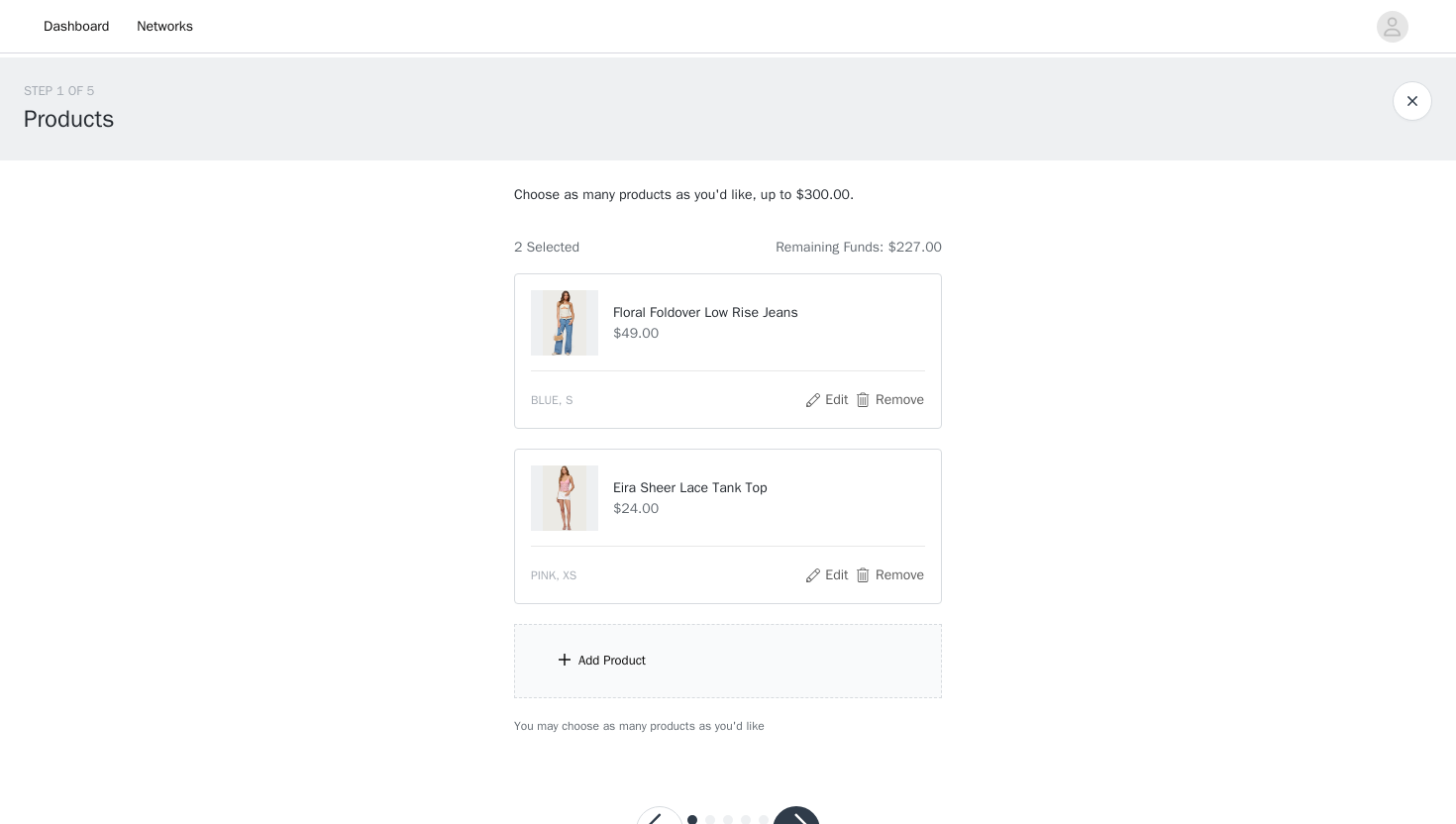 click on "Add Product" at bounding box center (728, 661) 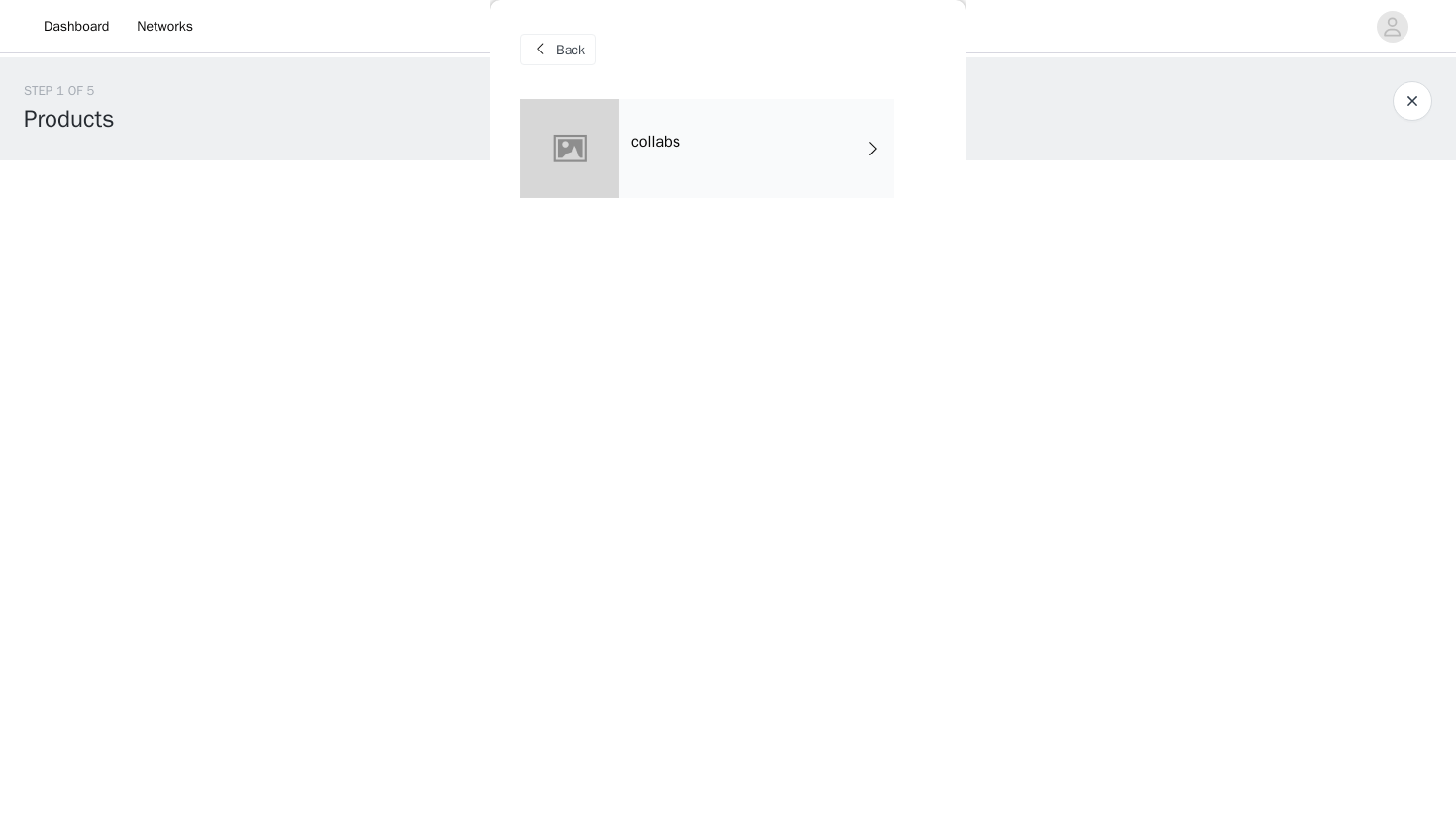 click on "collabs" at bounding box center (757, 149) 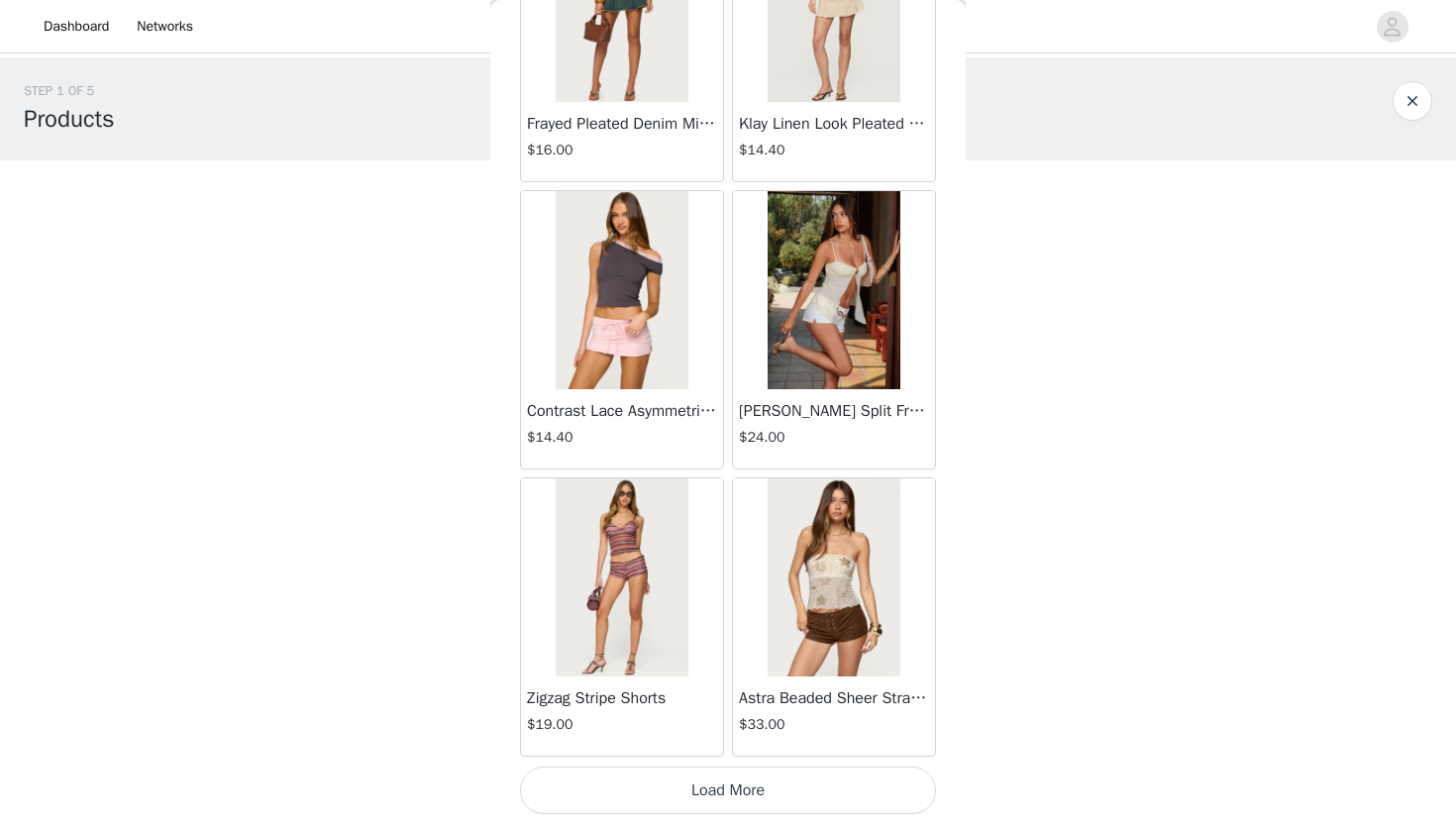 click on "Load More" at bounding box center (728, 790) 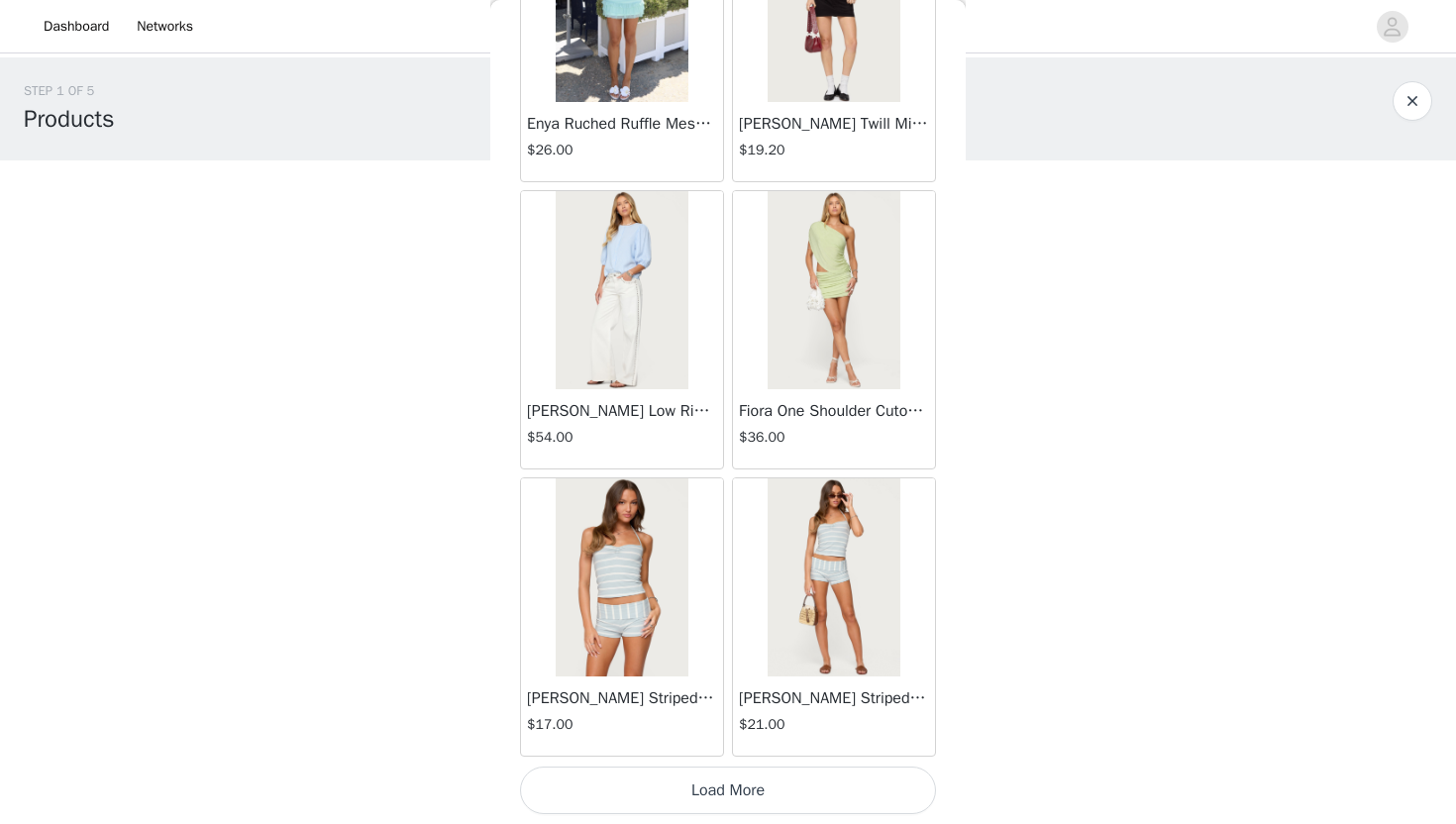 click on "Load More" at bounding box center [728, 790] 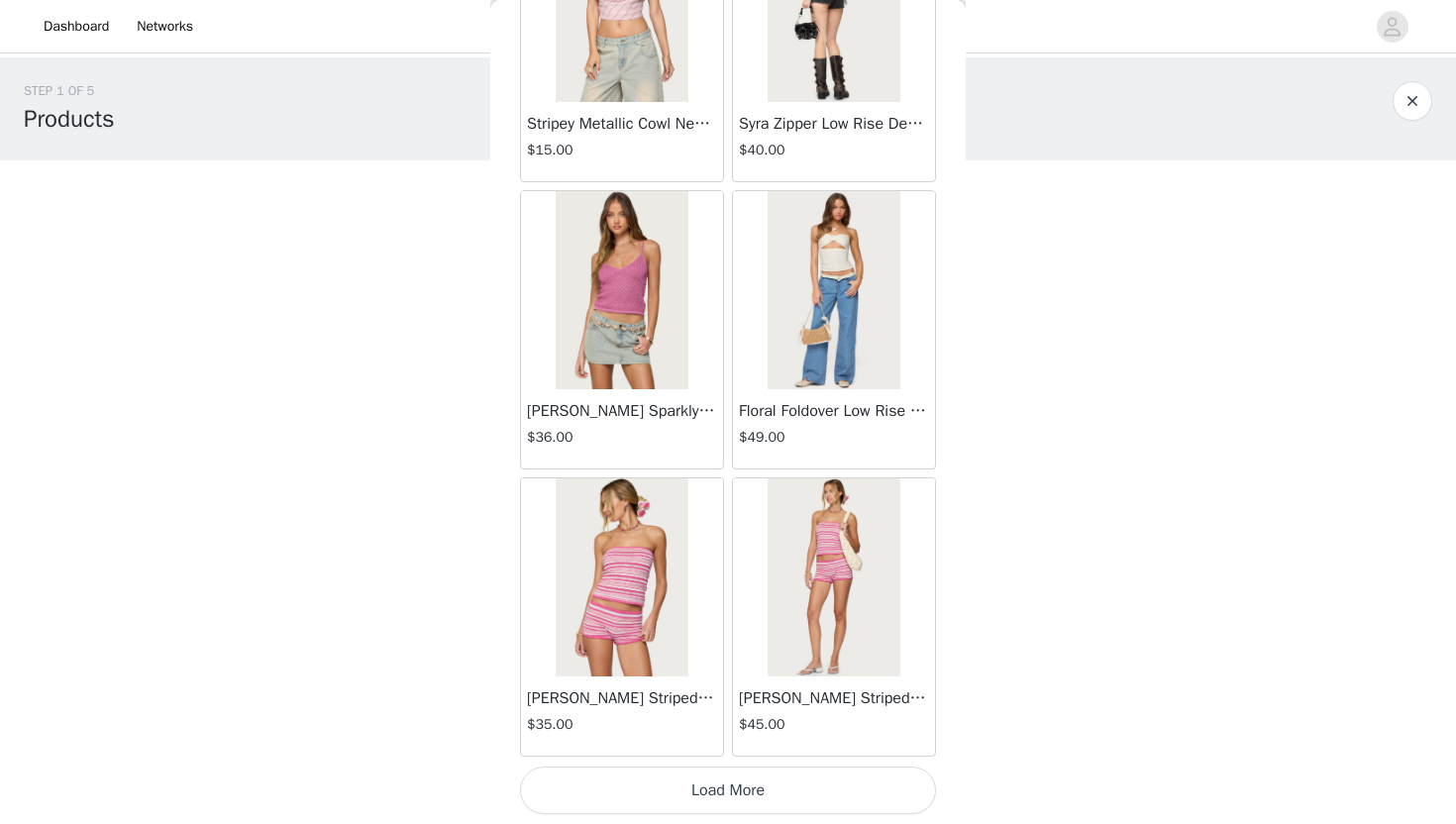 click on "Load More" at bounding box center [728, 790] 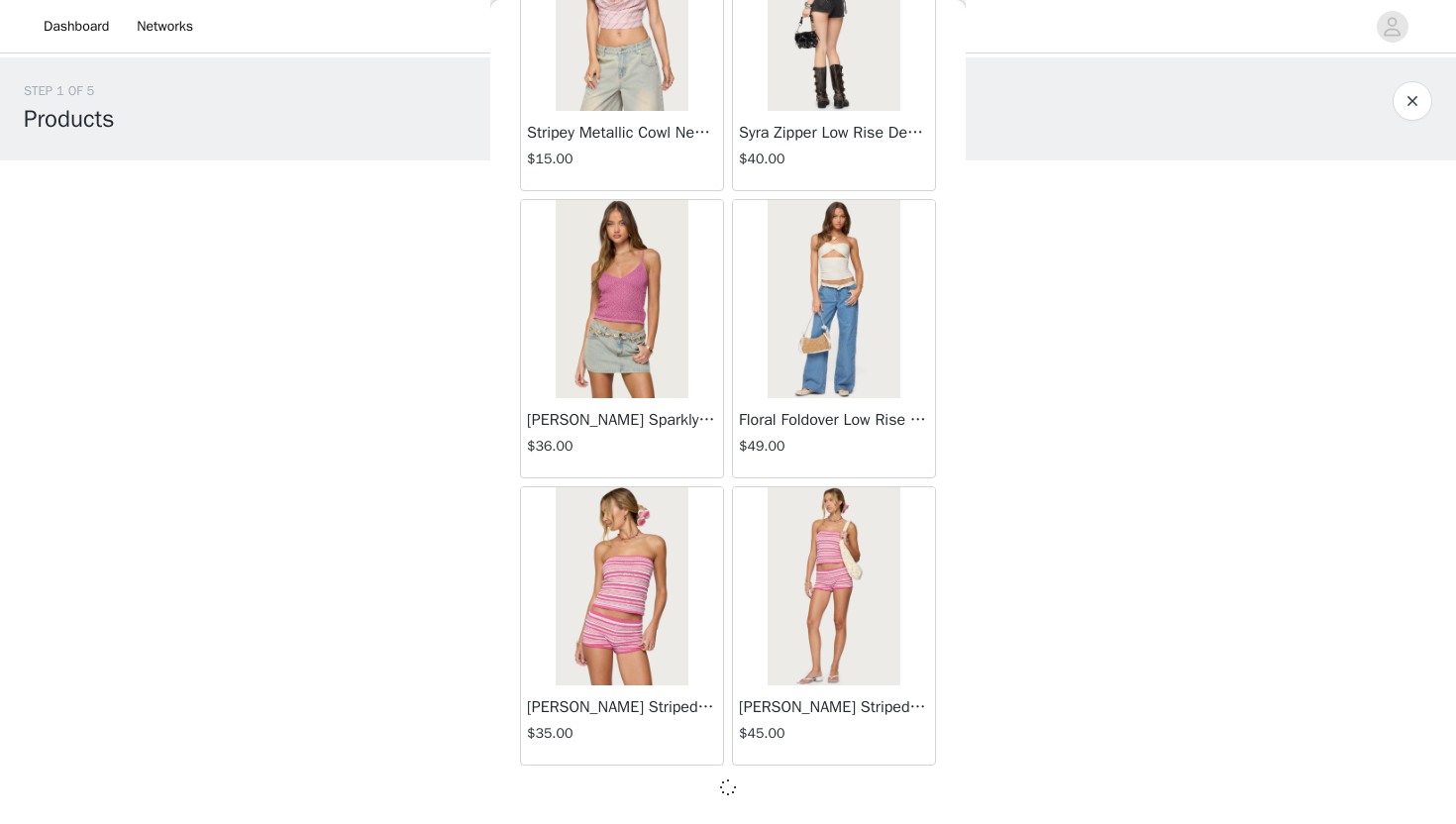scroll, scrollTop: 7942, scrollLeft: 0, axis: vertical 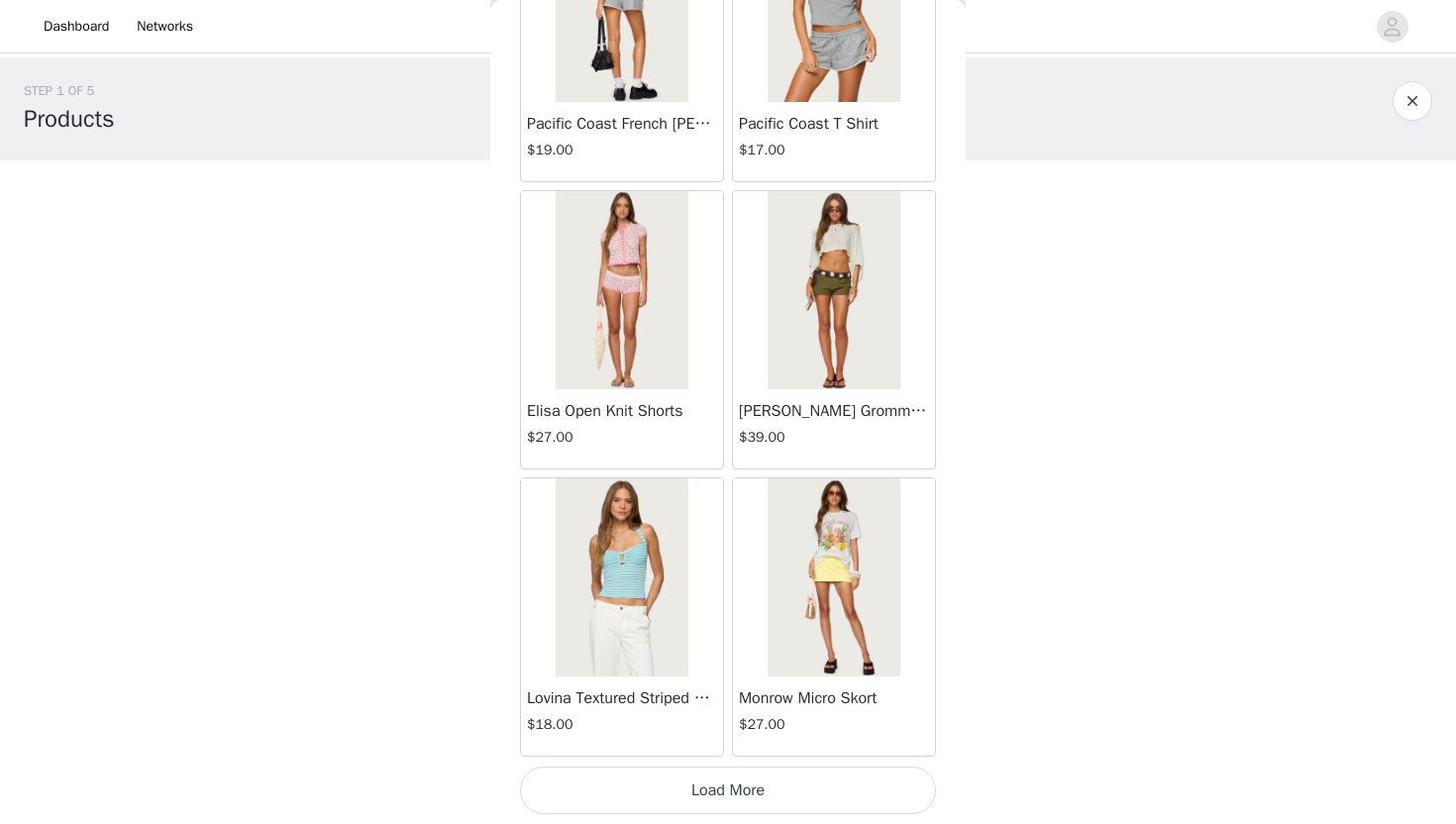 click on "Load More" at bounding box center [728, 790] 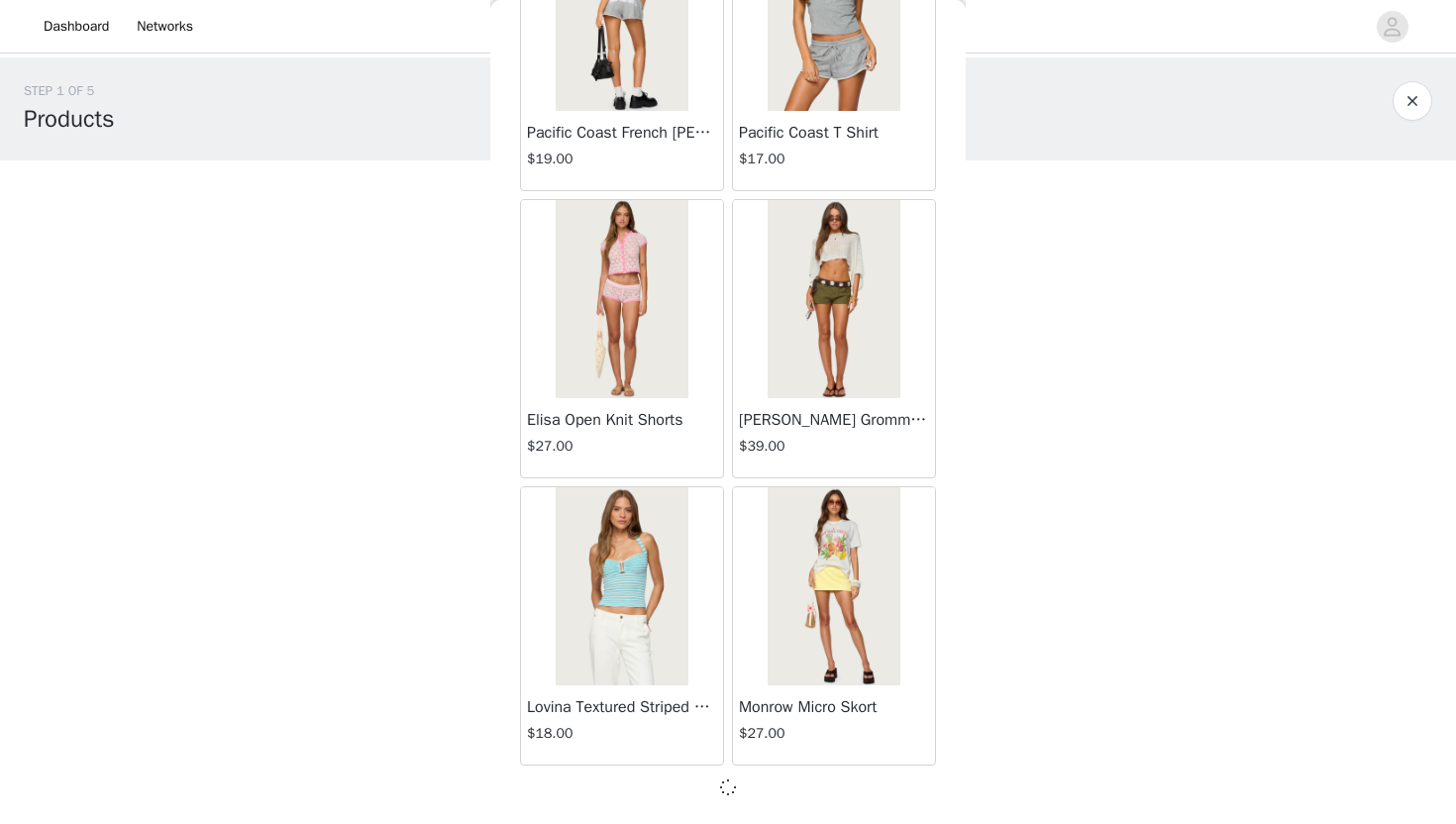 scroll, scrollTop: 10814, scrollLeft: 0, axis: vertical 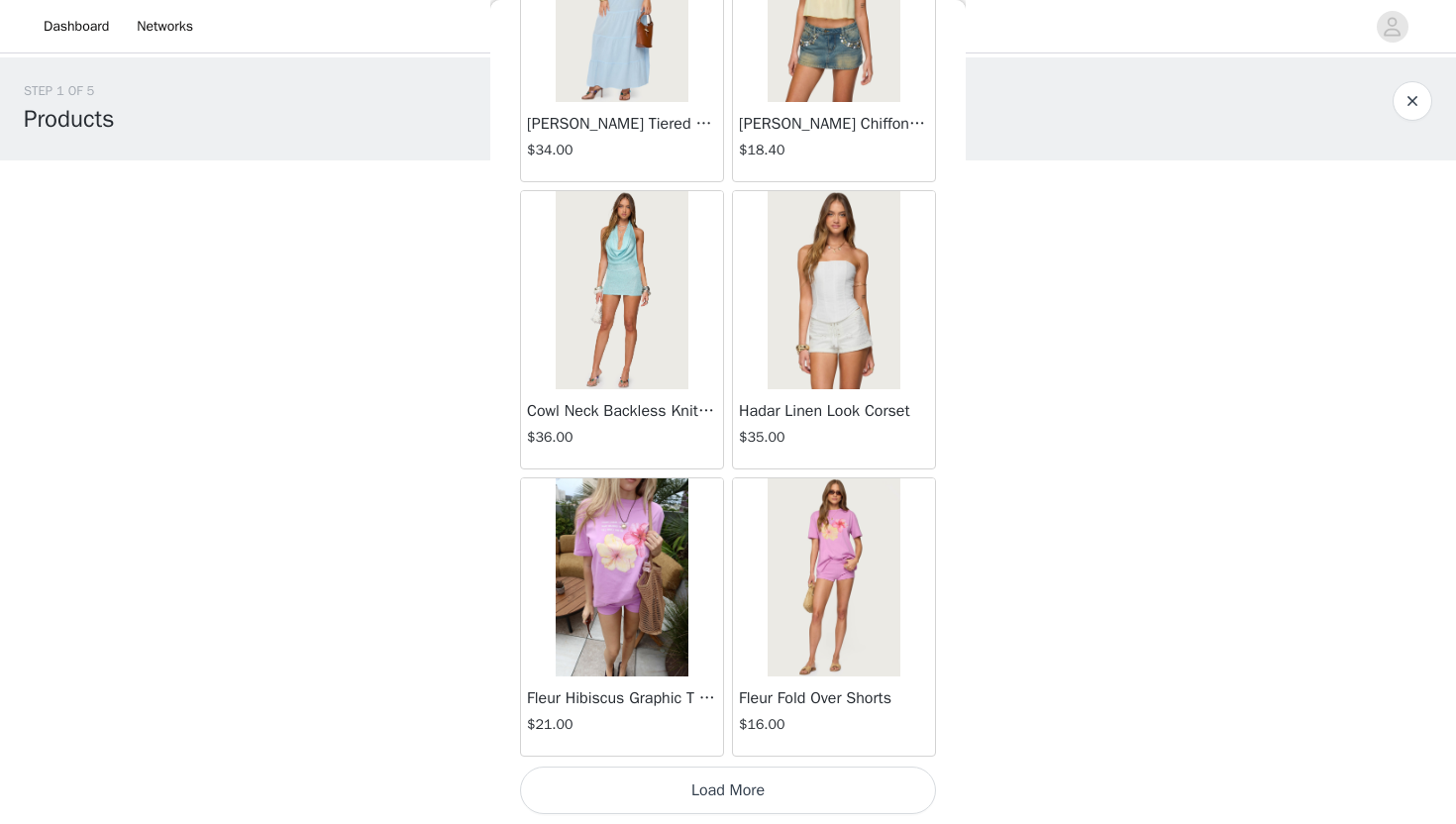 click on "Load More" at bounding box center (728, 790) 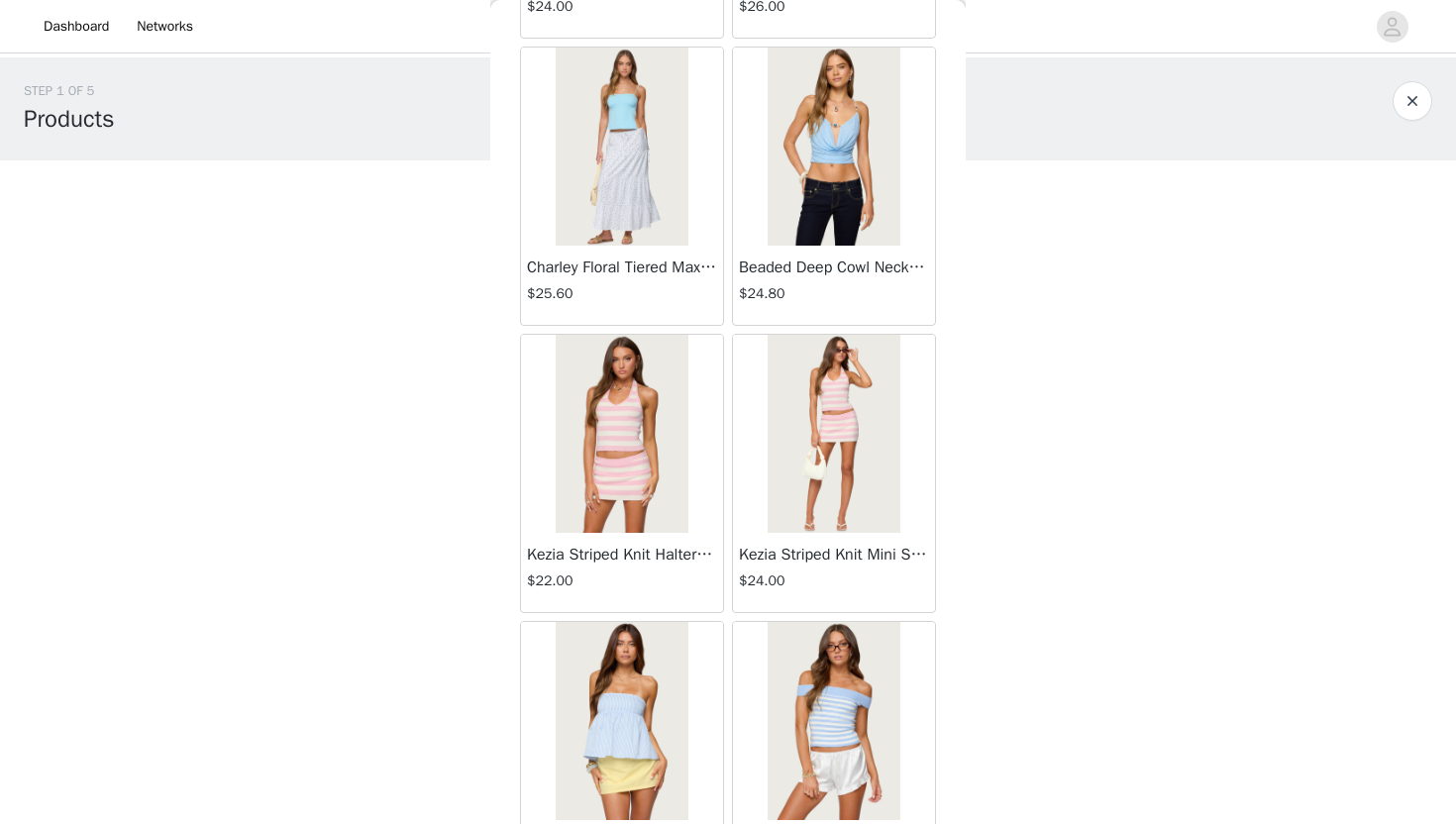 scroll, scrollTop: 16567, scrollLeft: 0, axis: vertical 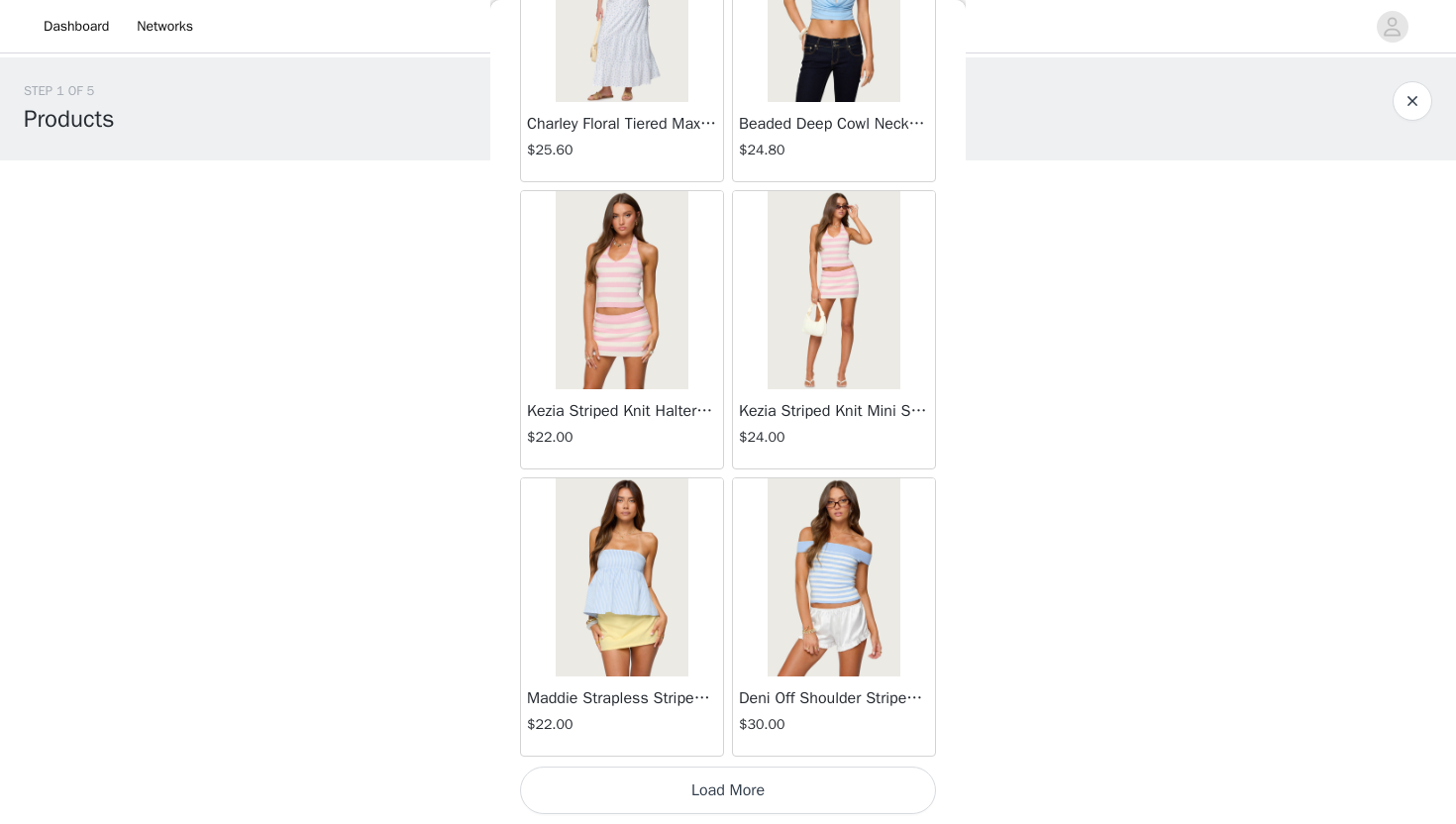 click on "Load More" at bounding box center [728, 790] 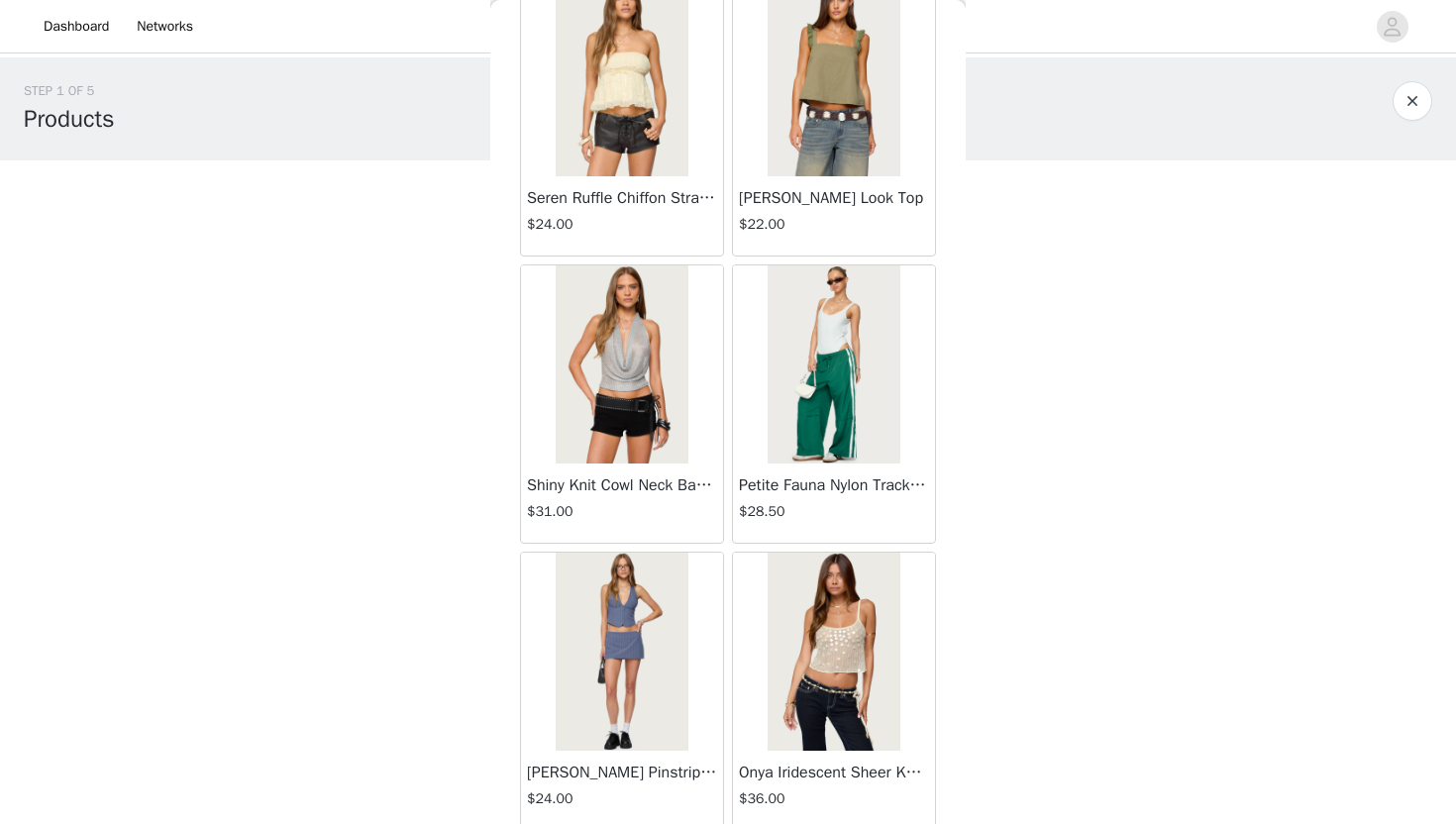 scroll, scrollTop: 19439, scrollLeft: 0, axis: vertical 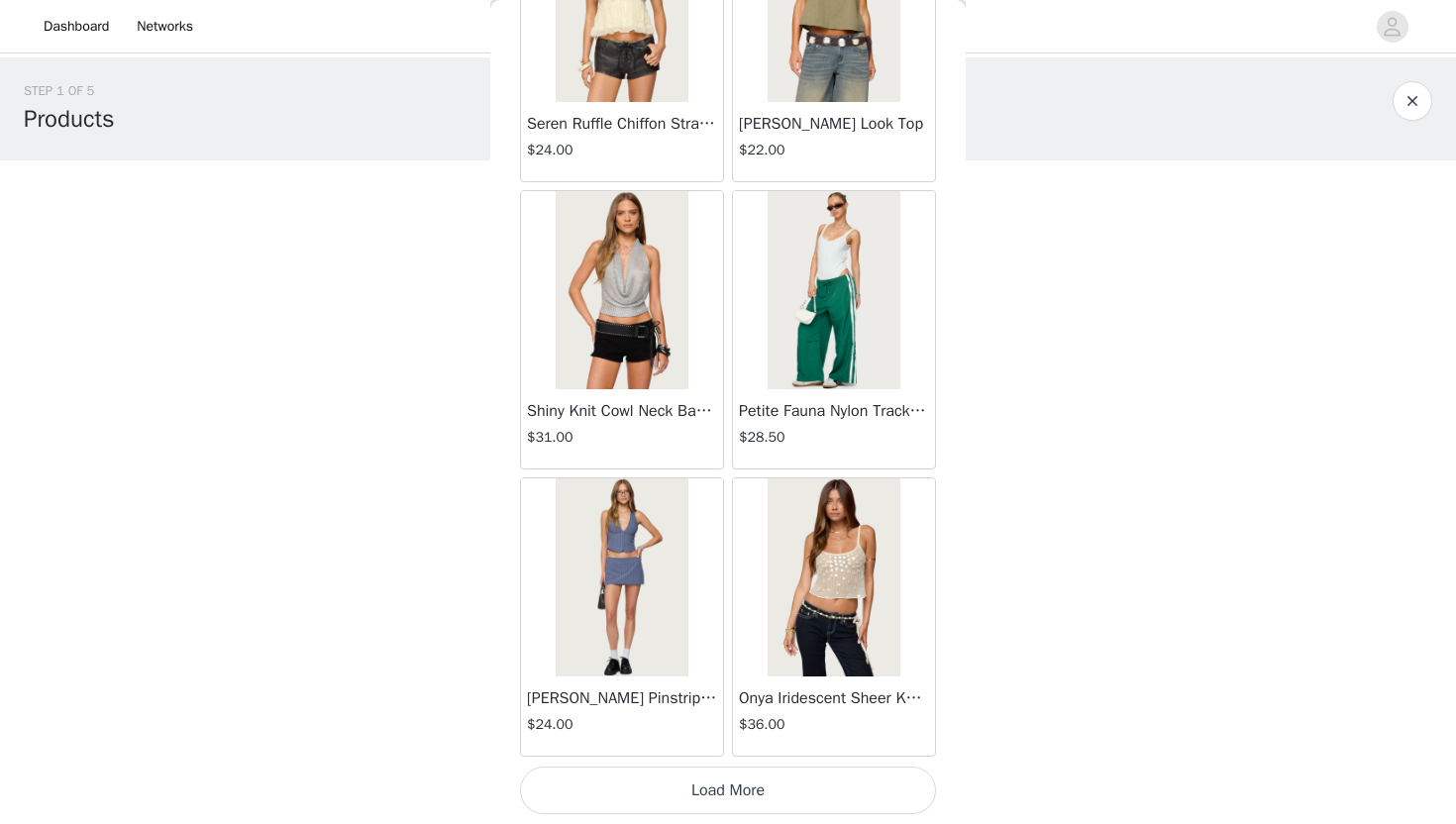 click on "Load More" at bounding box center [728, 790] 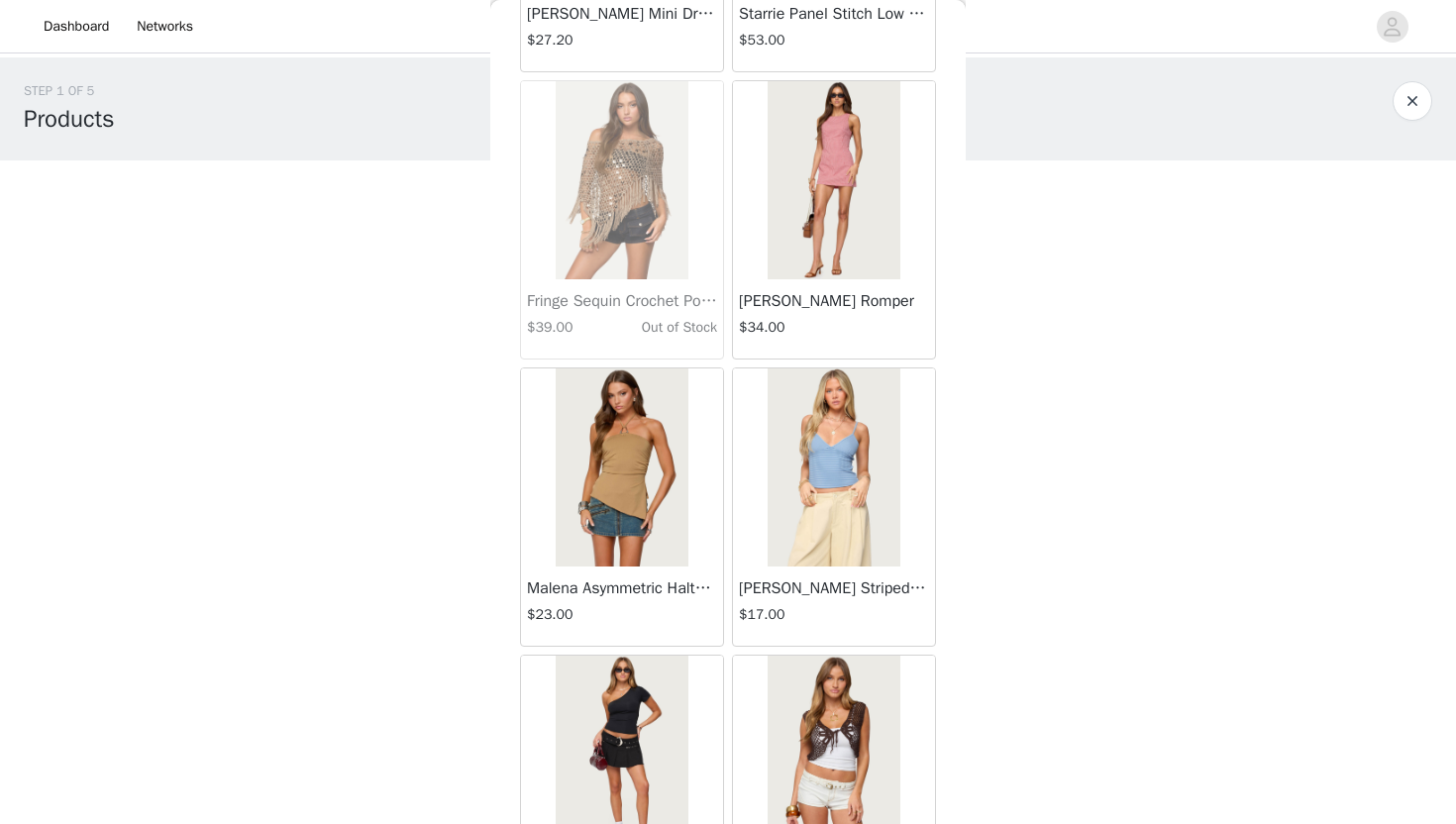 scroll, scrollTop: 21564, scrollLeft: 0, axis: vertical 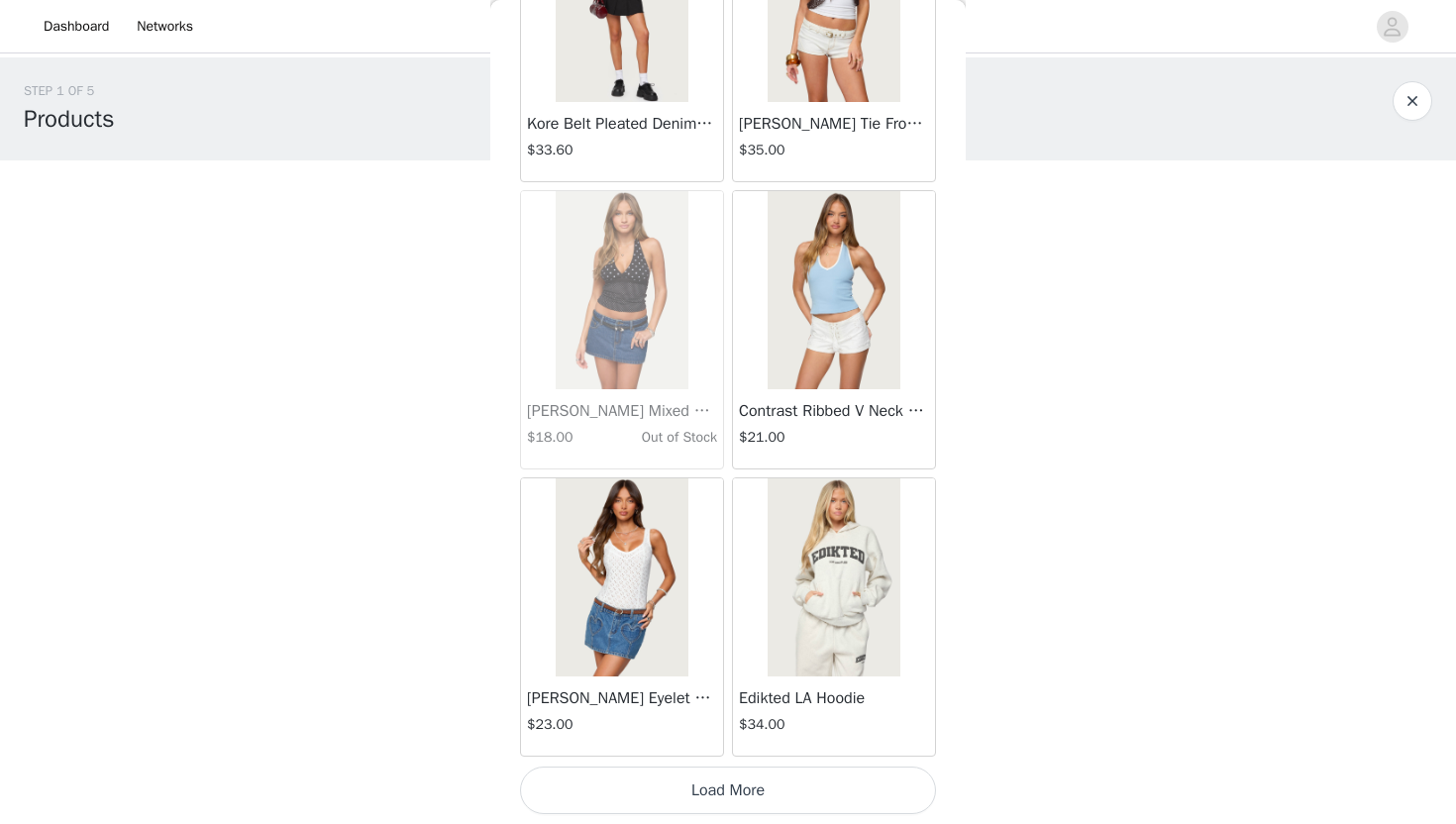 click on "Load More" at bounding box center [728, 790] 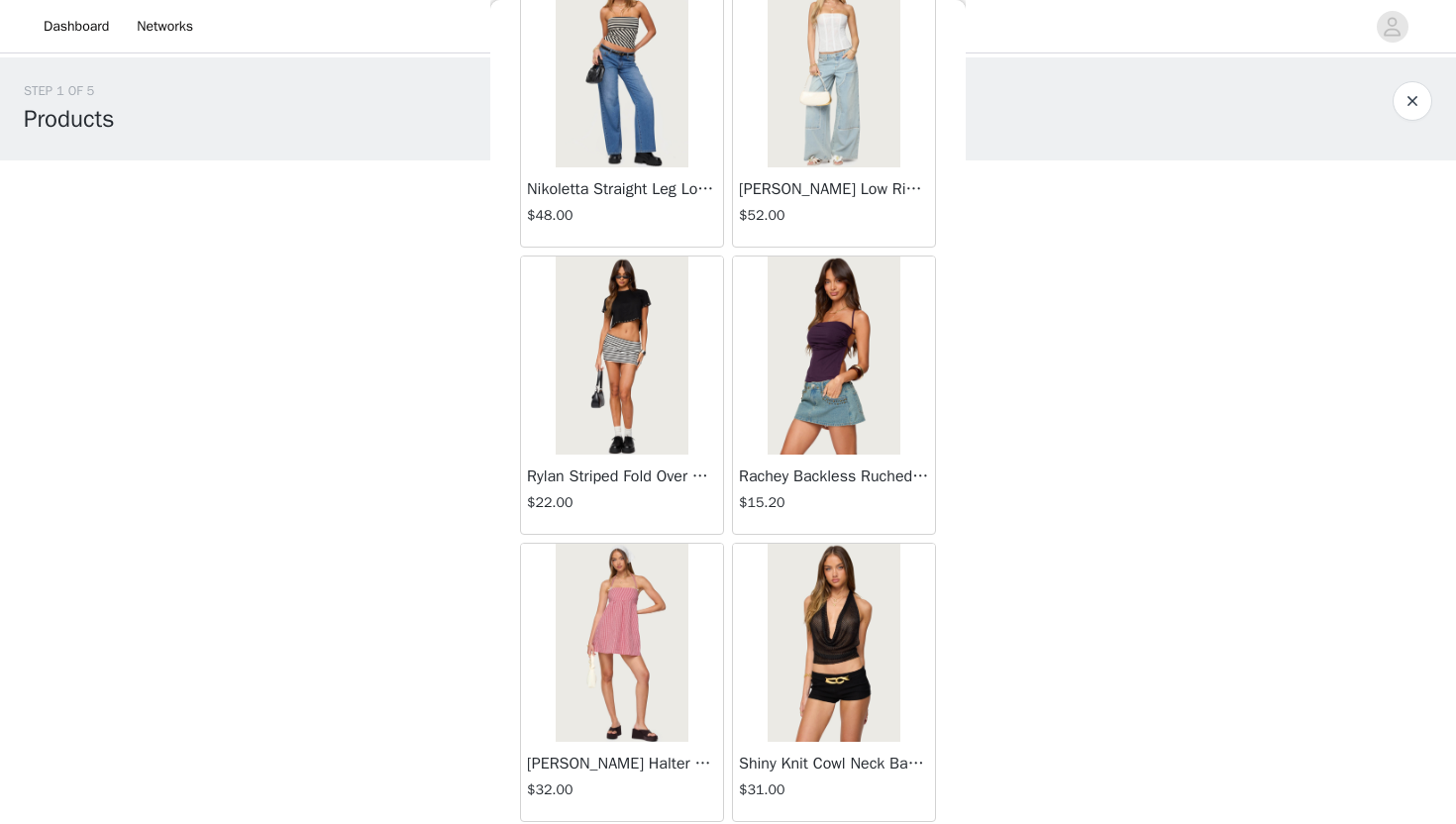 scroll, scrollTop: 24834, scrollLeft: 0, axis: vertical 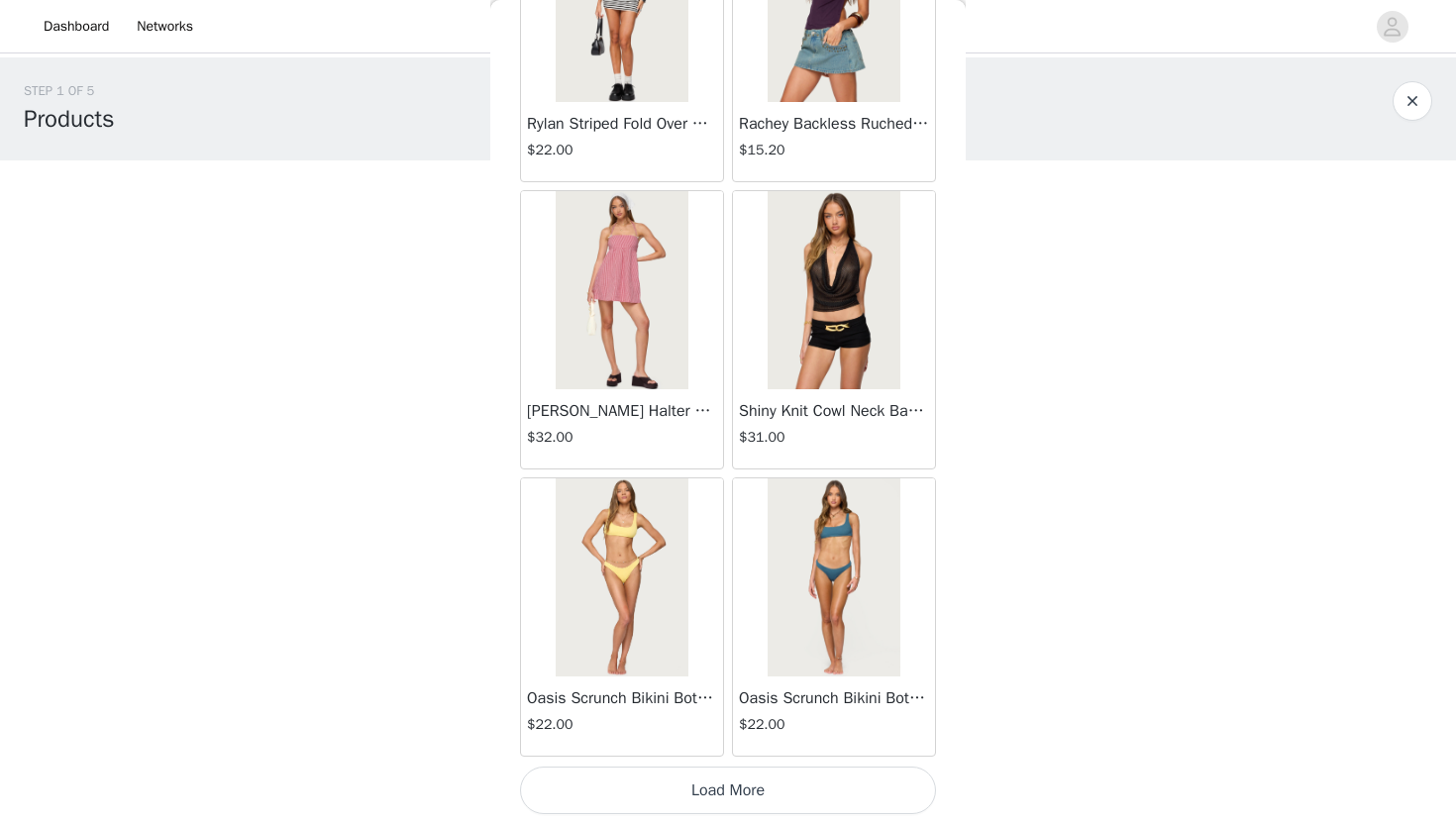 click on "Load More" at bounding box center [728, 790] 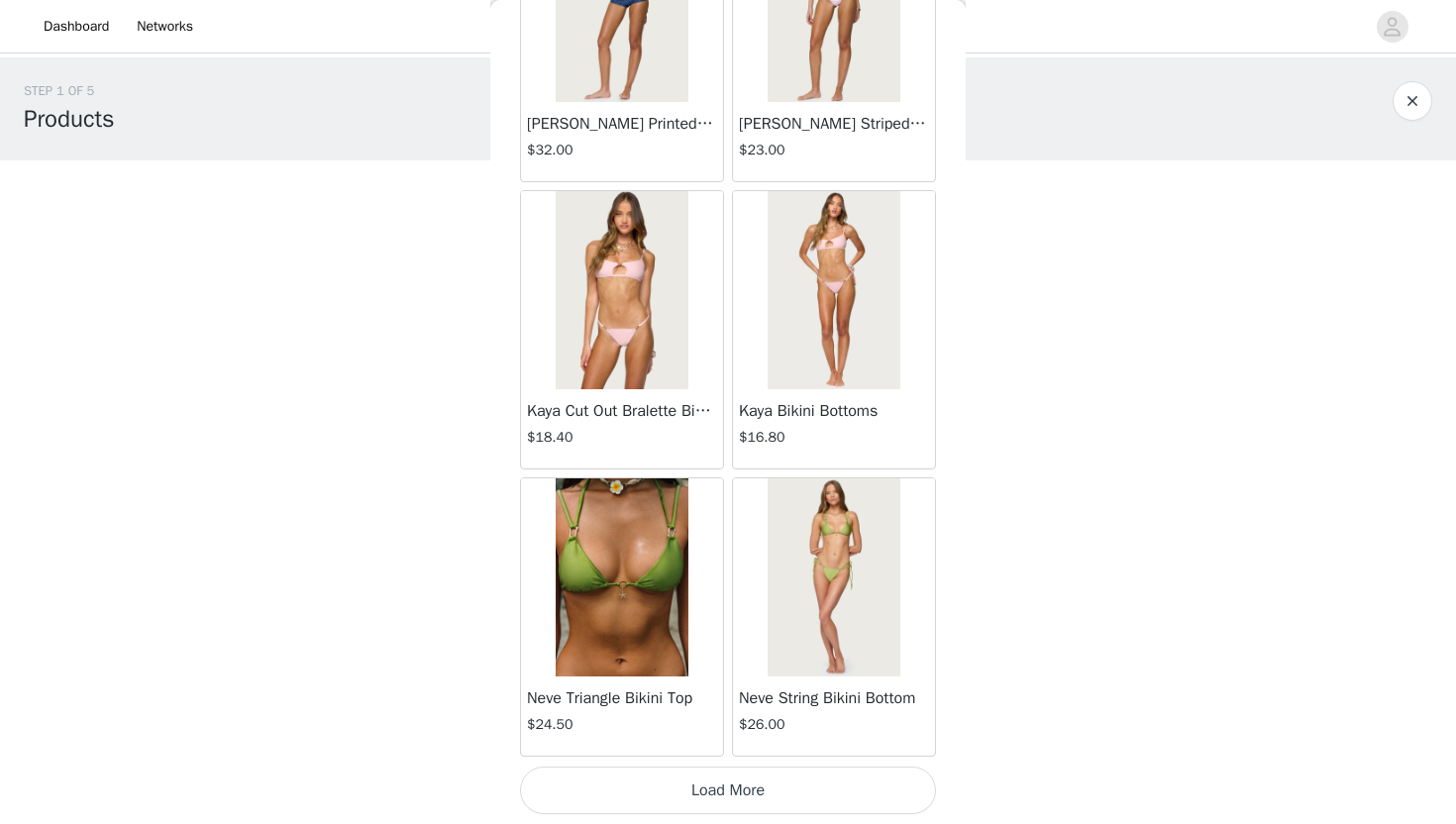 click on "Load More" at bounding box center (728, 790) 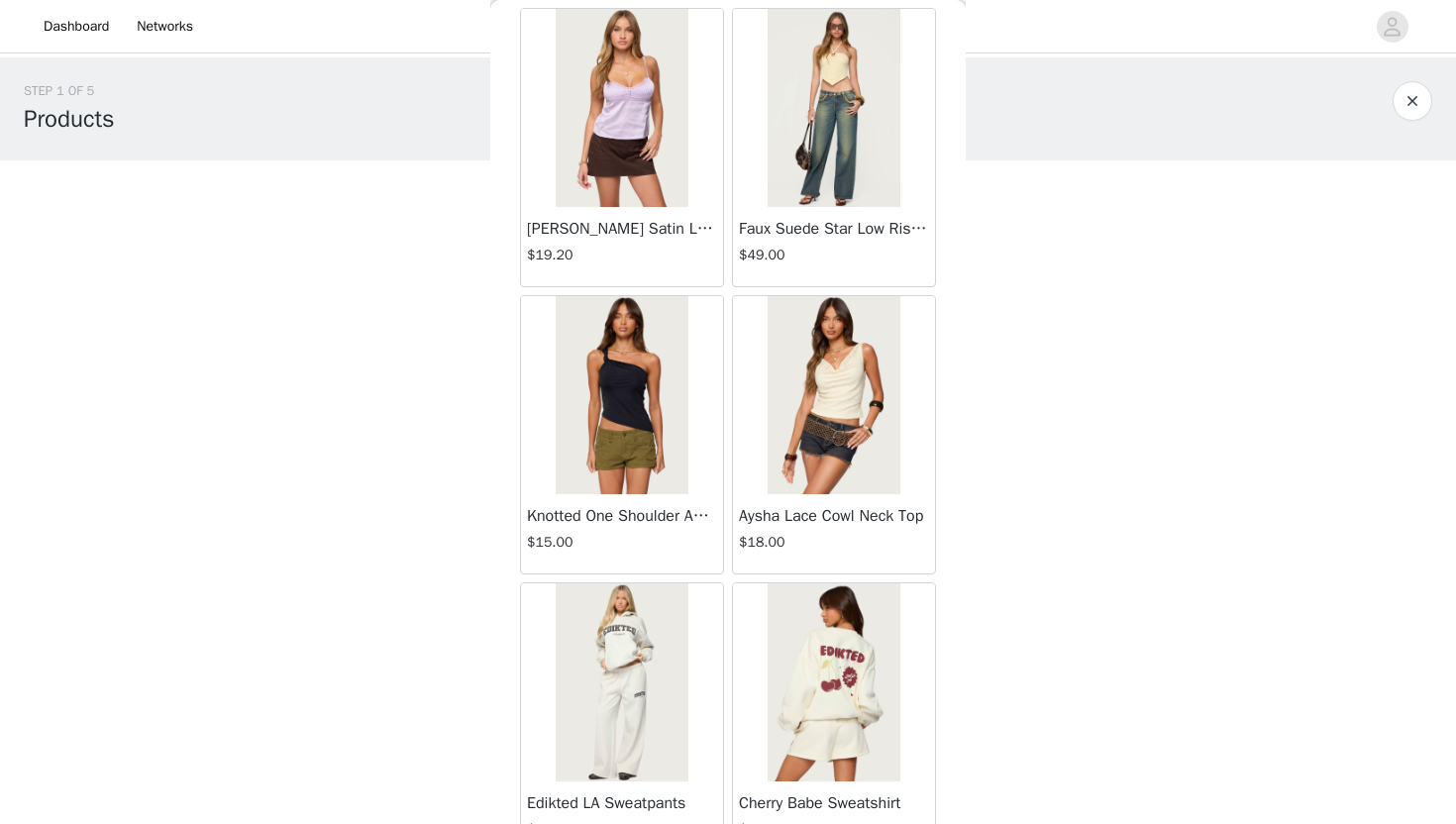scroll, scrollTop: 30928, scrollLeft: 0, axis: vertical 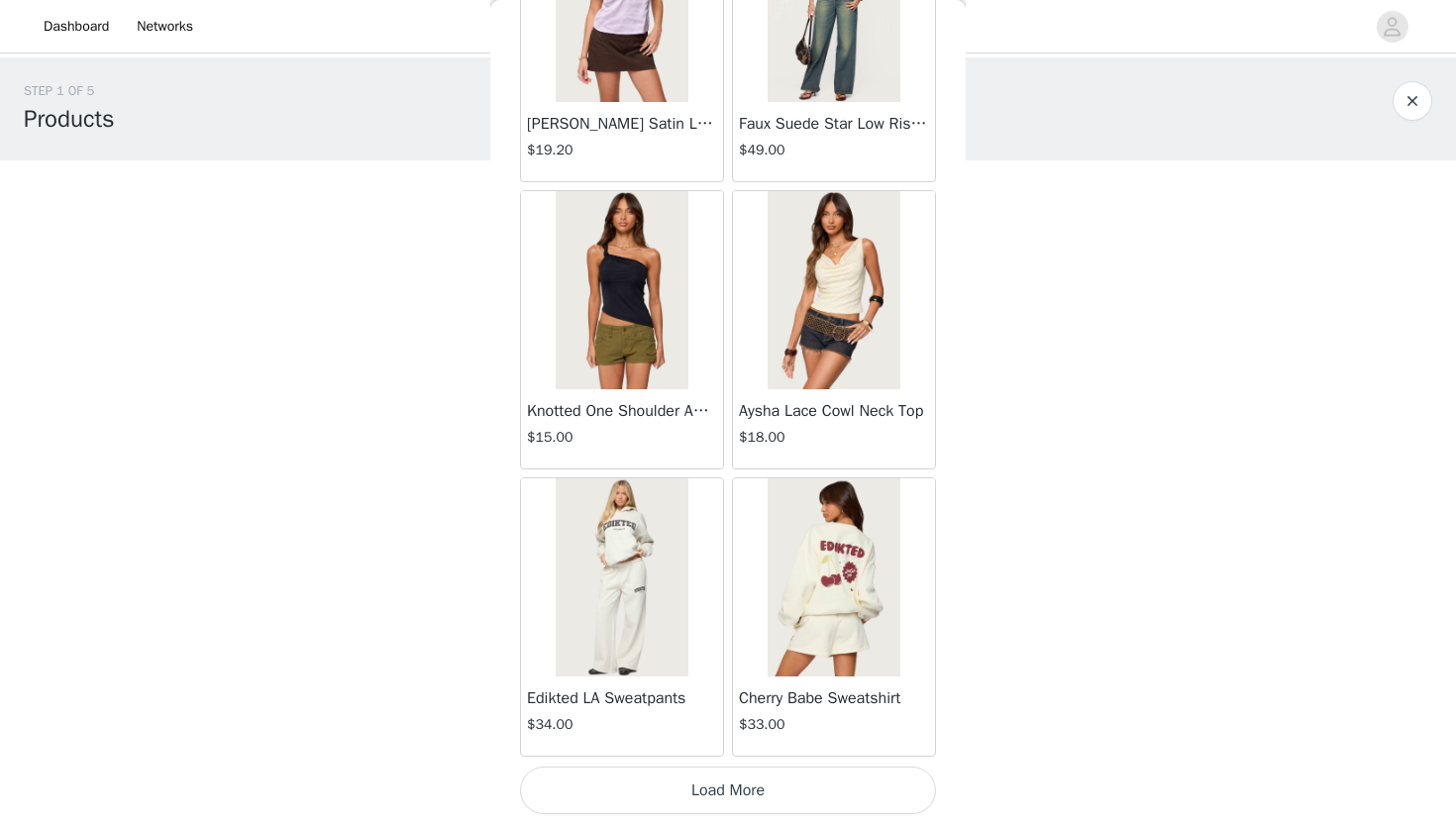 click on "Load More" at bounding box center [728, 790] 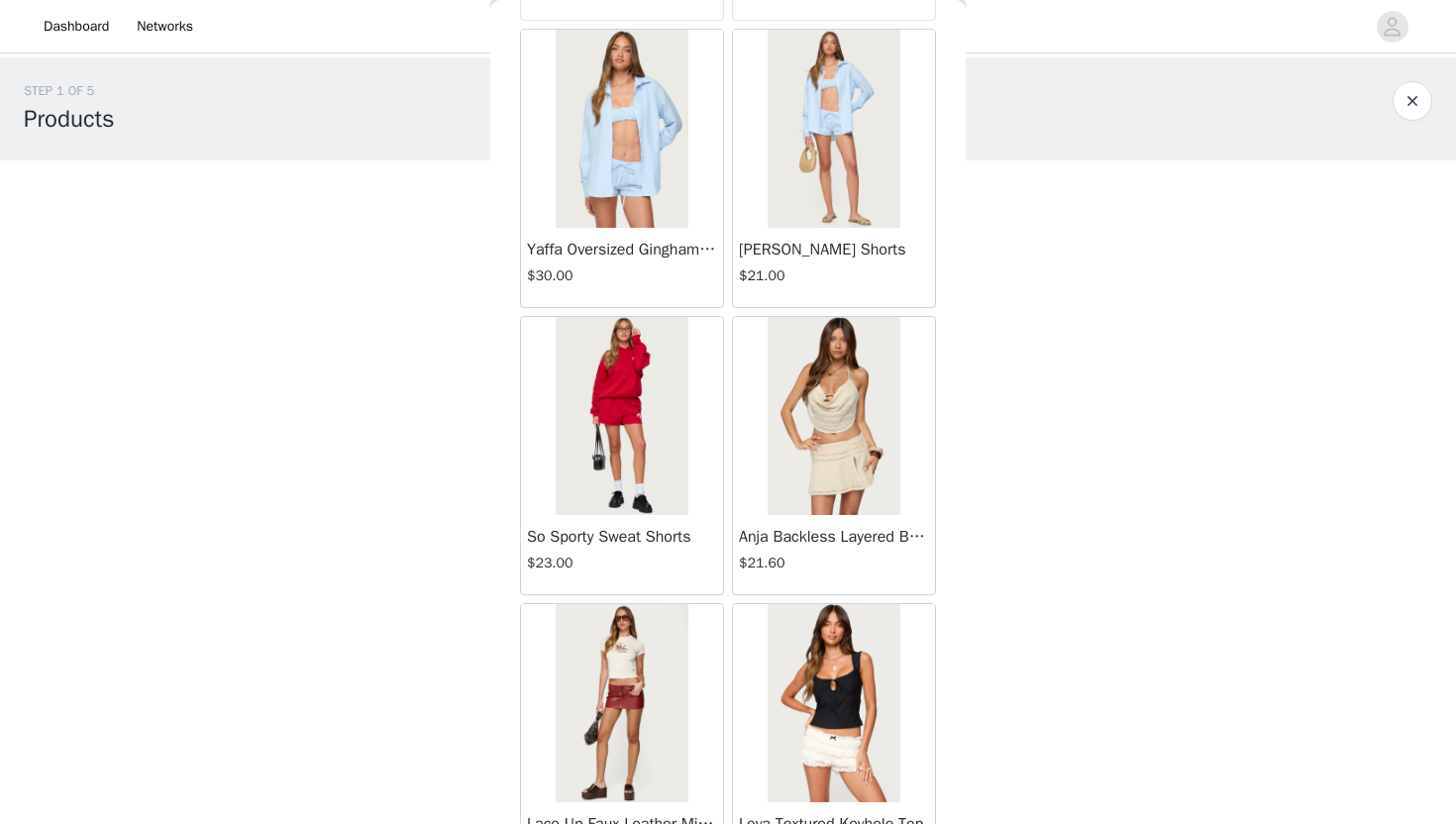 scroll, scrollTop: 33800, scrollLeft: 0, axis: vertical 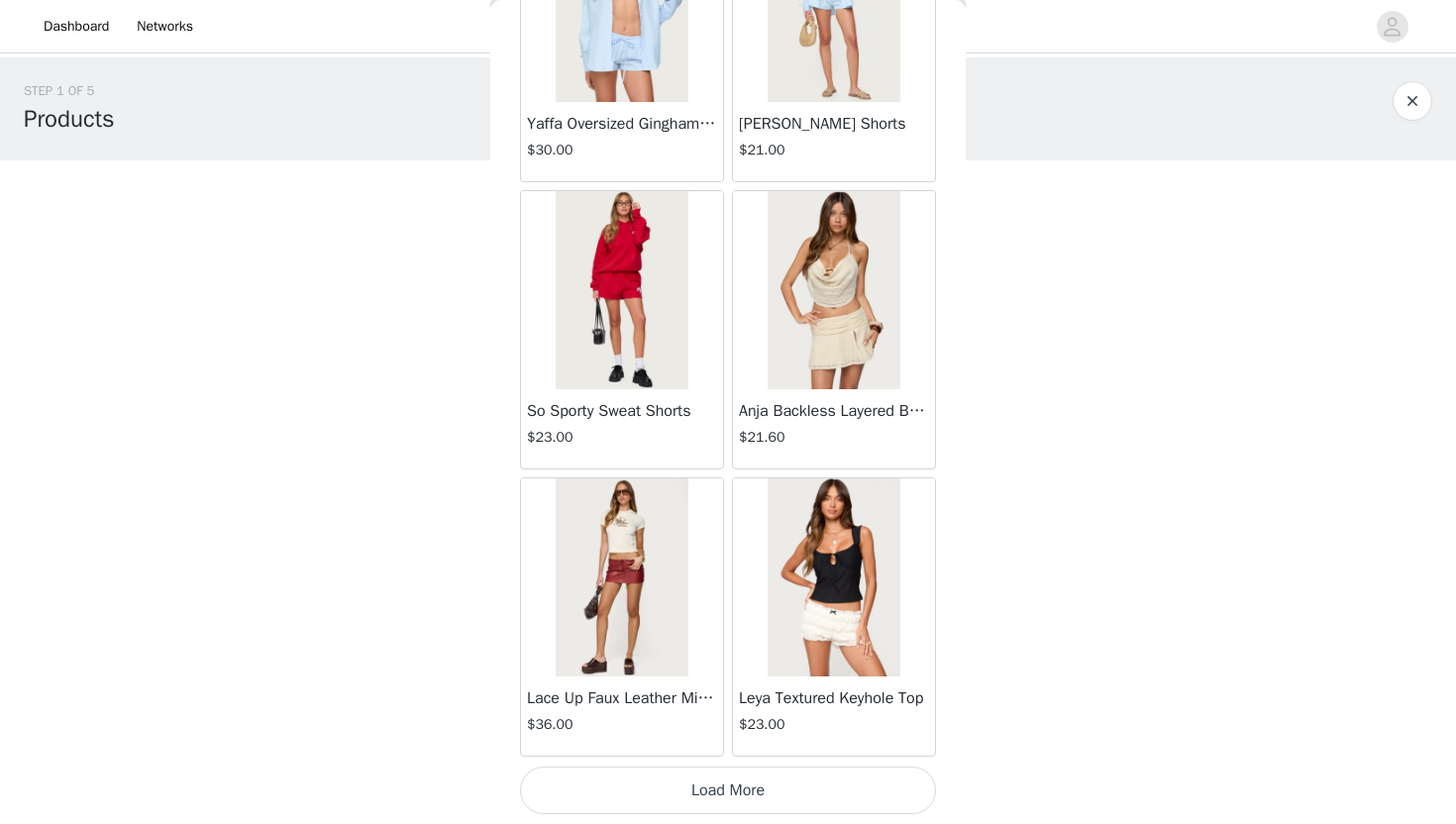 click on "Load More" at bounding box center (728, 790) 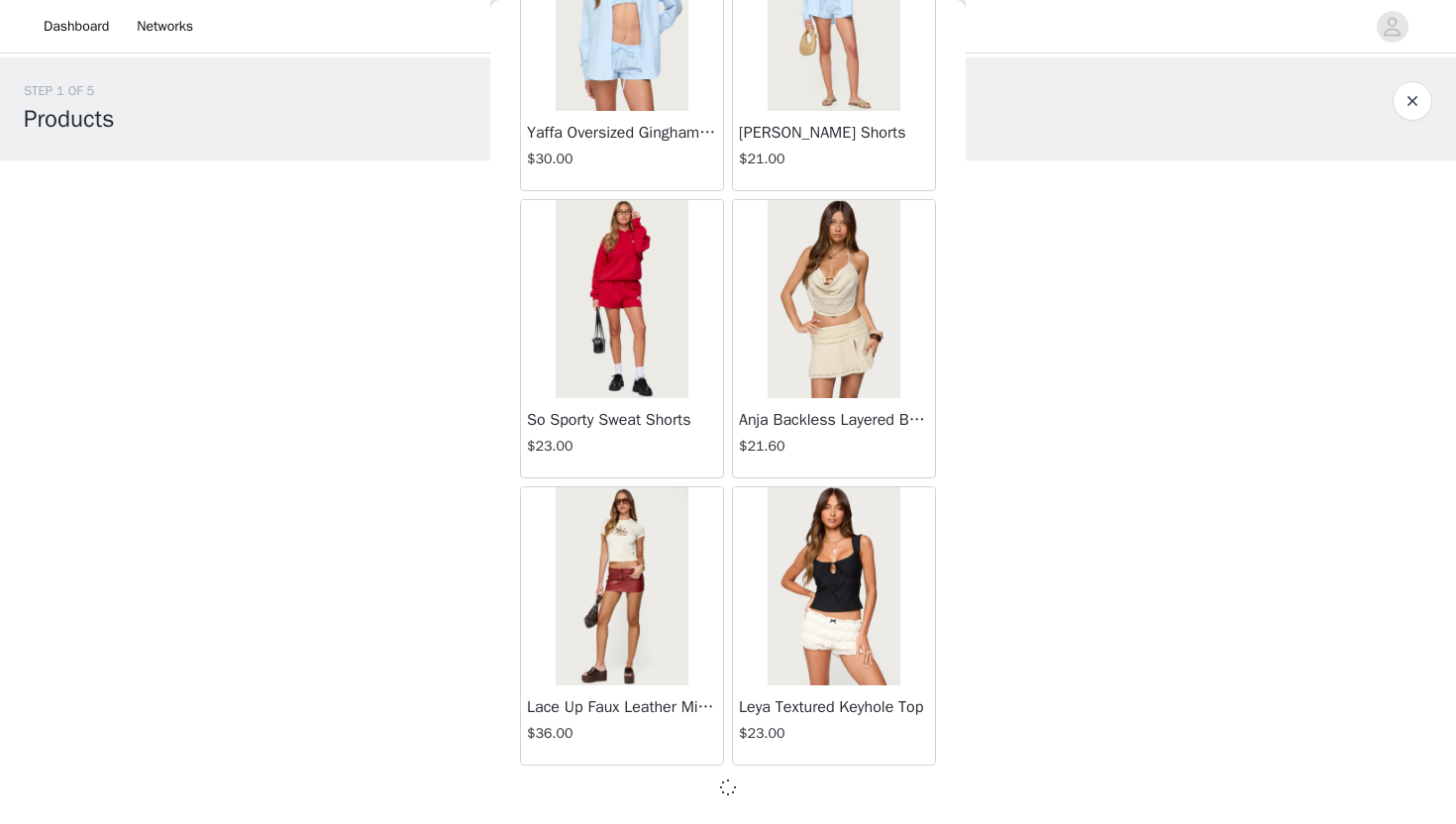 scroll, scrollTop: 33791, scrollLeft: 0, axis: vertical 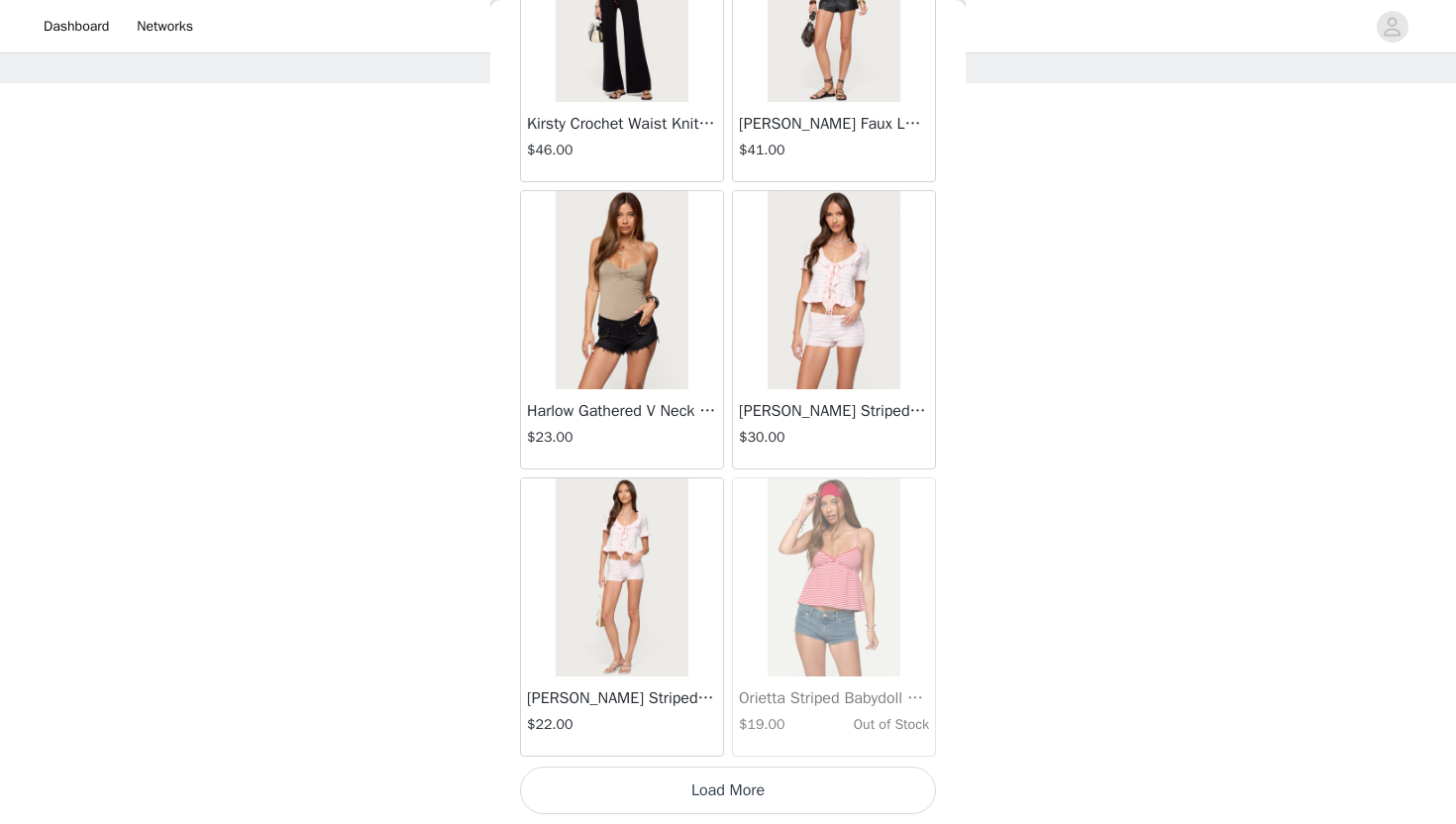 click on "Load More" at bounding box center (728, 790) 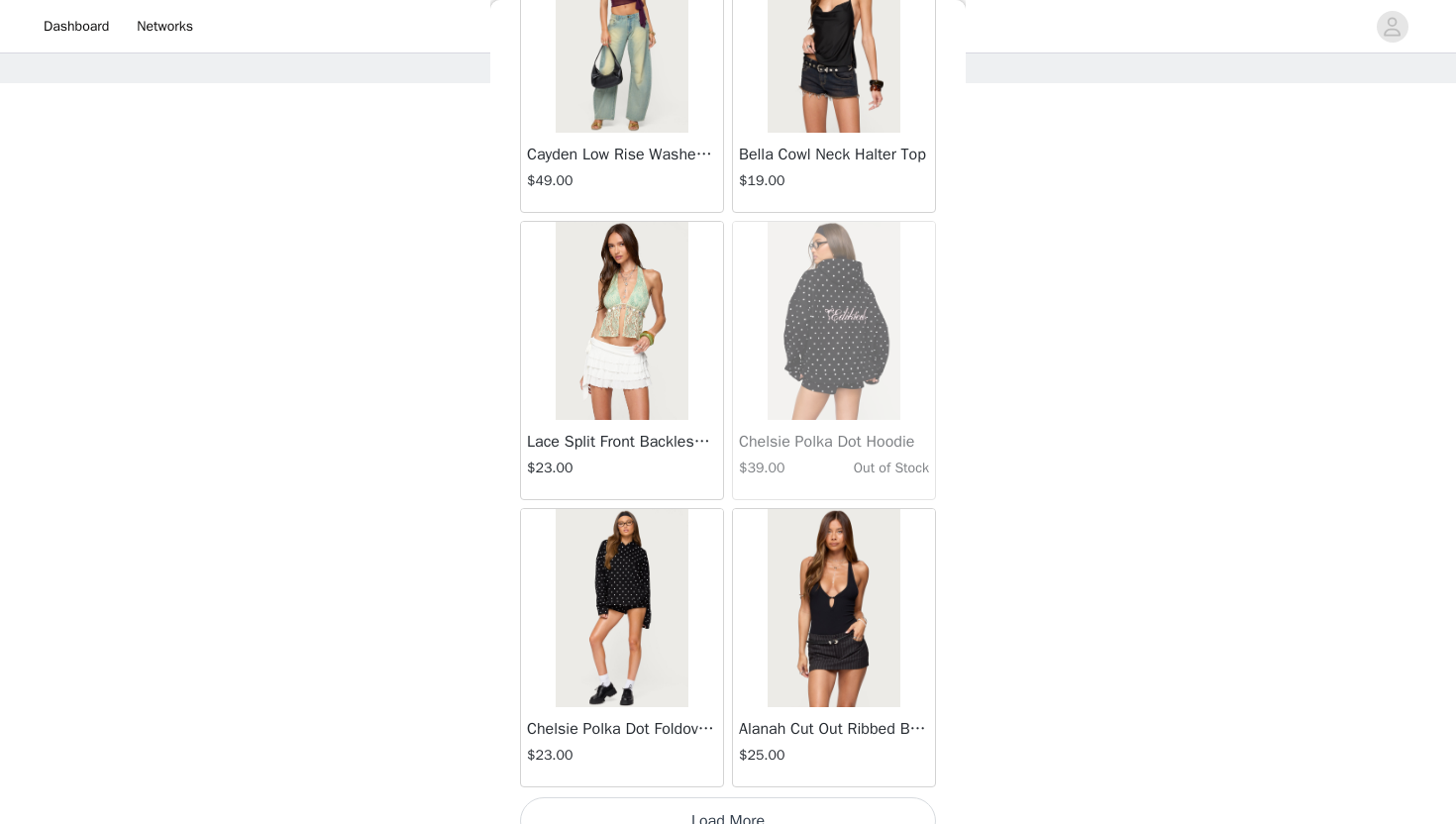 scroll, scrollTop: 39544, scrollLeft: 0, axis: vertical 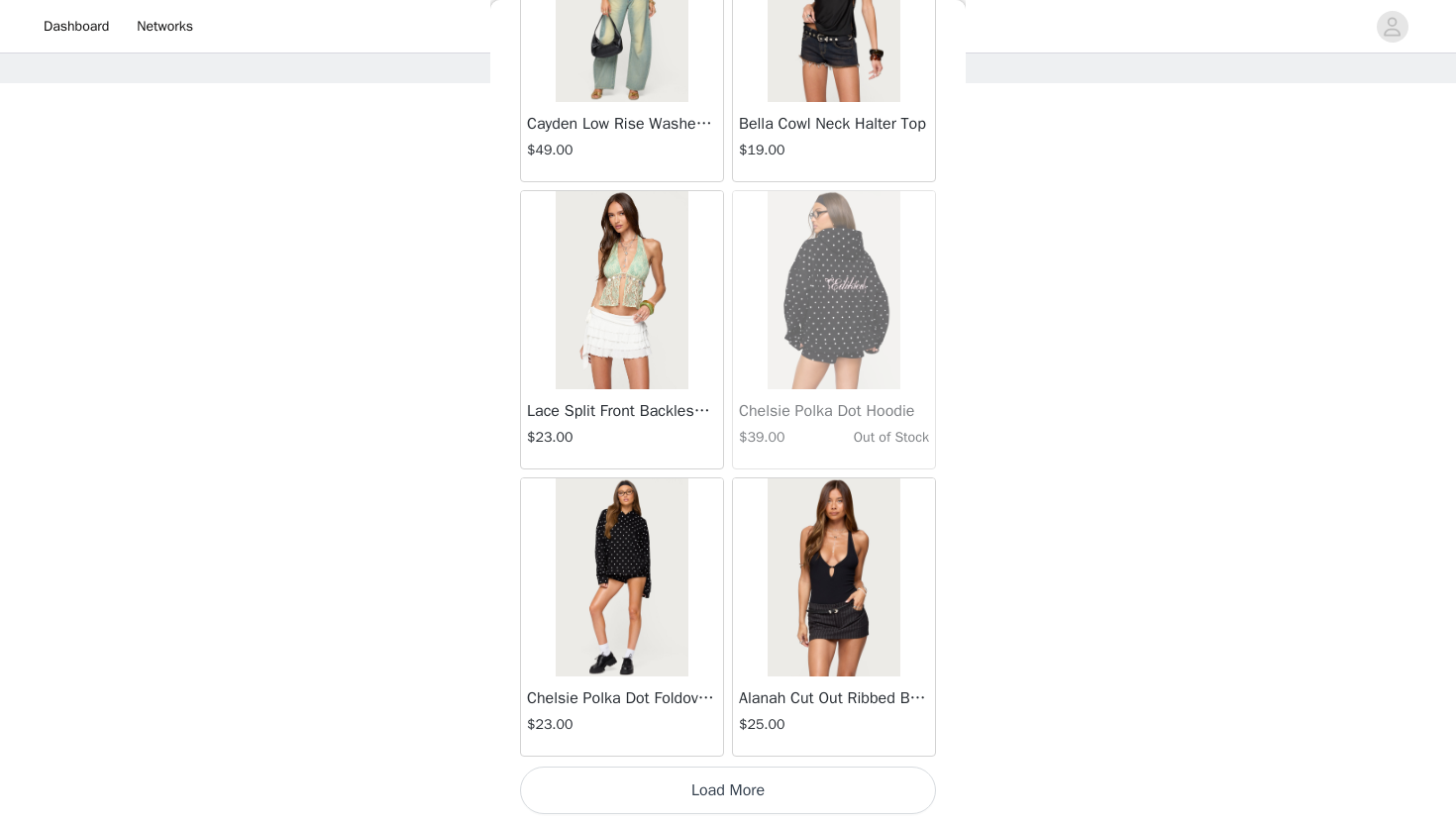 click on "Load More" at bounding box center (728, 790) 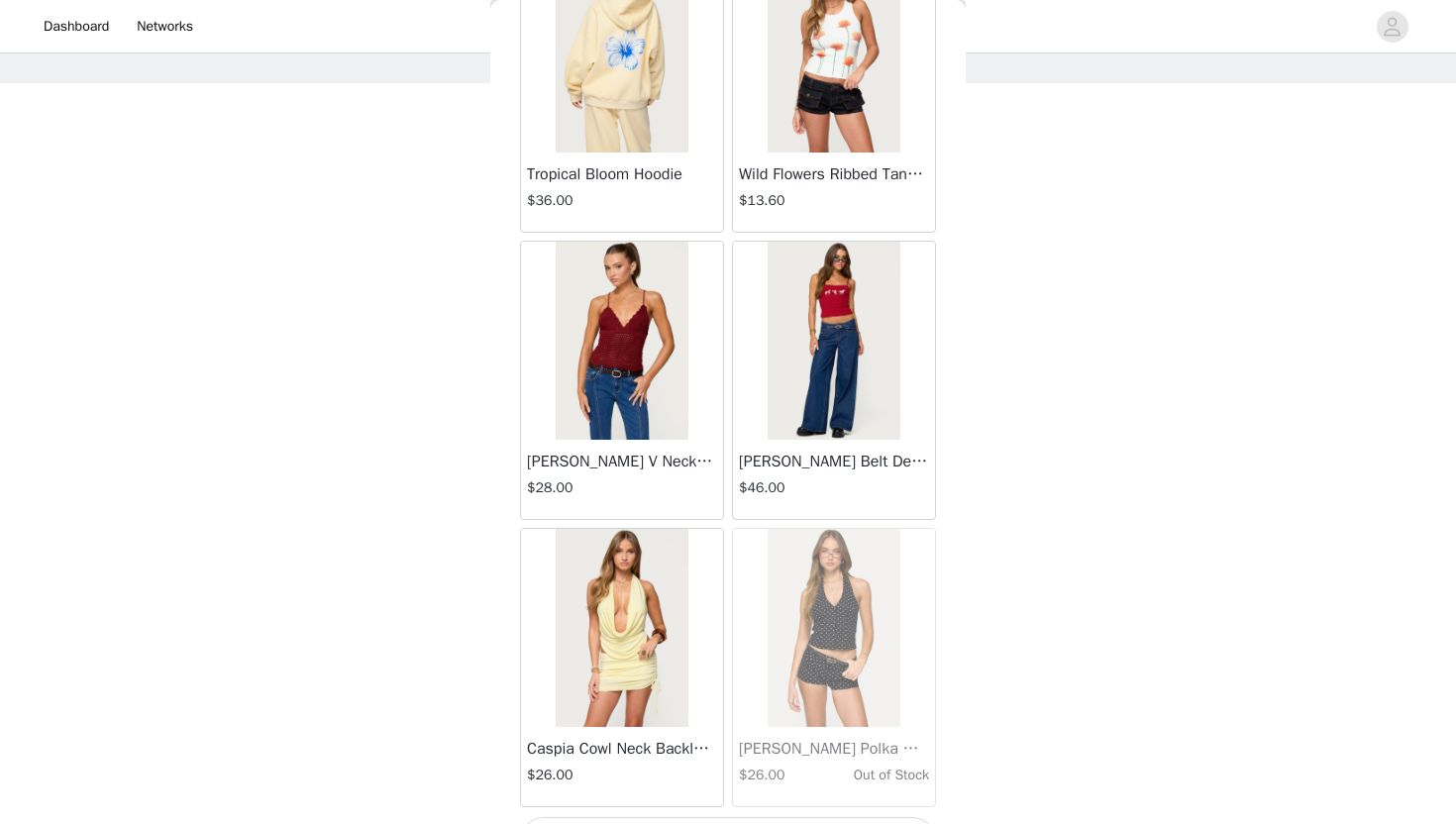 scroll, scrollTop: 42416, scrollLeft: 0, axis: vertical 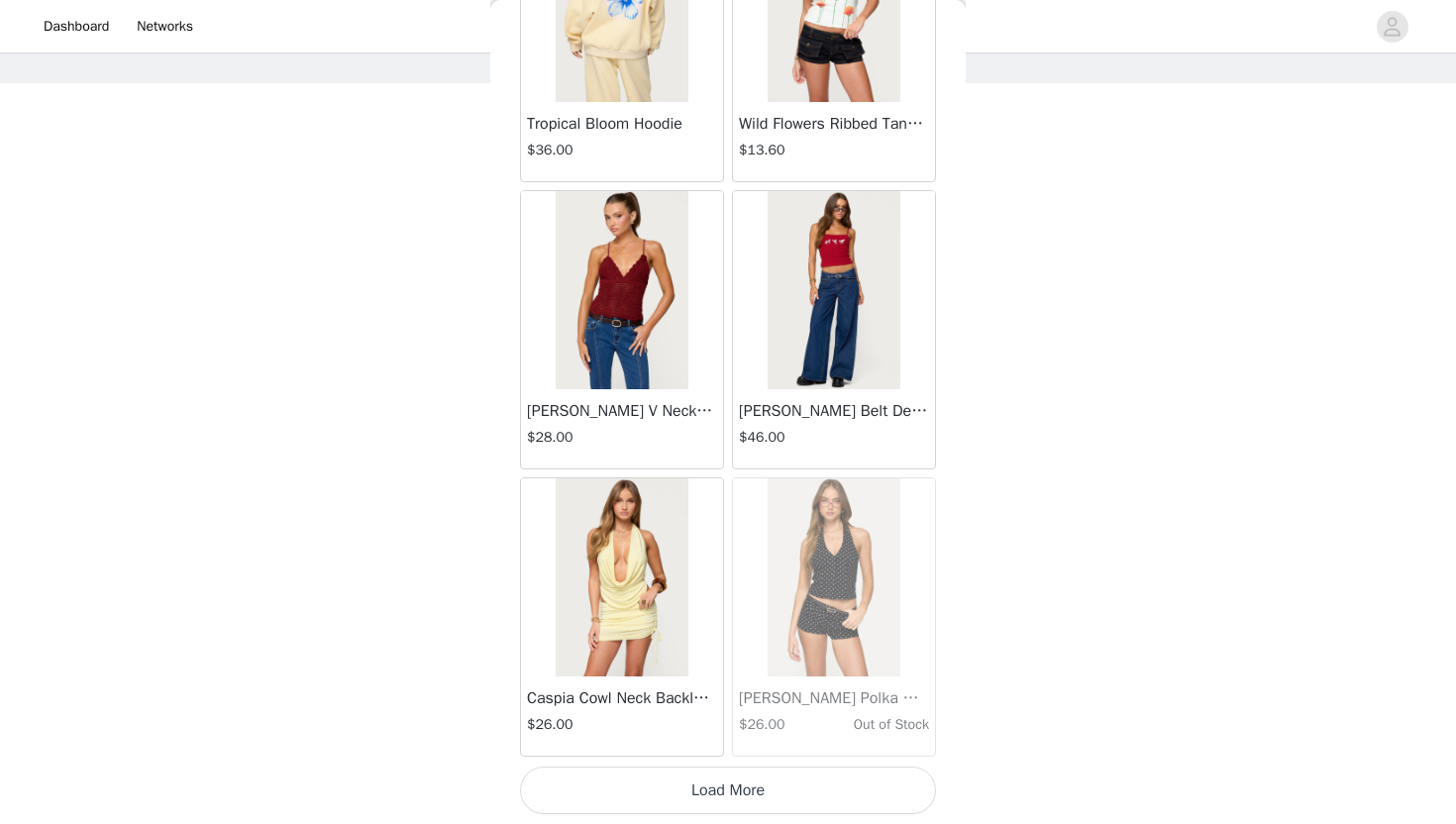 click on "Load More" at bounding box center (728, 790) 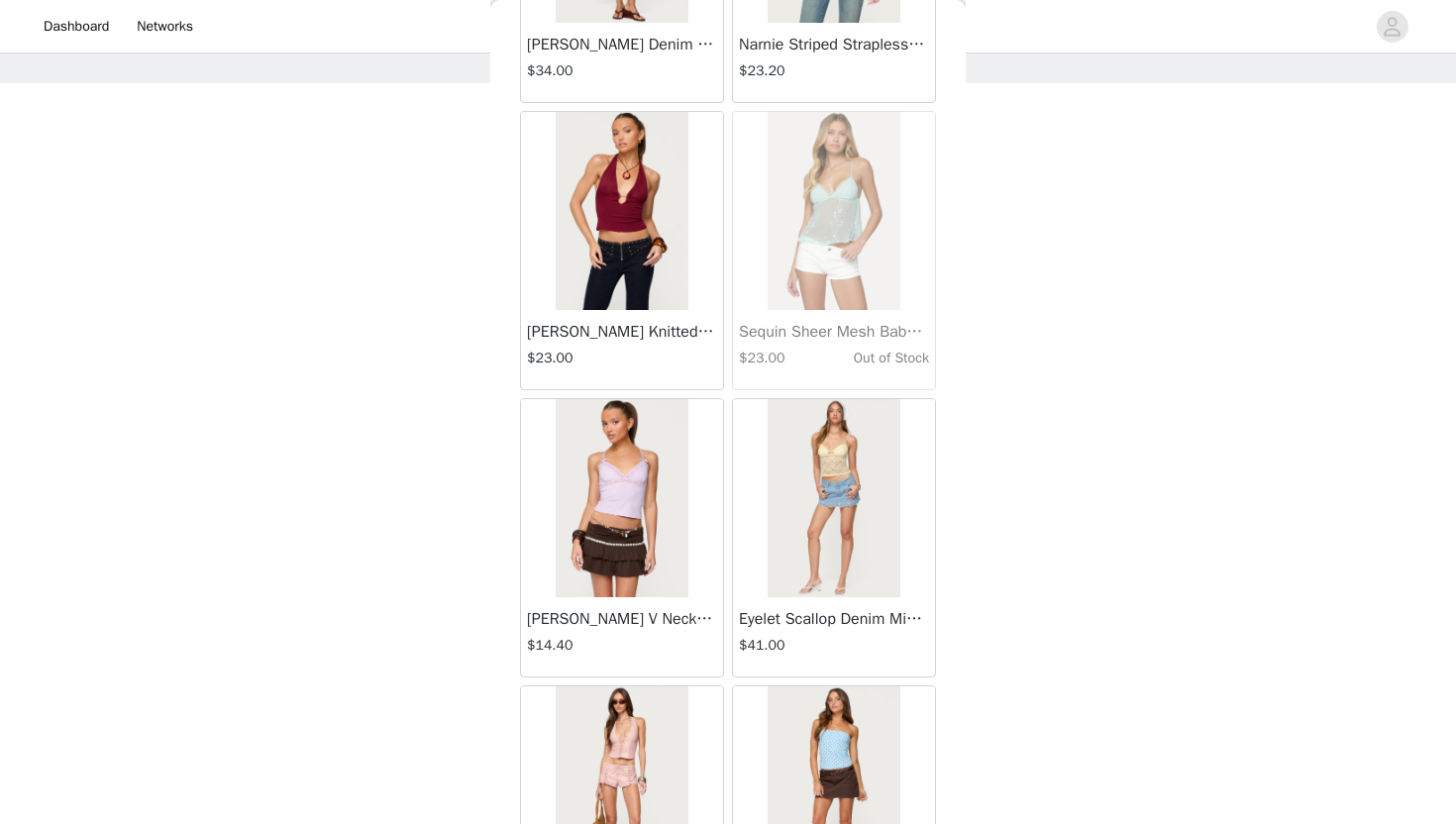 scroll, scrollTop: 45288, scrollLeft: 0, axis: vertical 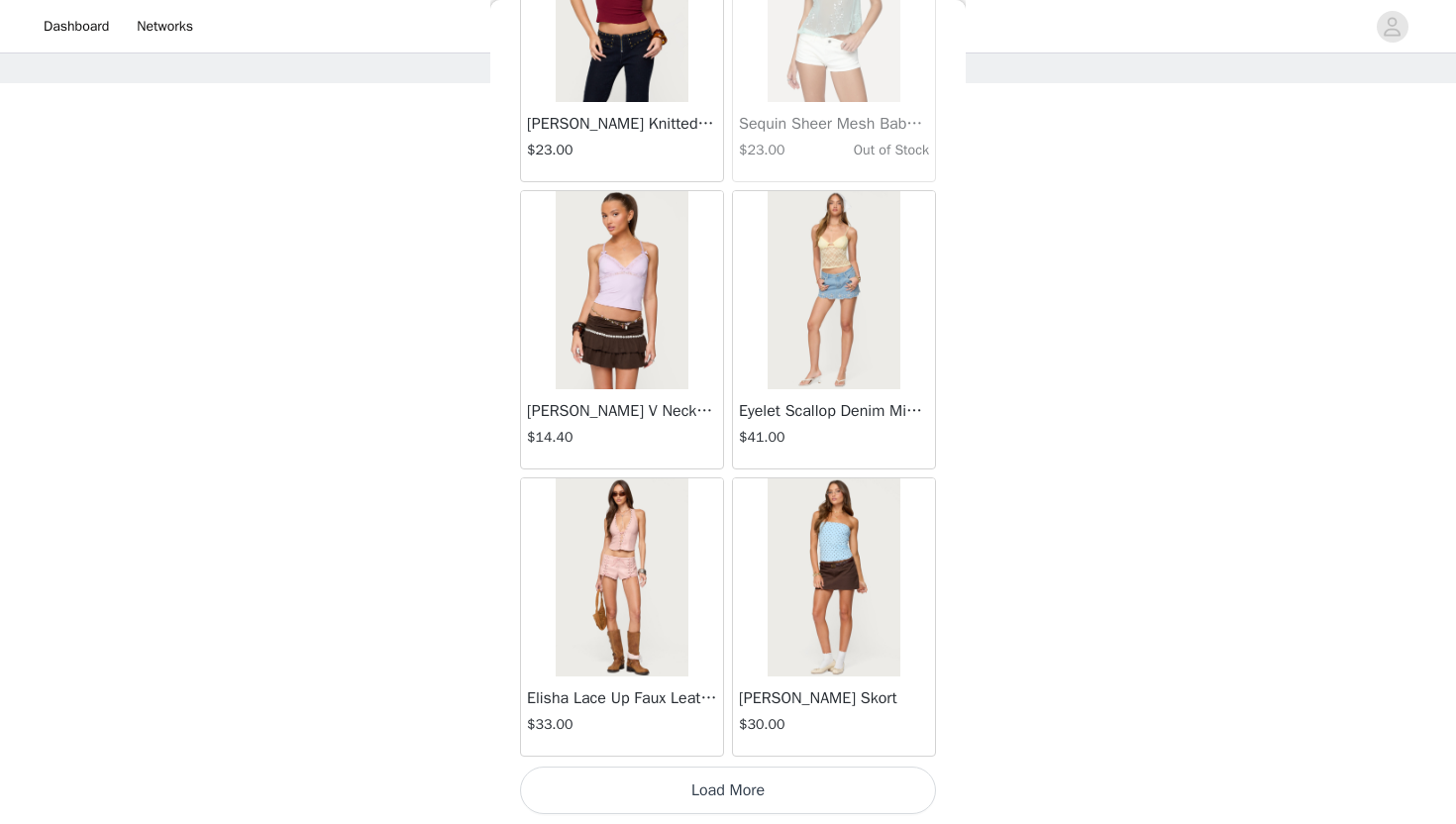 click on "Load More" at bounding box center (728, 790) 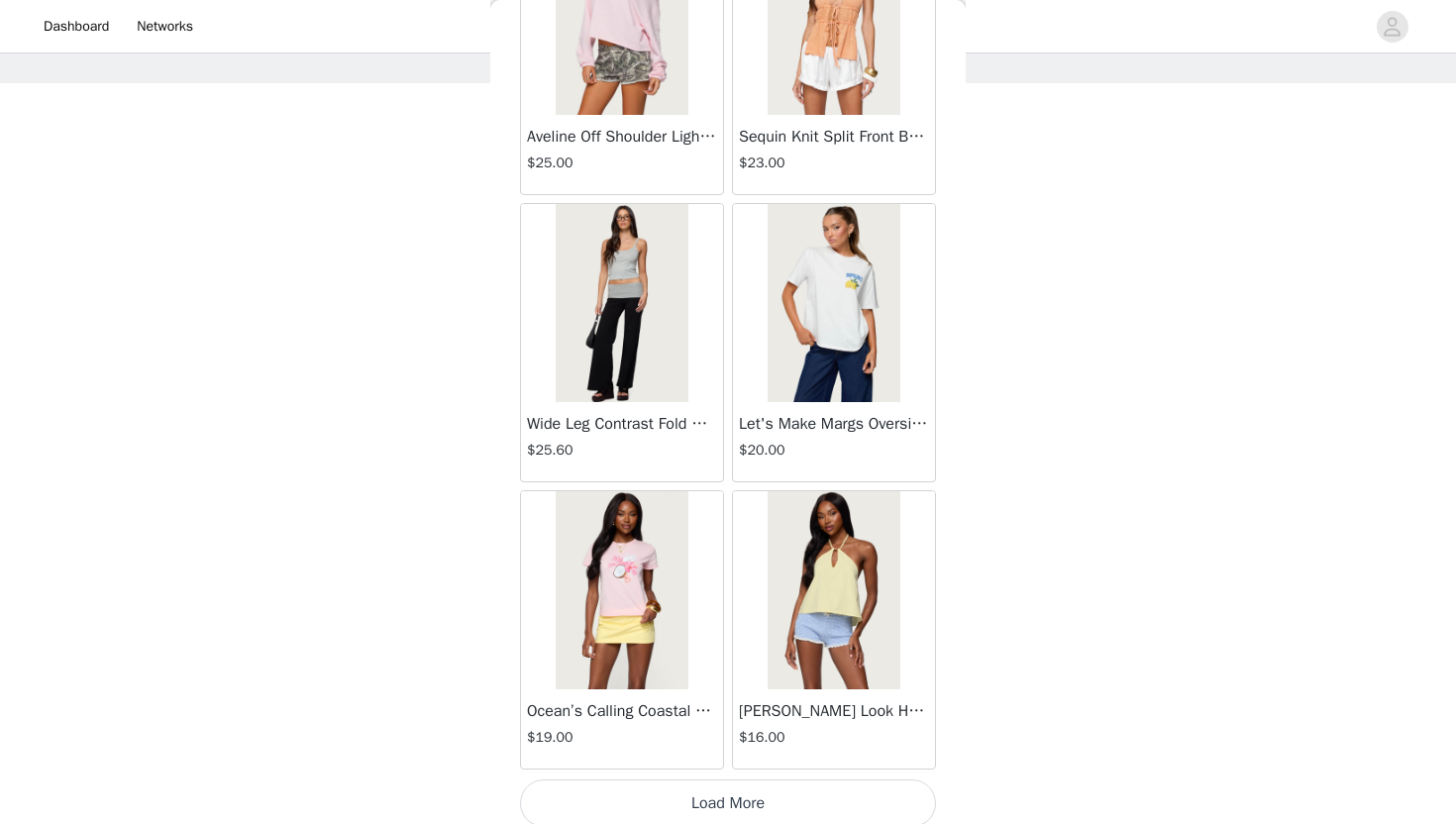 scroll, scrollTop: 48160, scrollLeft: 0, axis: vertical 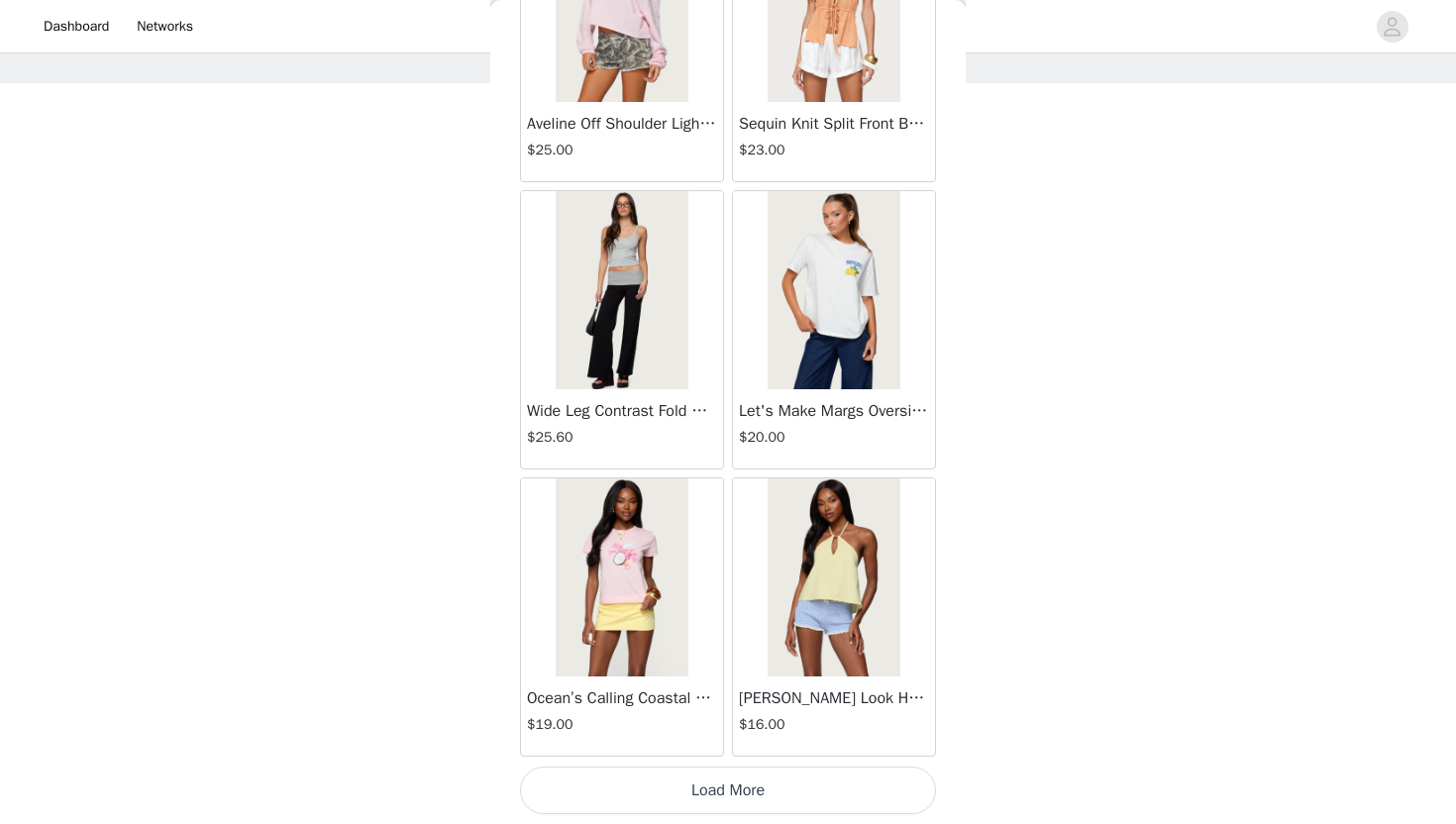 click on "Load More" at bounding box center (728, 790) 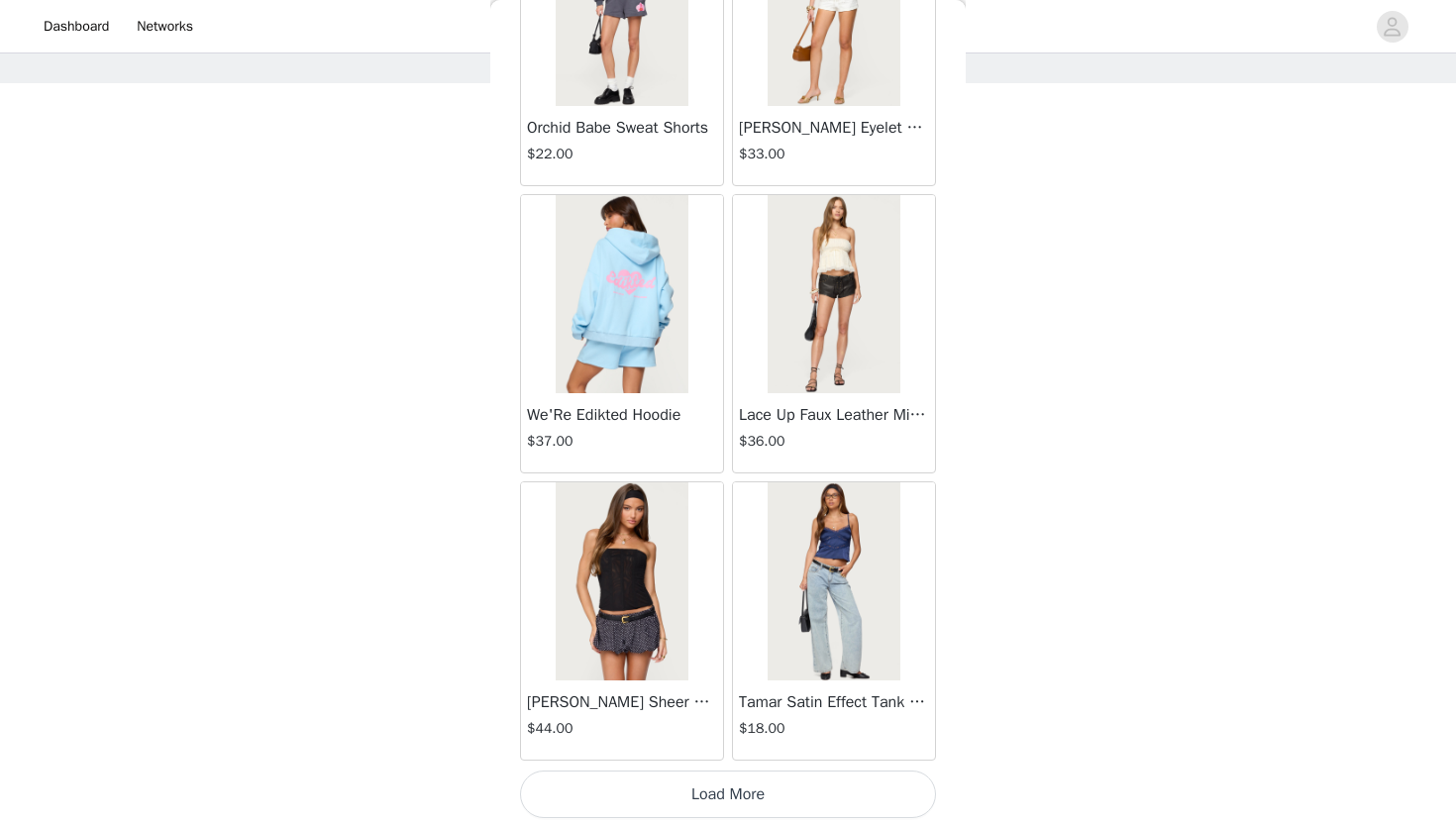 scroll, scrollTop: 51033, scrollLeft: 0, axis: vertical 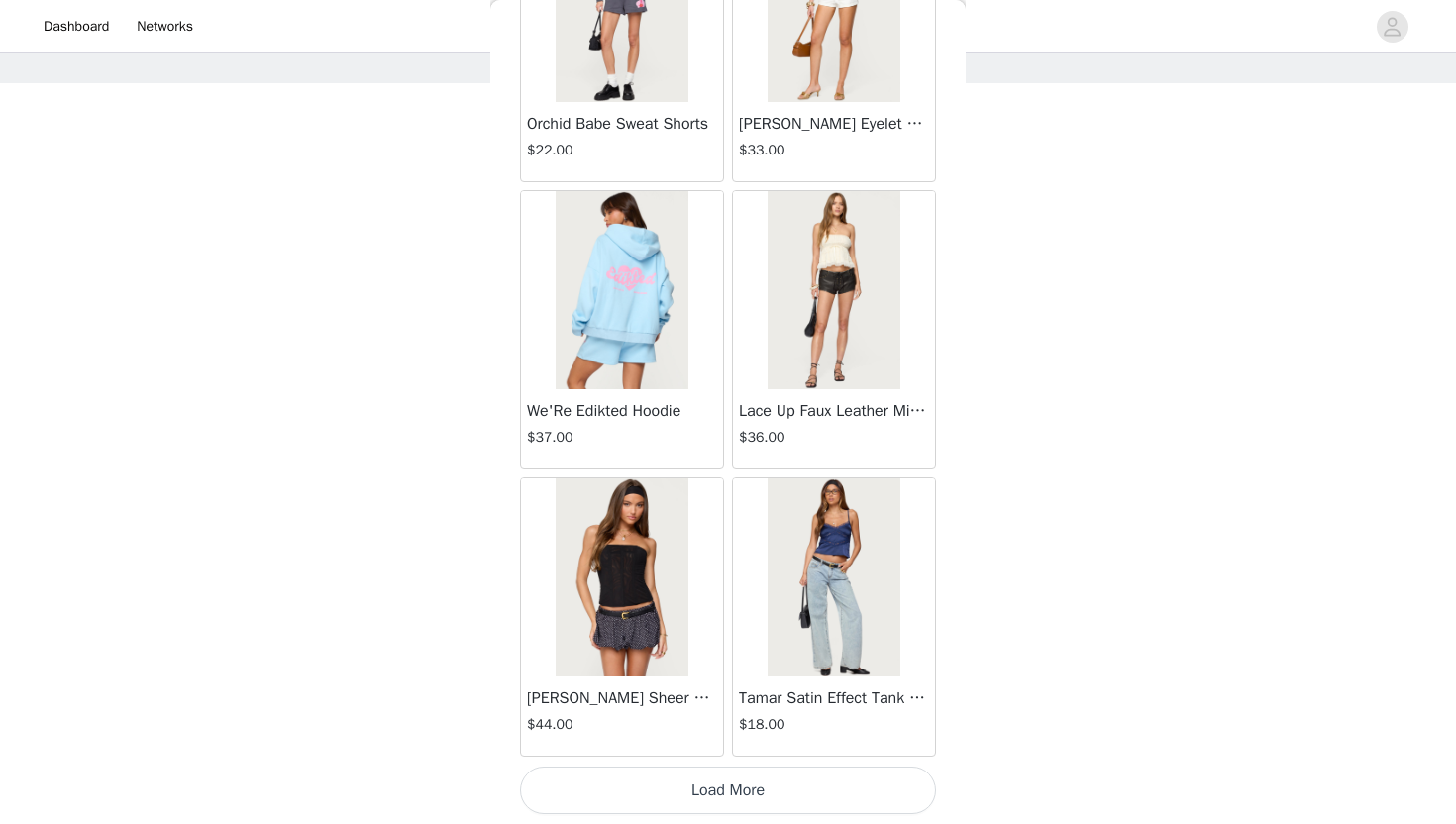 click on "Load More" at bounding box center (728, 790) 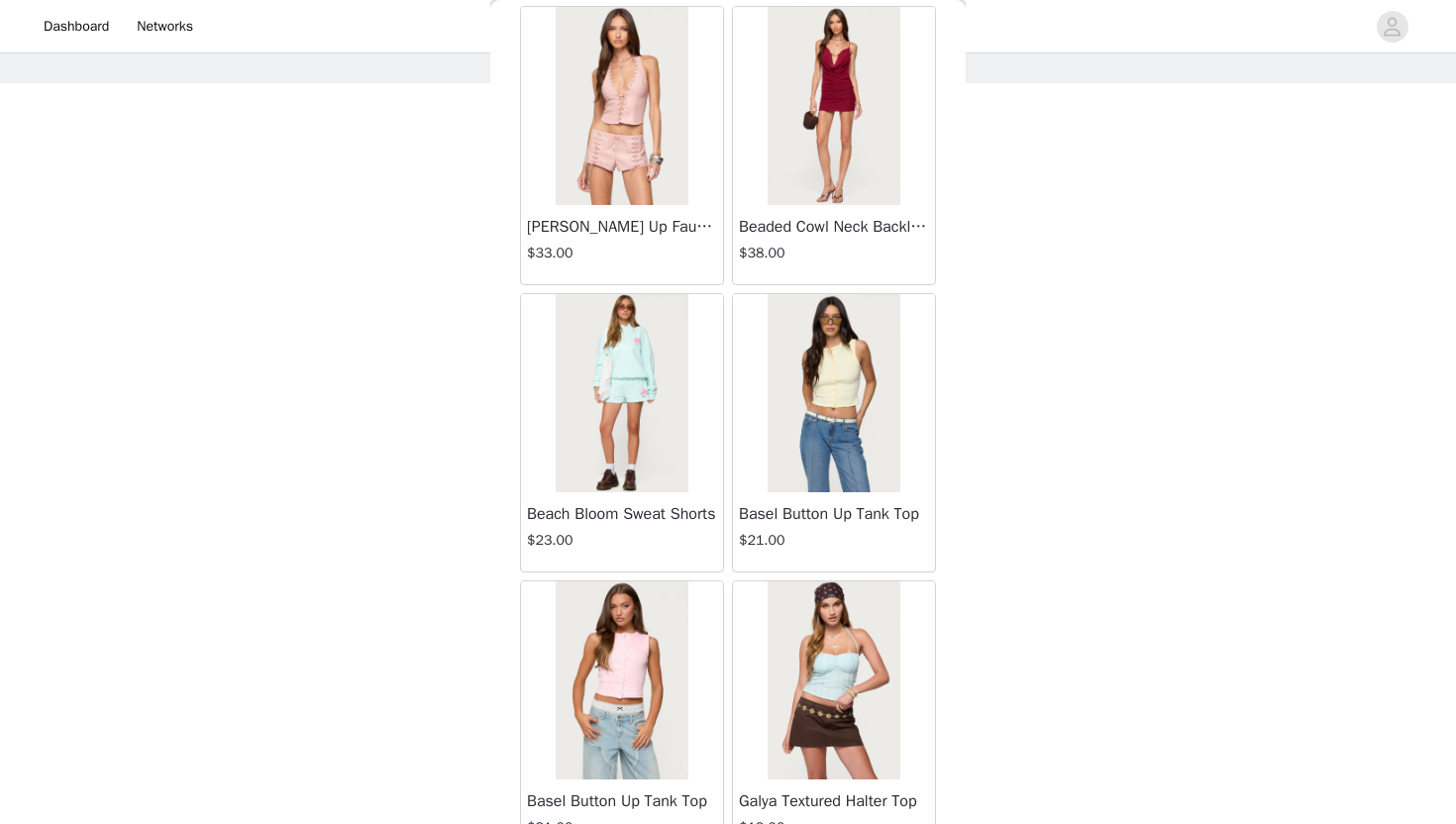 scroll, scrollTop: 53905, scrollLeft: 0, axis: vertical 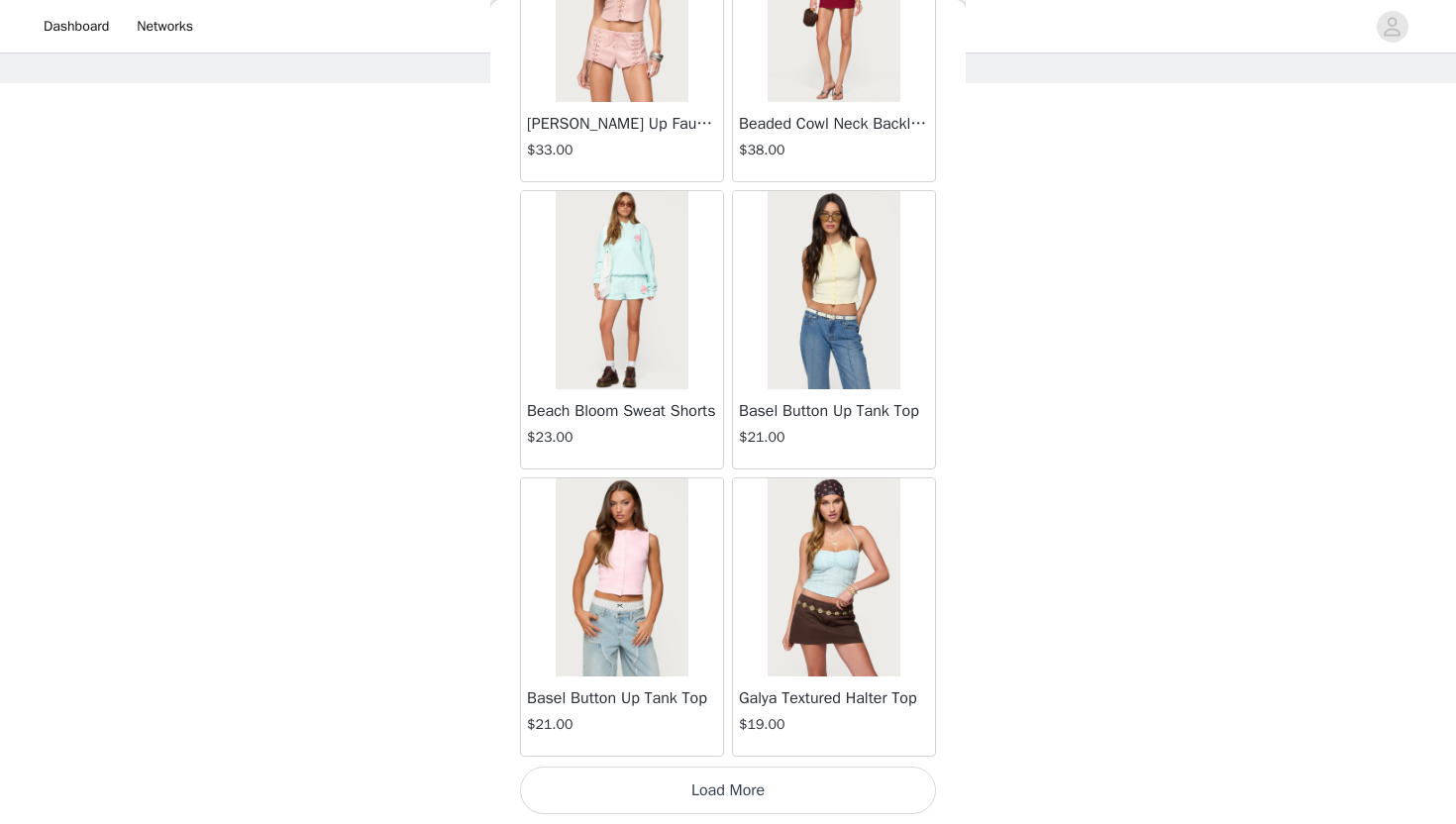 click on "Load More" at bounding box center [728, 790] 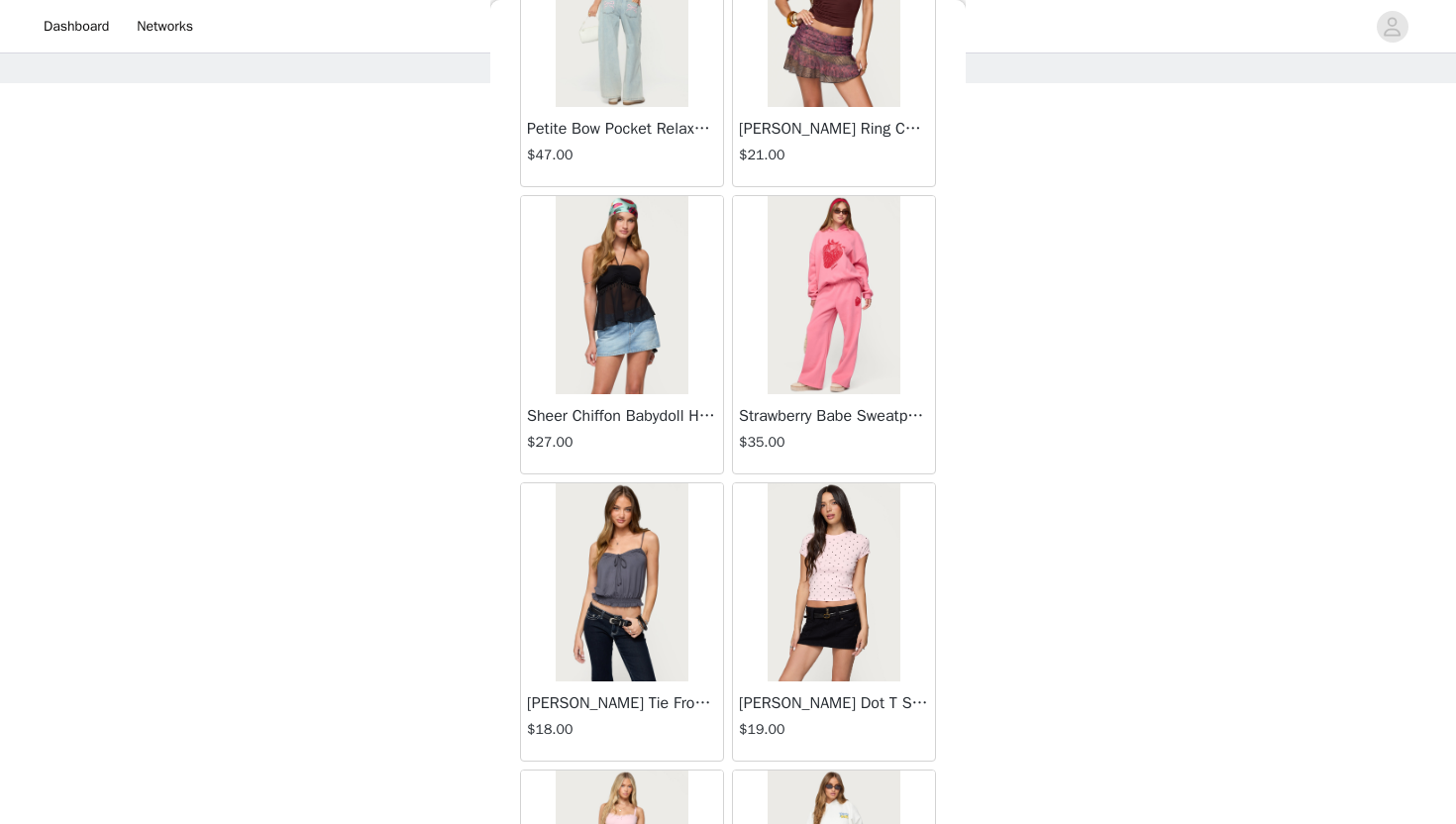 scroll, scrollTop: 55626, scrollLeft: 0, axis: vertical 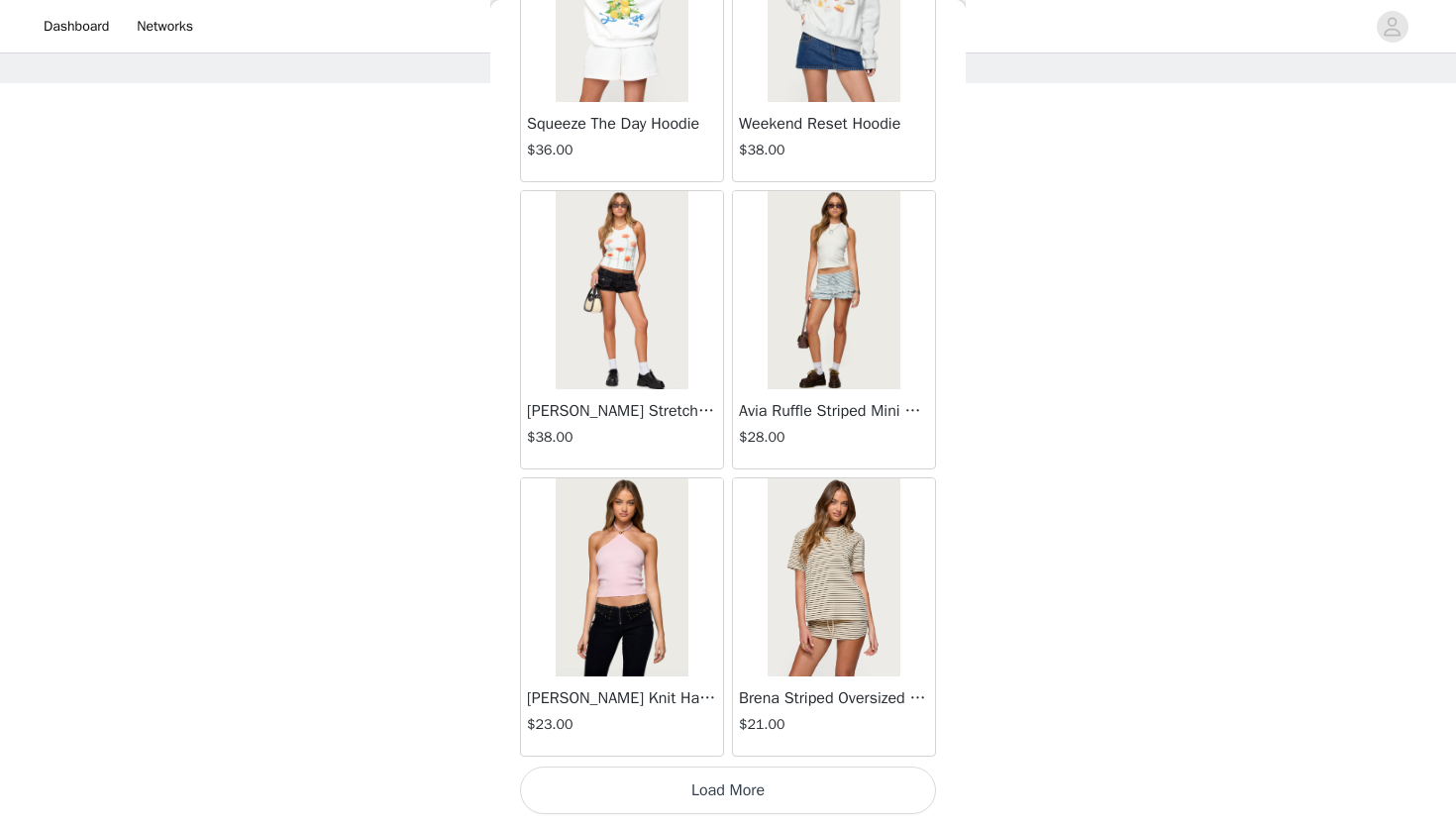 click on "Load More" at bounding box center (728, 790) 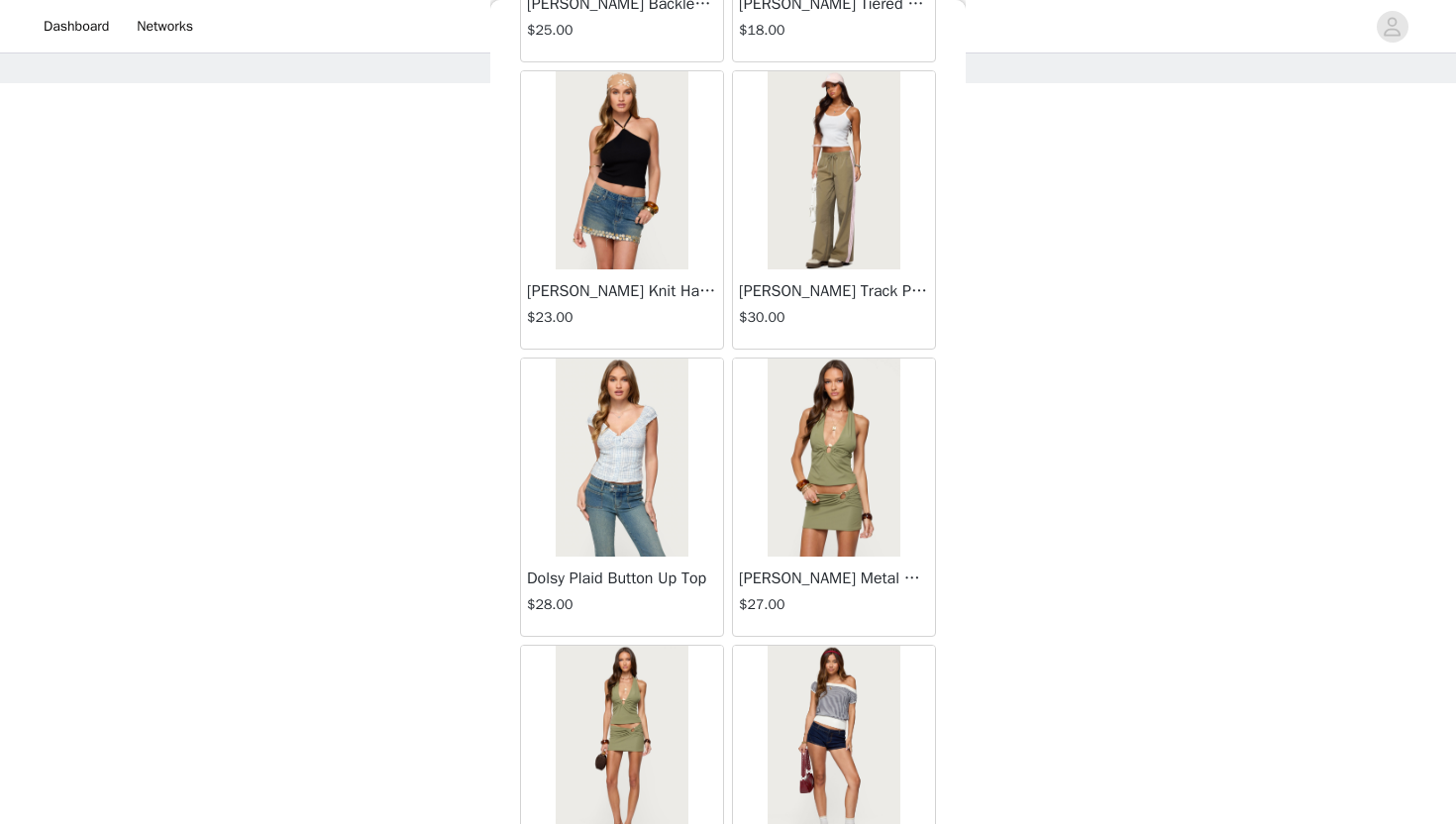 scroll, scrollTop: 59649, scrollLeft: 0, axis: vertical 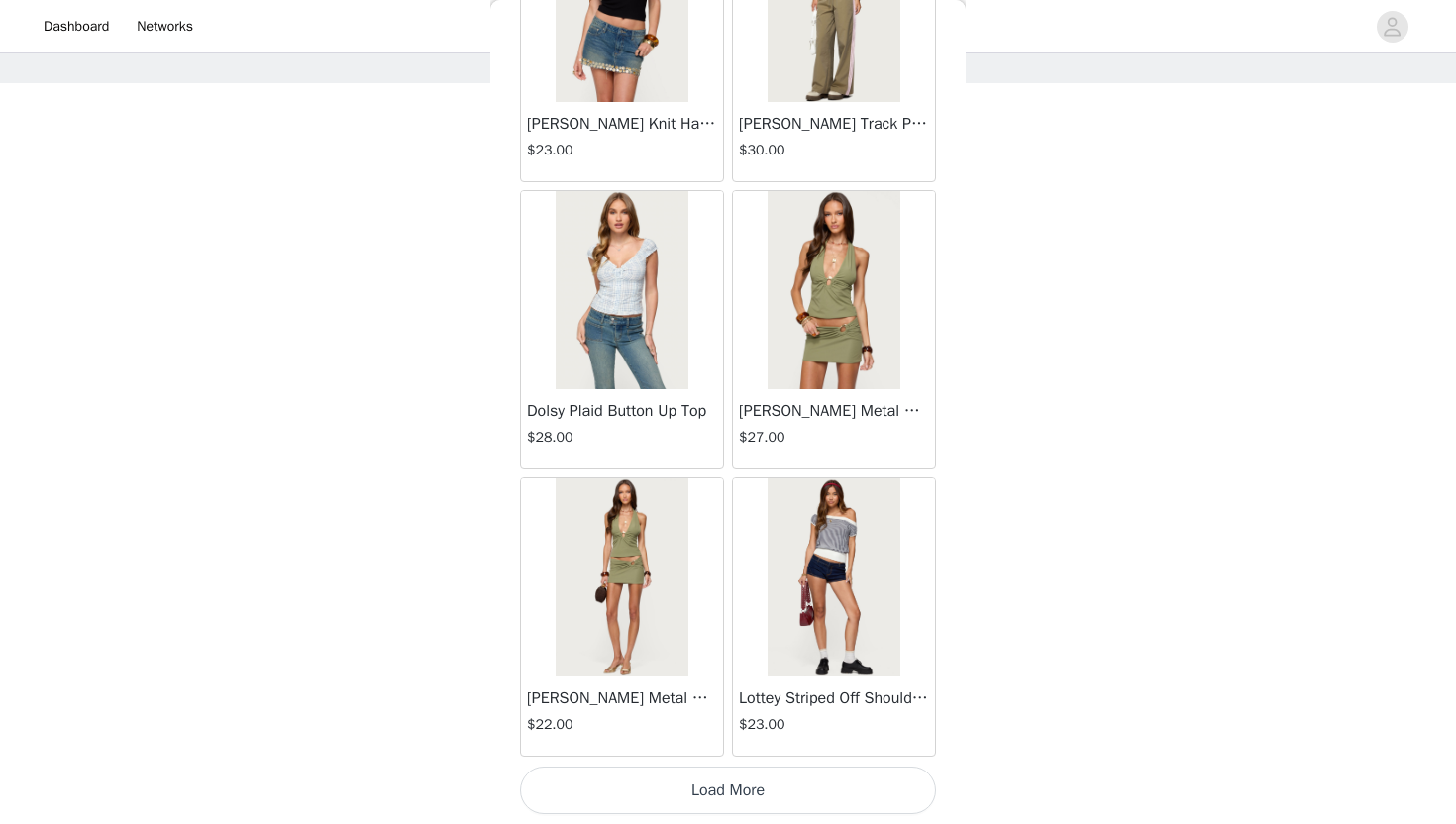 click on "Load More" at bounding box center [728, 790] 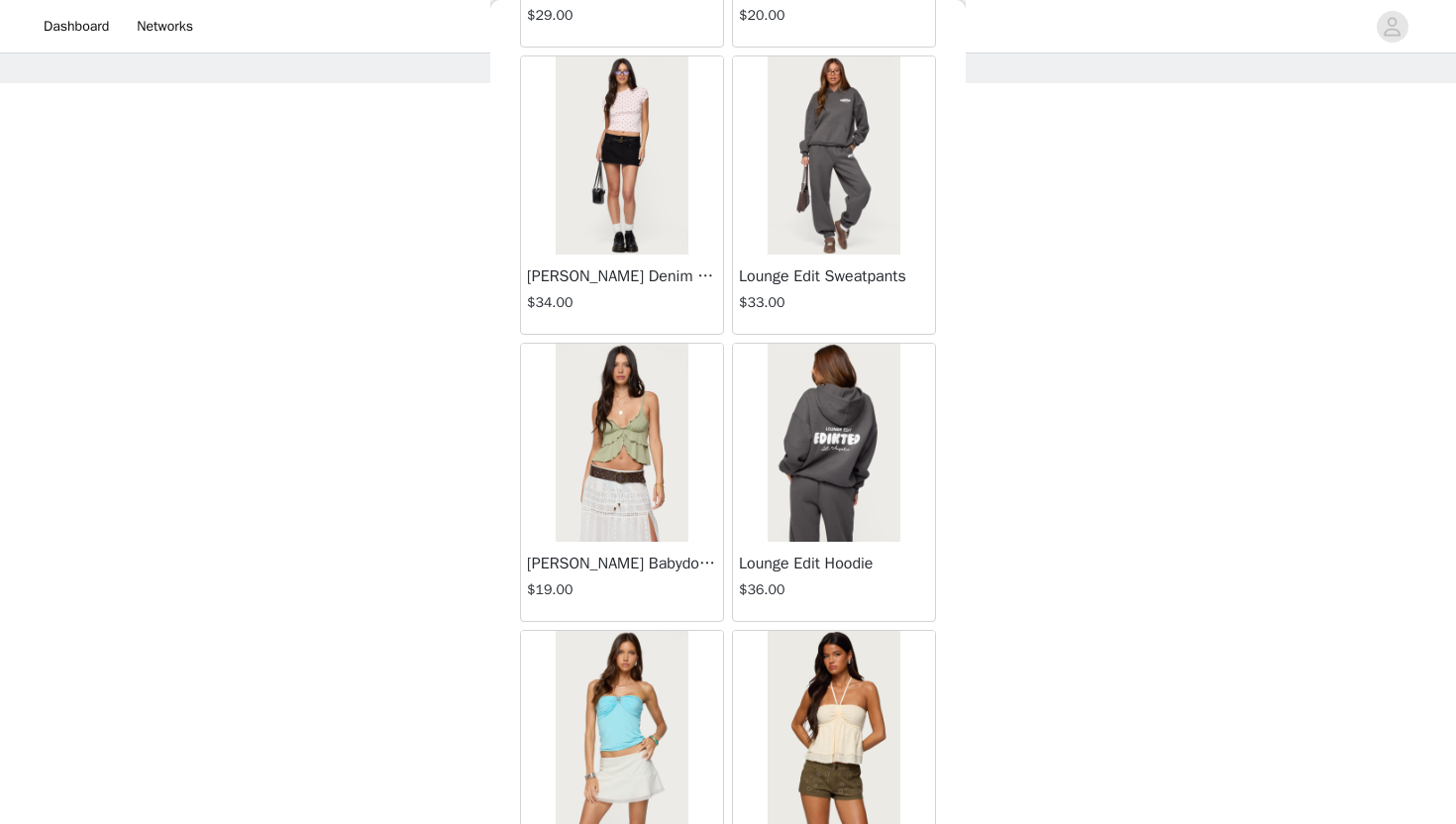 scroll, scrollTop: 60646, scrollLeft: 0, axis: vertical 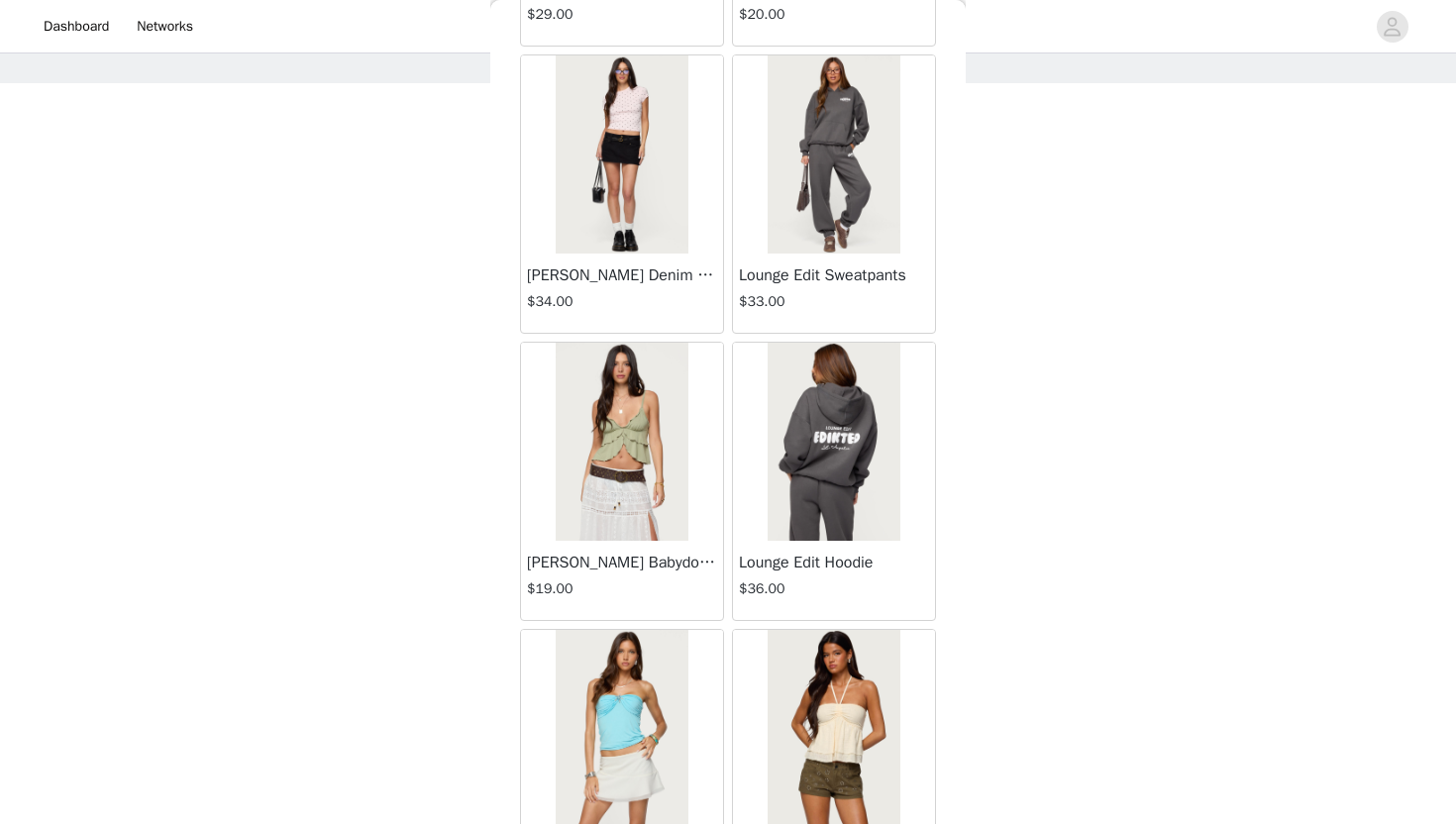 click at bounding box center [621, 154] 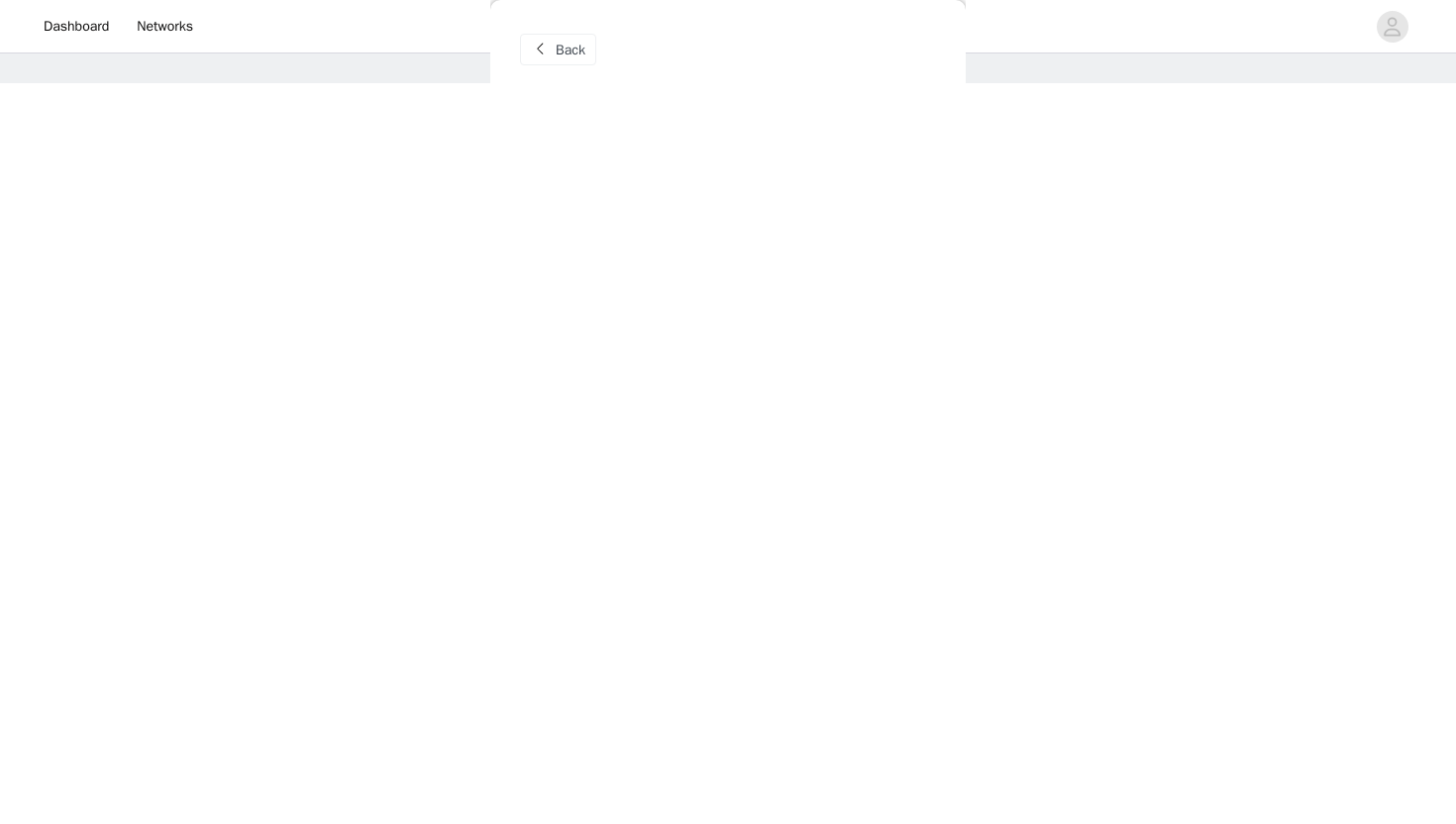 scroll, scrollTop: 0, scrollLeft: 0, axis: both 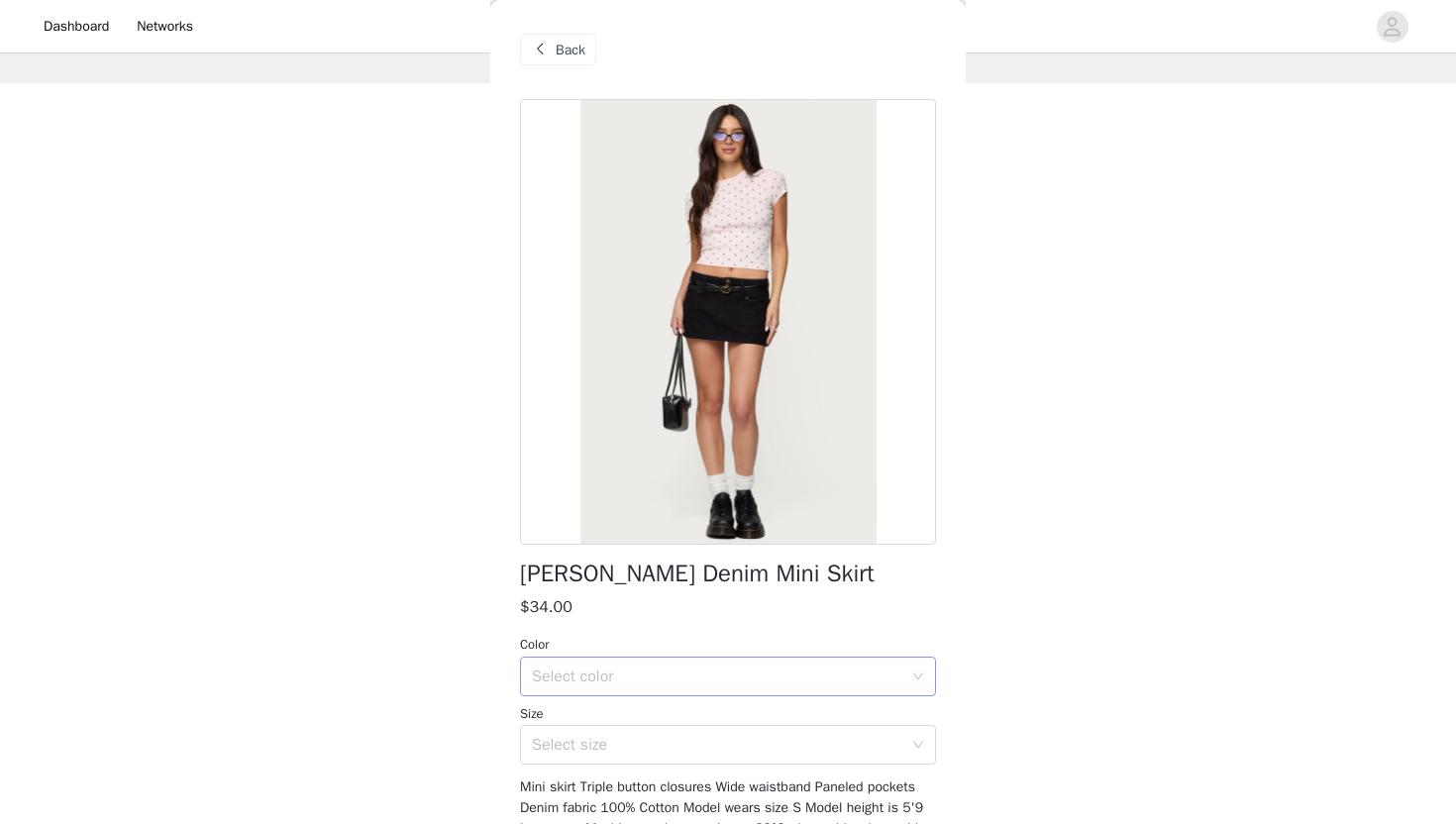 click on "Select color" at bounding box center (717, 676) 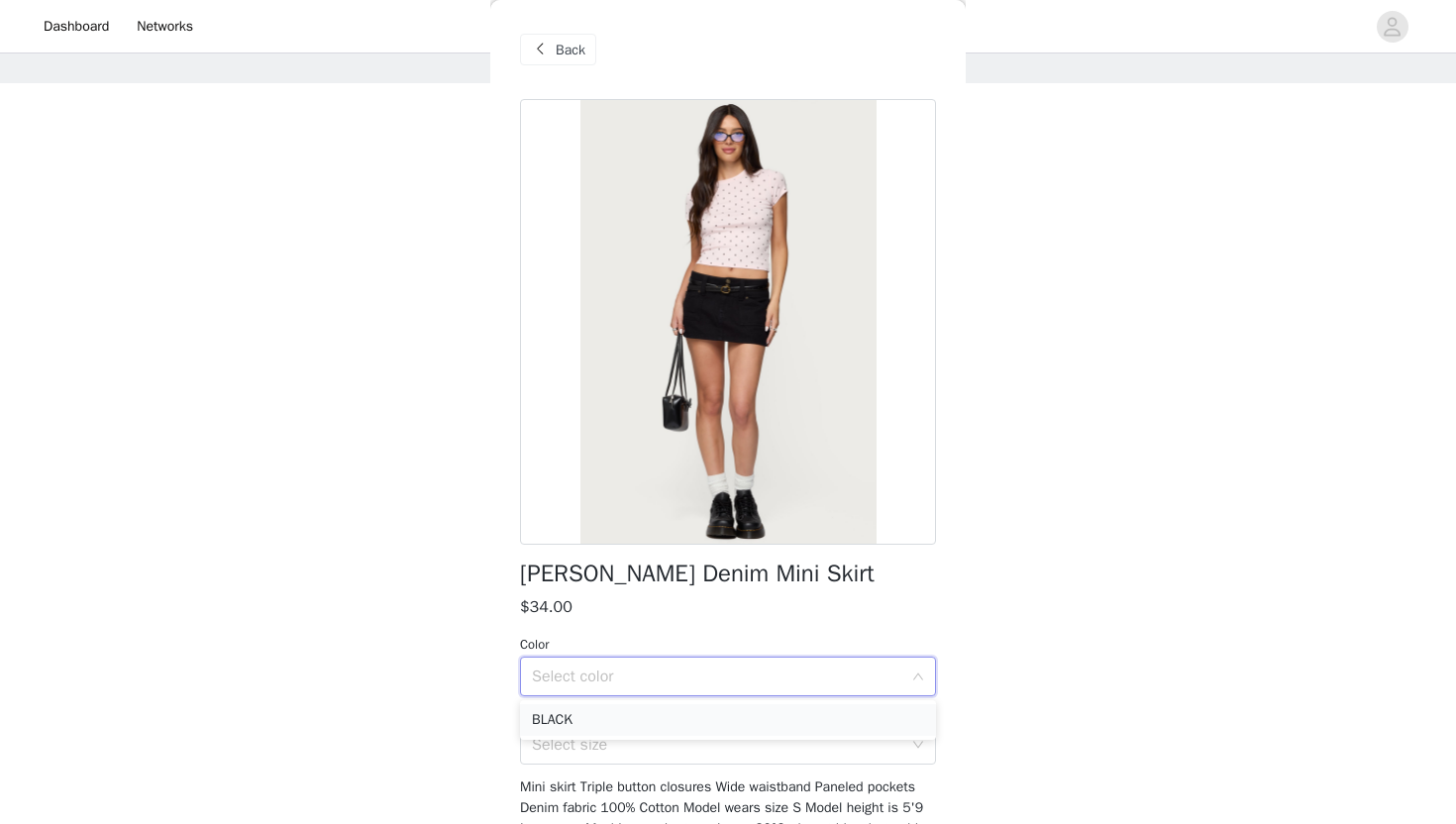 click on "BLACK" at bounding box center (728, 720) 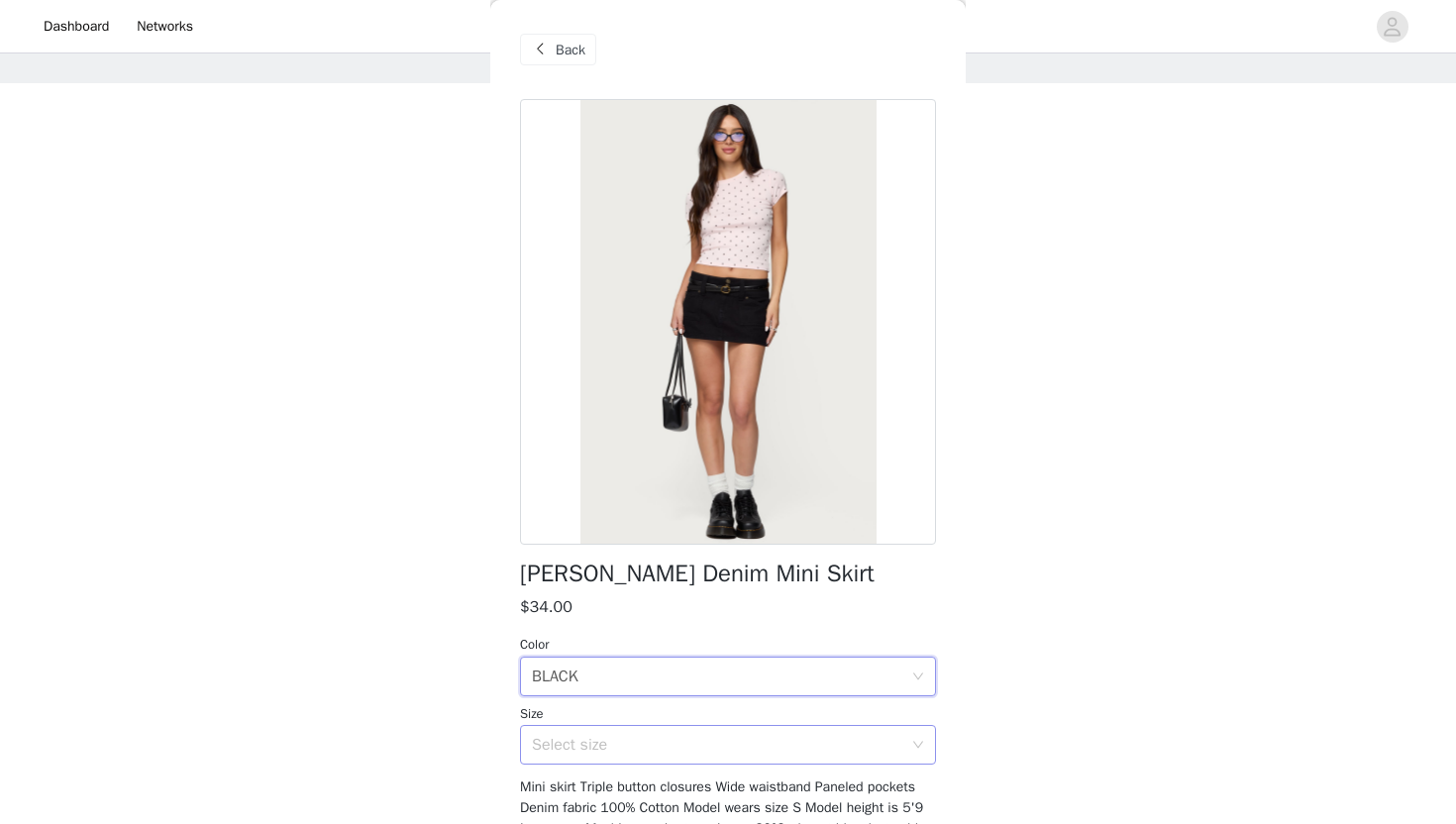click on "Select size" at bounding box center (717, 745) 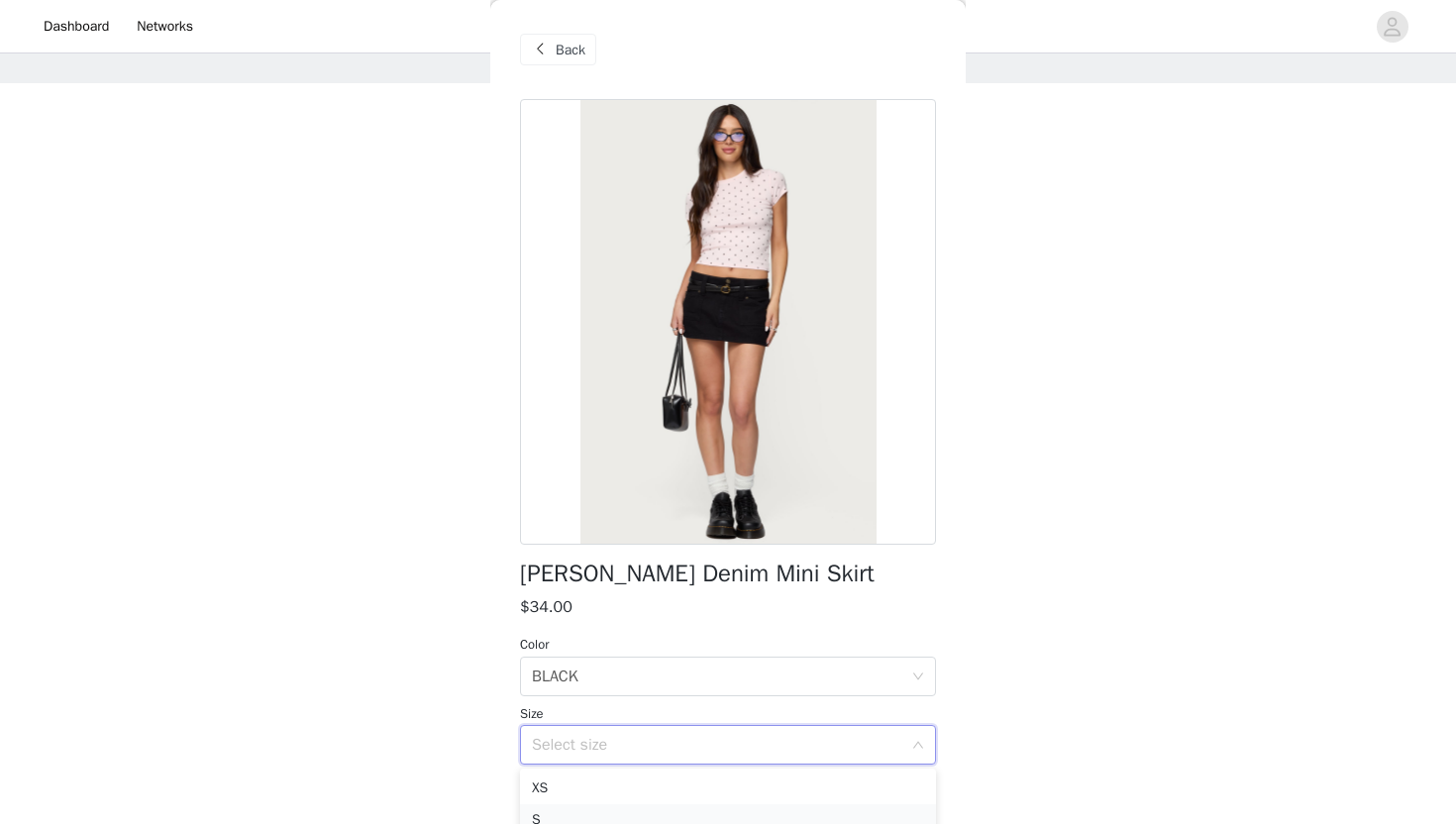click on "S" at bounding box center [728, 820] 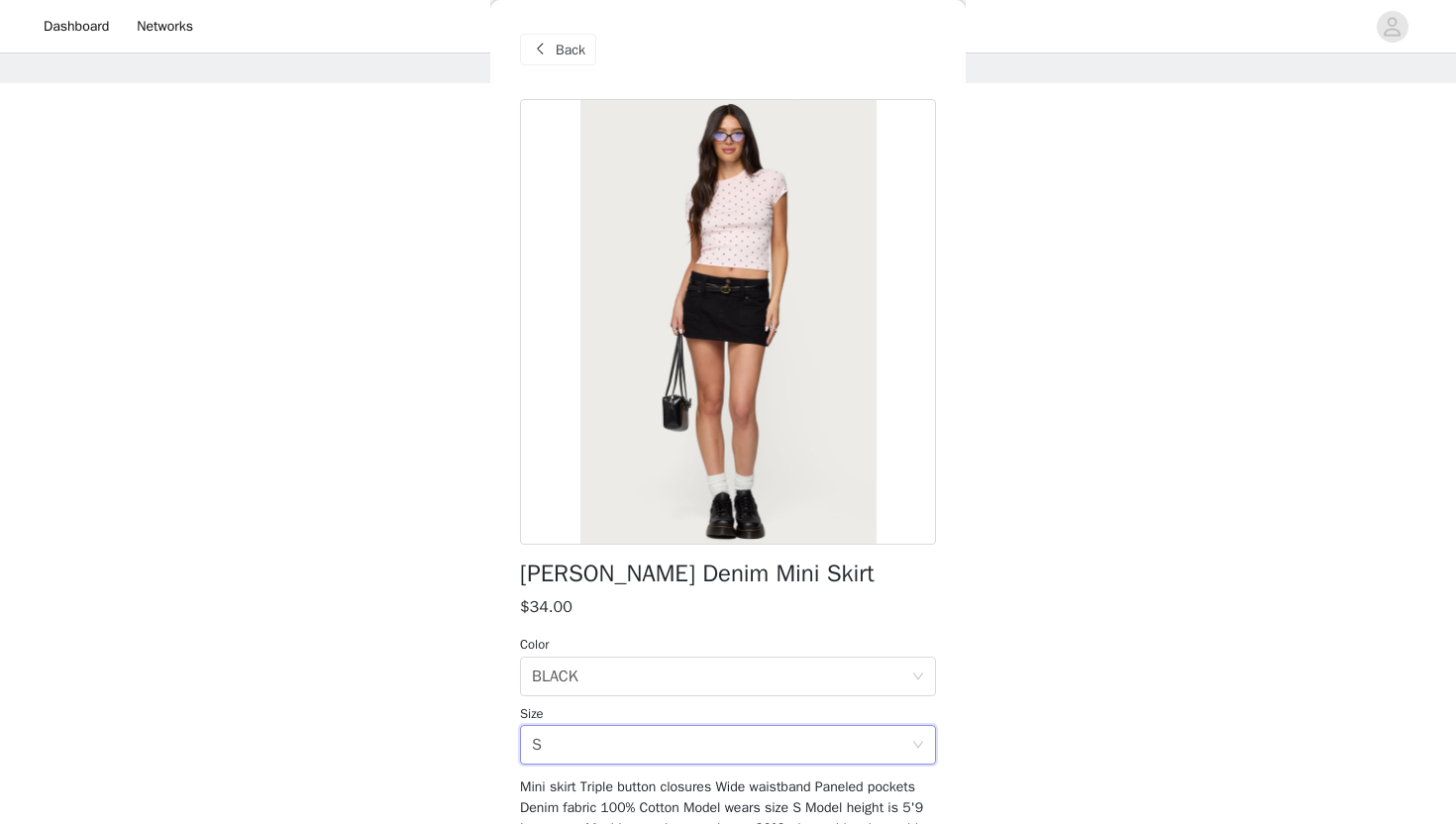scroll, scrollTop: 119, scrollLeft: 0, axis: vertical 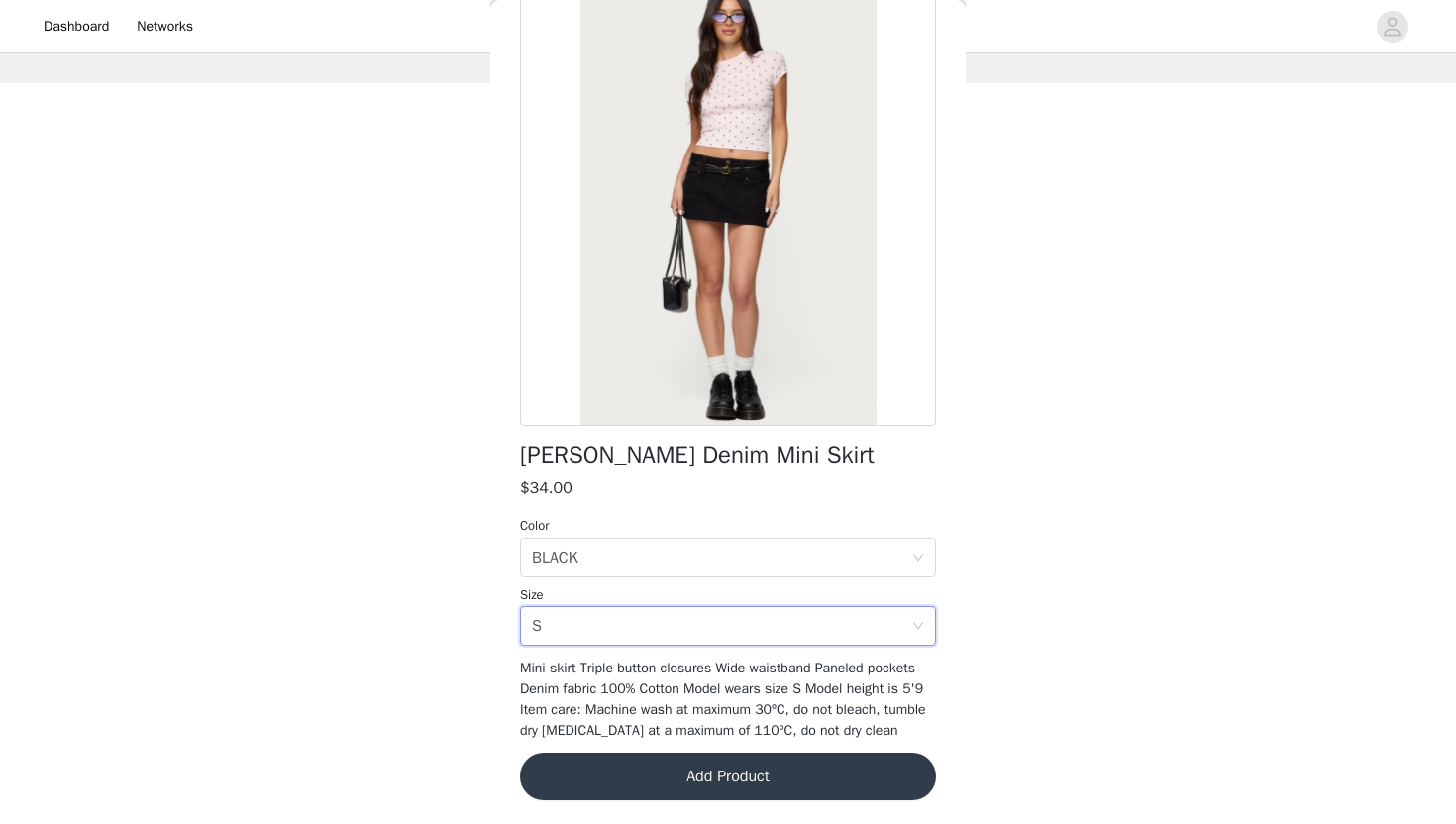 click on "[PERSON_NAME] Denim Mini Skirt       $34.00         Color   Select color BLACK Size   Select size S   Mini skirt Triple button closures Wide waistband Paneled pockets Denim fabric 100% Cotton Model wears size S Model height is 5'9 Item care: Machine wash at maximum 30ºC, do not bleach, tumble dry [MEDICAL_DATA] at a maximum of 110ºC, do not dry clean   Add Product" at bounding box center (728, 402) 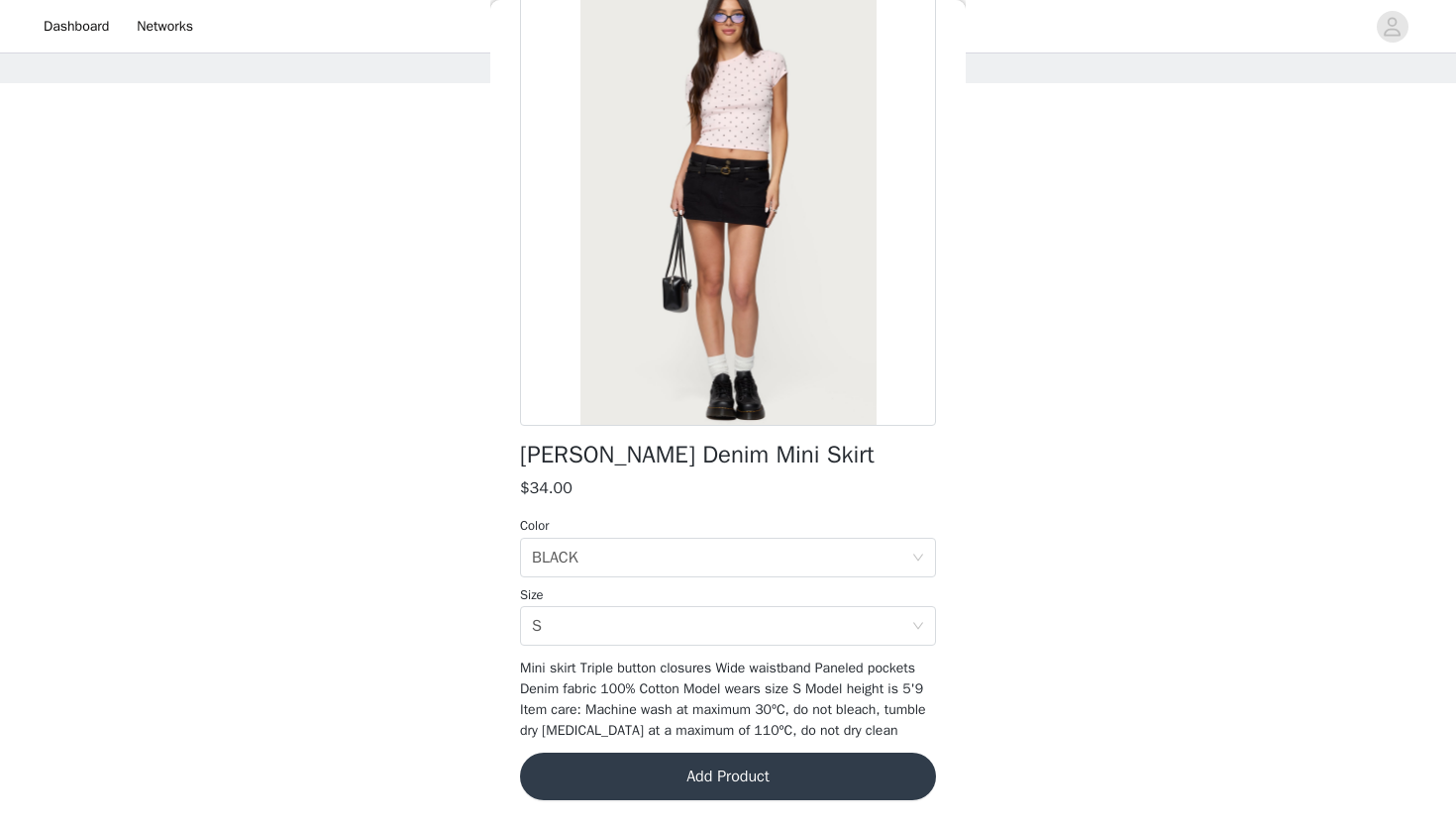 click on "Add Product" at bounding box center (728, 776) 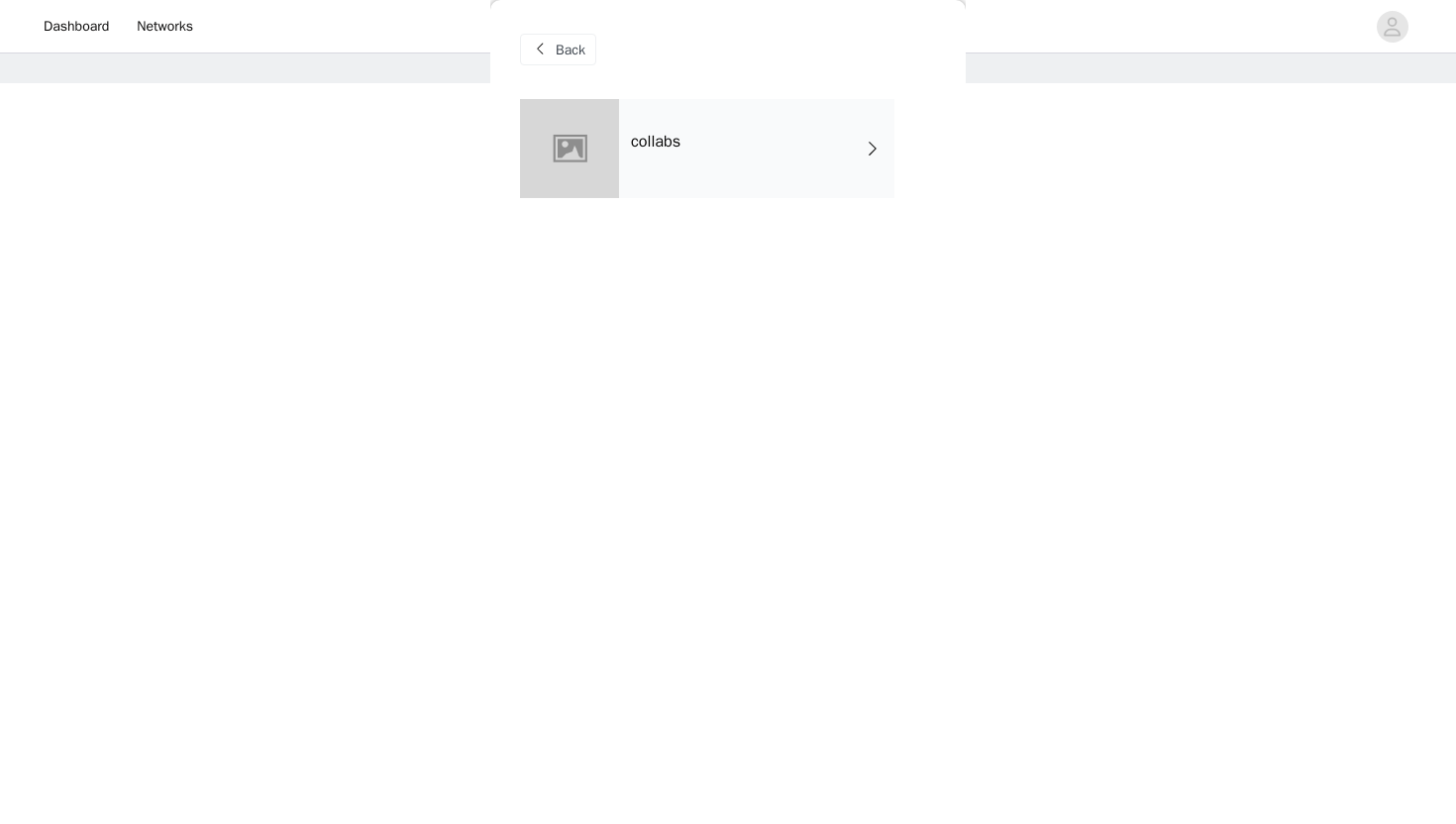 click on "collabs" at bounding box center [757, 149] 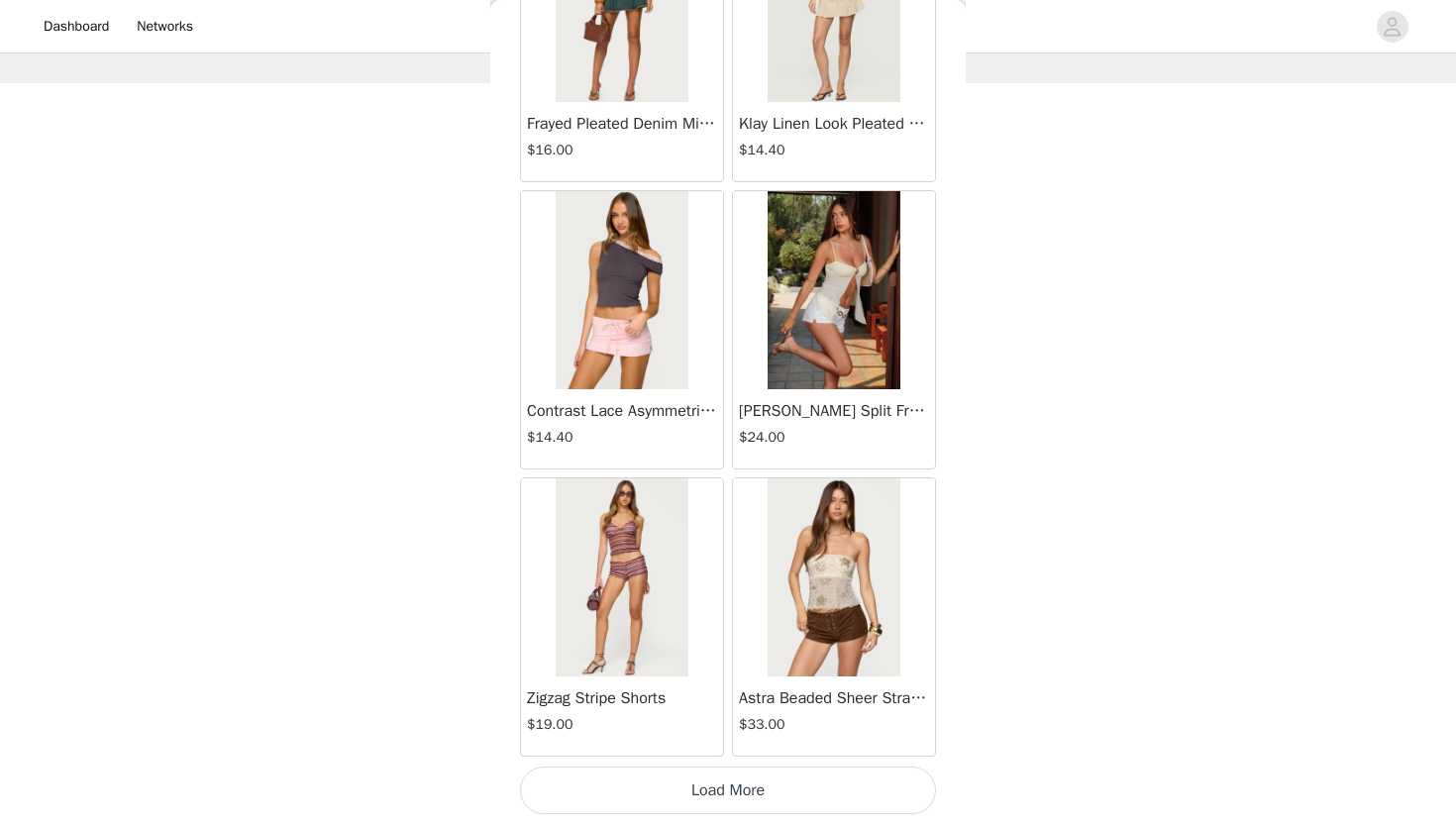 click on "Load More" at bounding box center (728, 790) 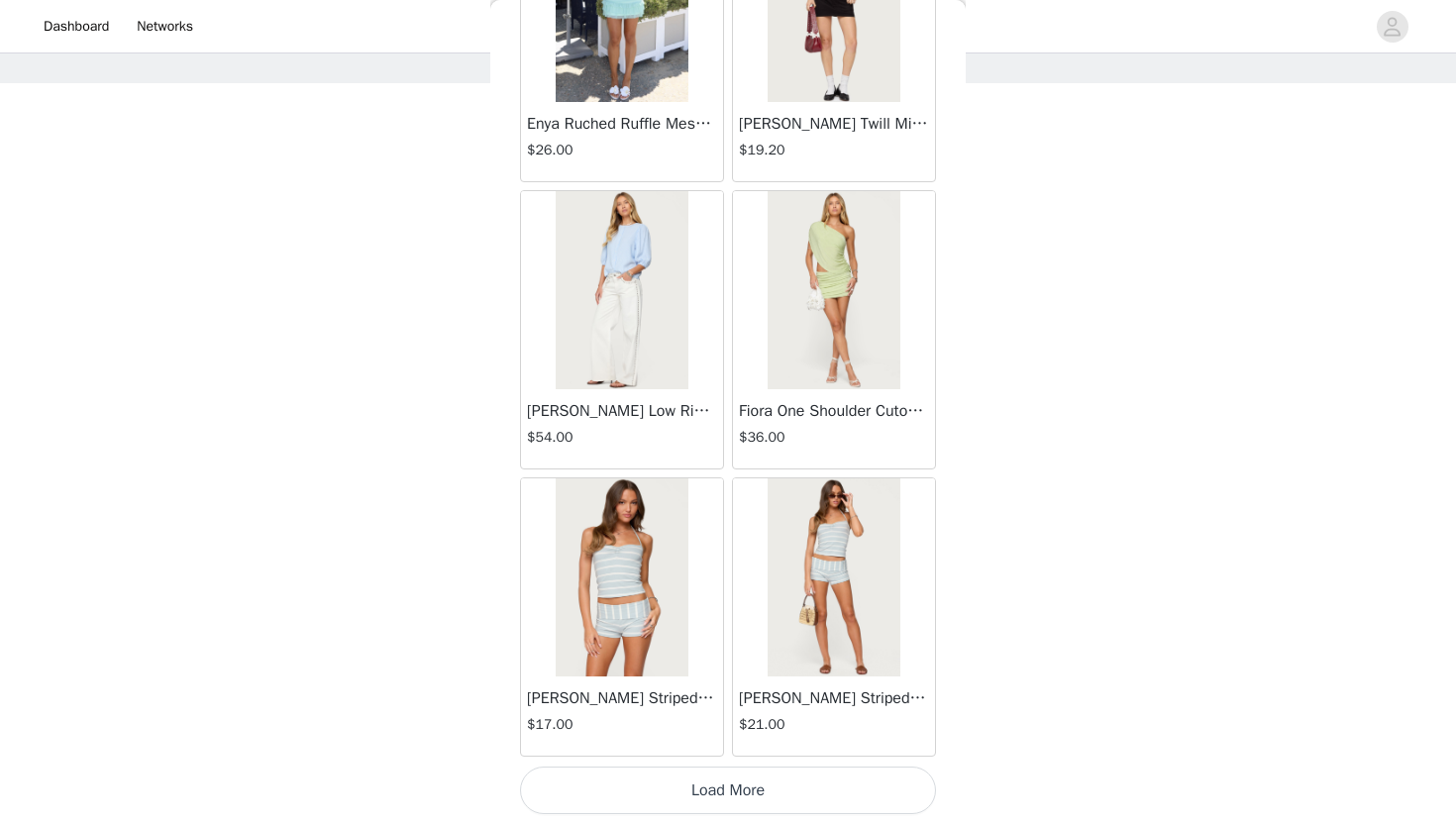 click on "Load More" at bounding box center [728, 790] 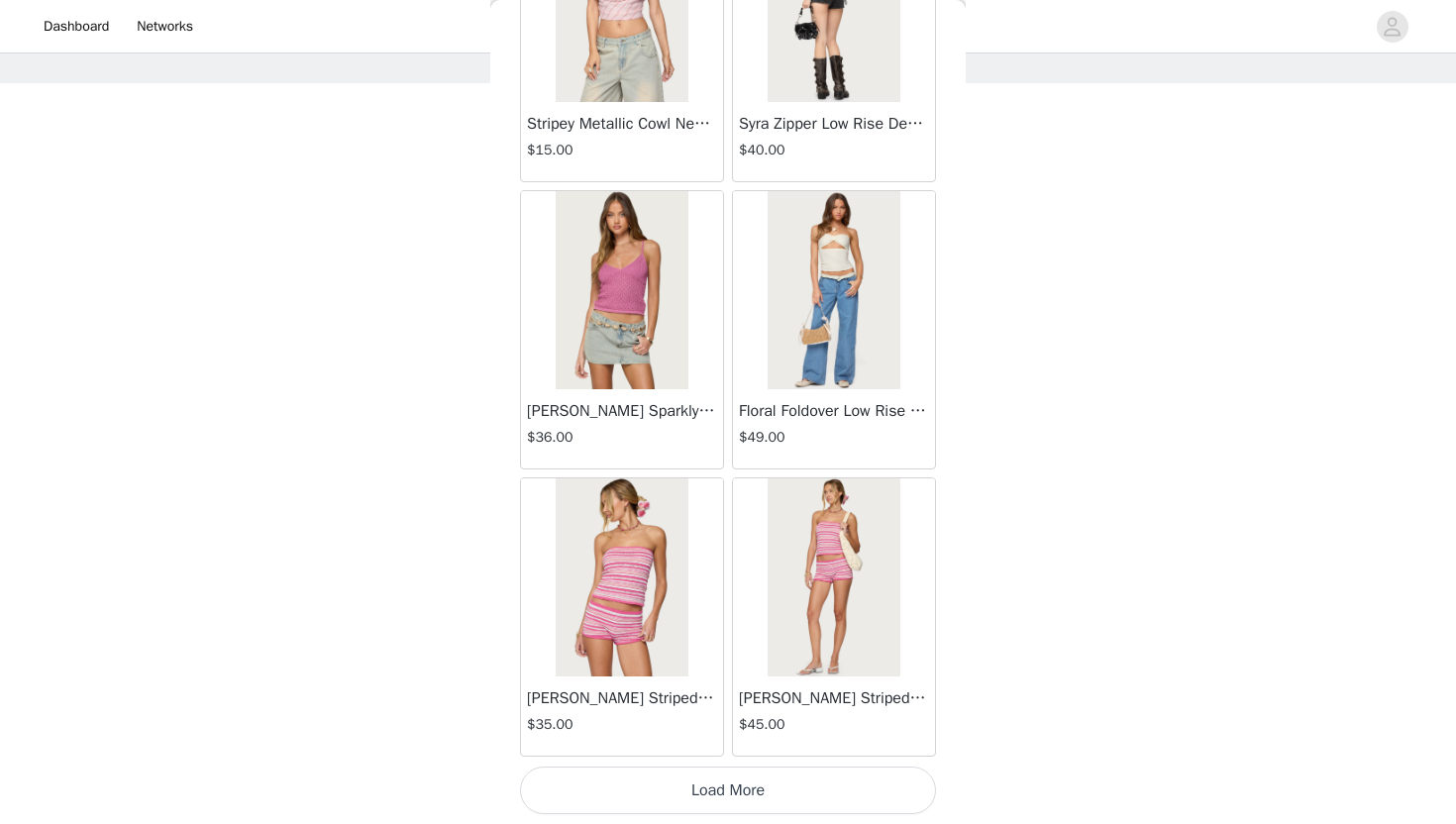 click on "Load More" at bounding box center (728, 790) 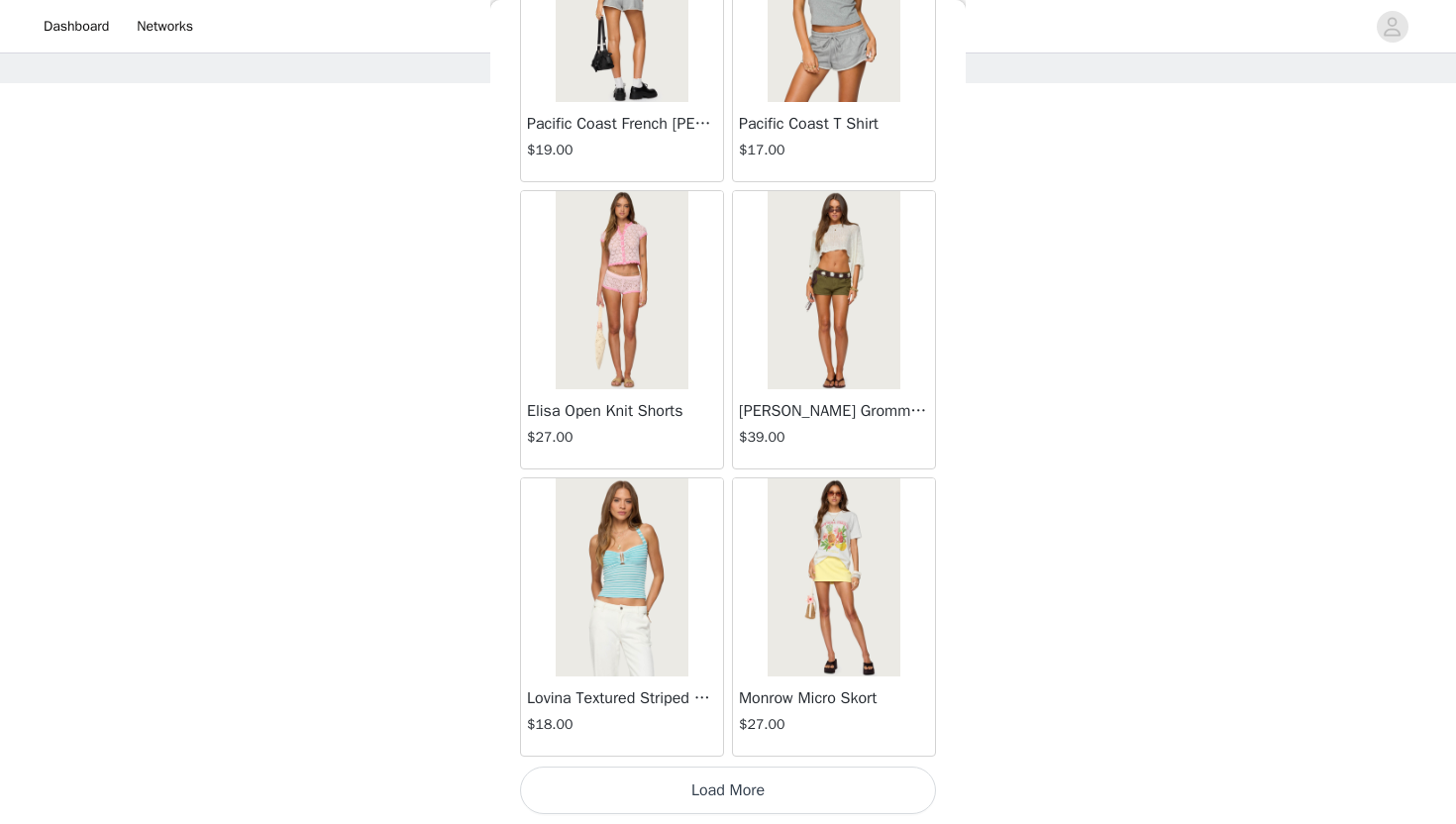 click on "Load More" at bounding box center (728, 790) 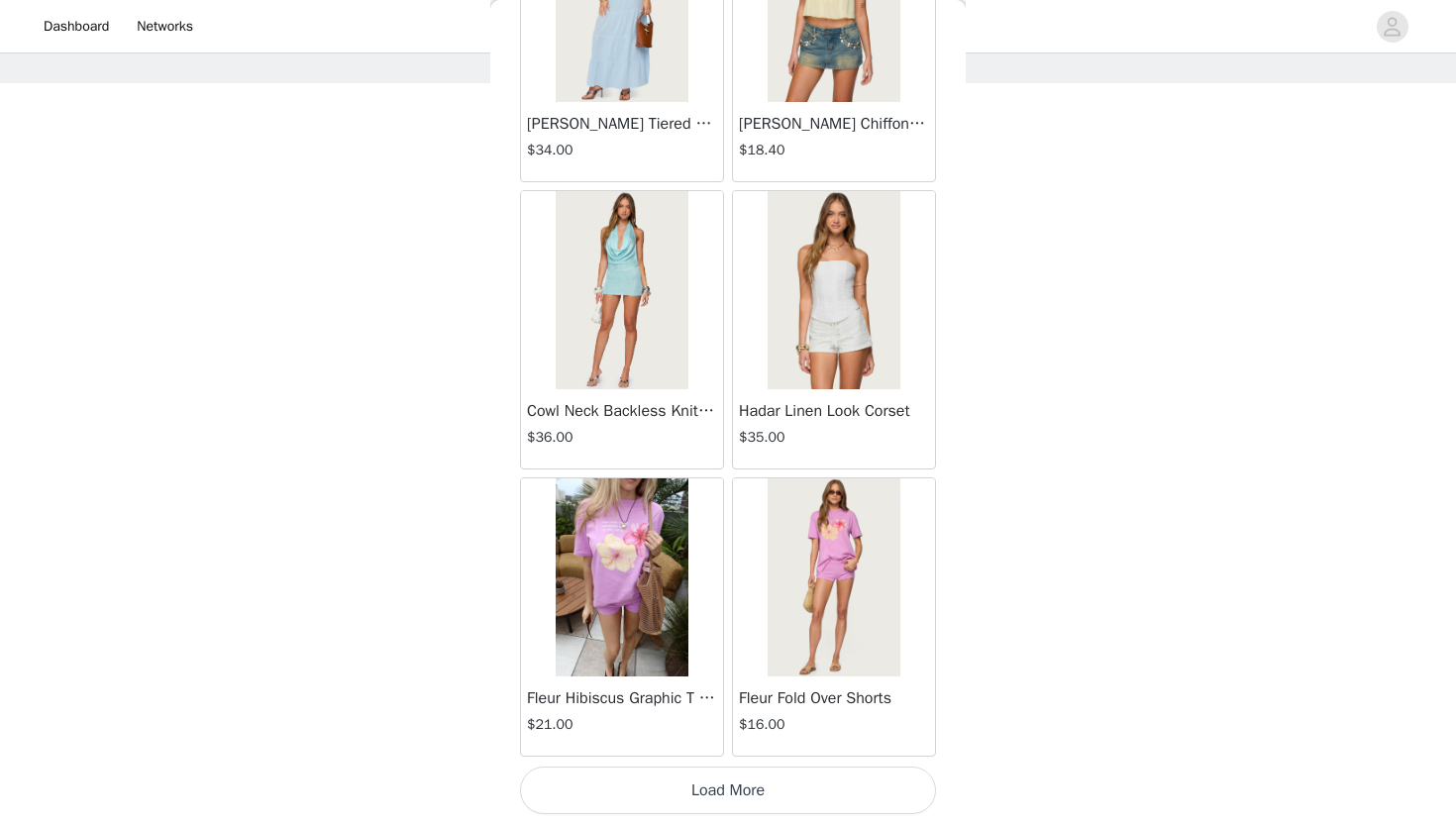 click on "Load More" at bounding box center (728, 790) 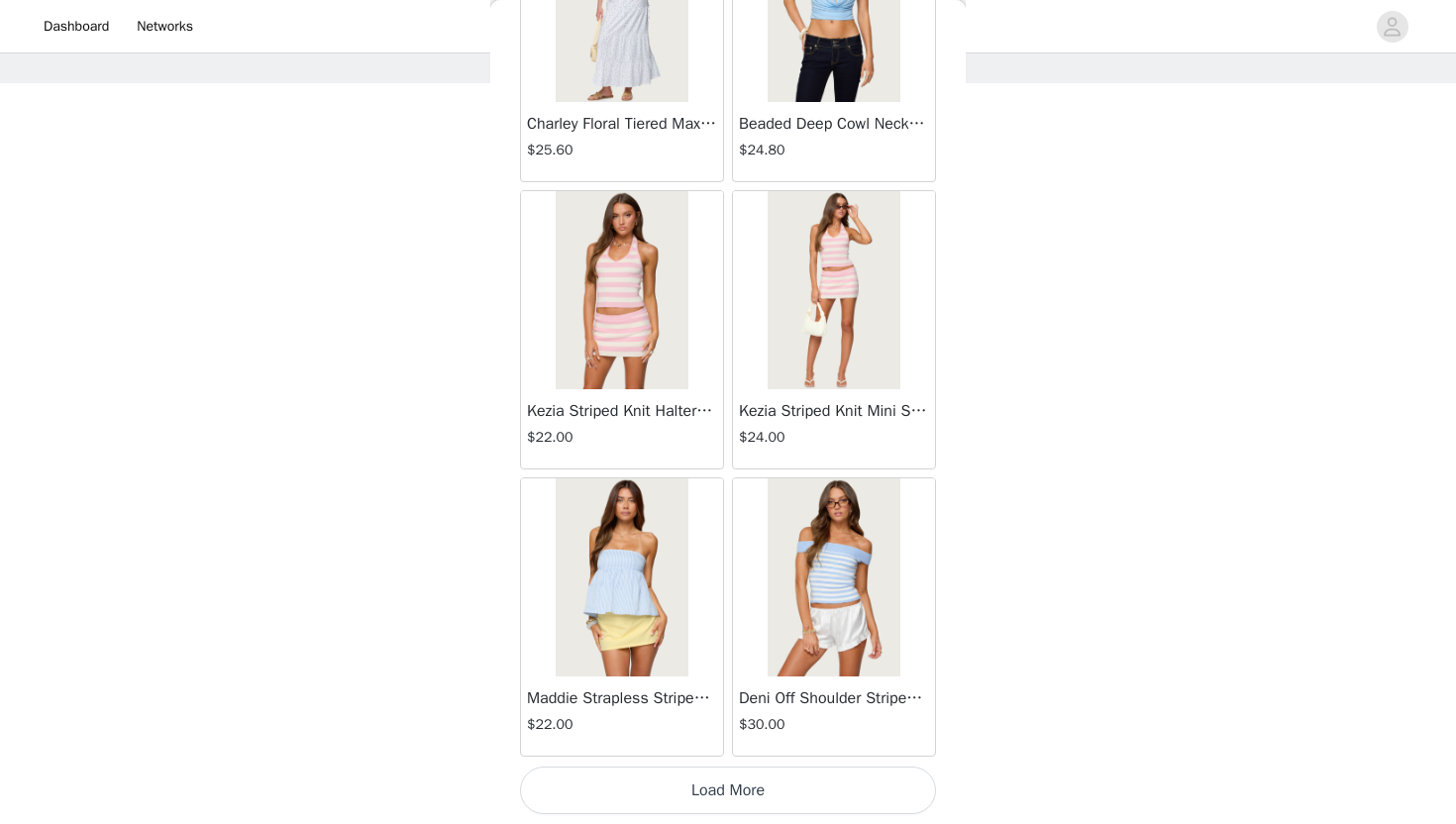 click on "Load More" at bounding box center (728, 790) 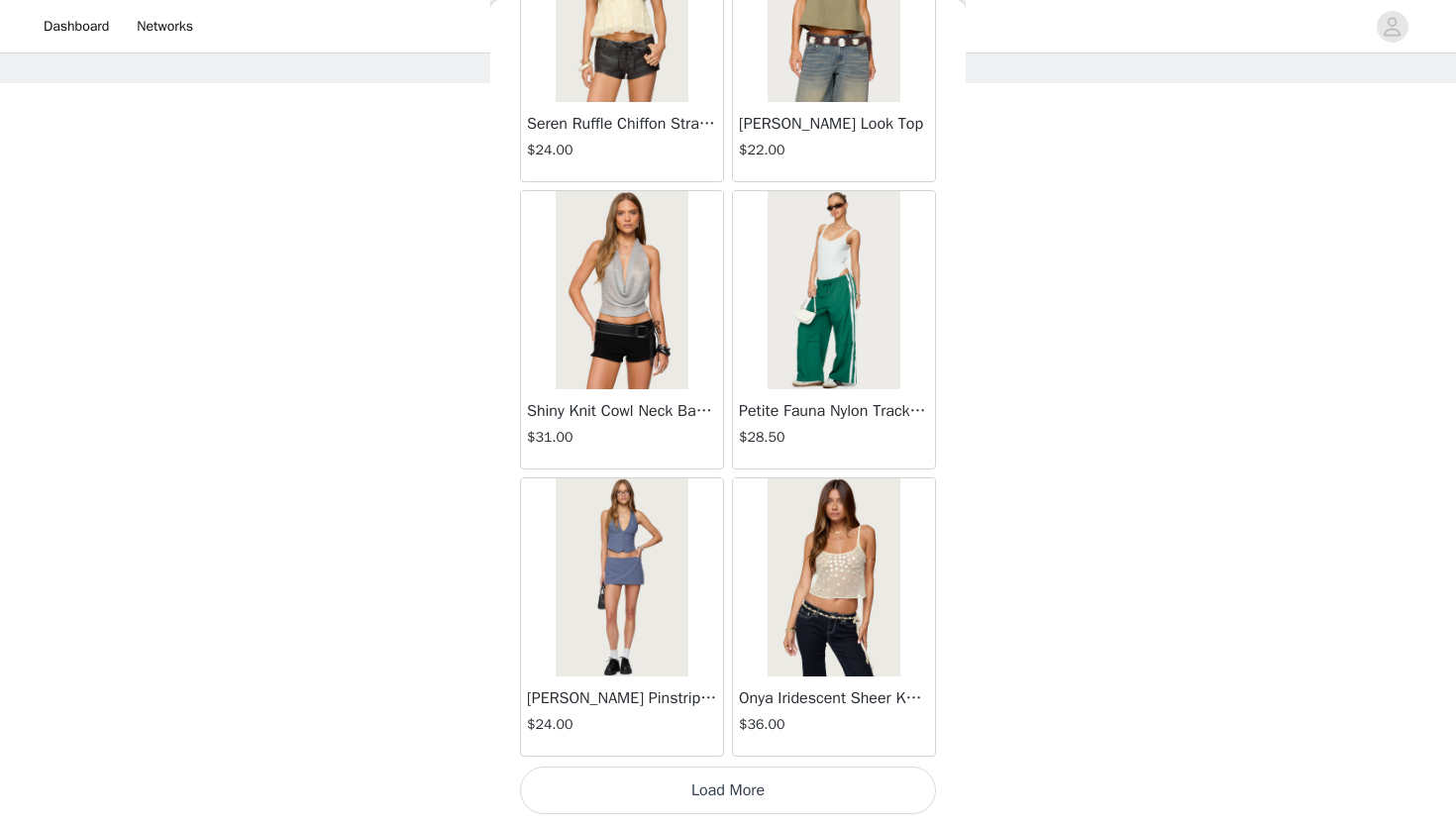 click on "Load More" at bounding box center [728, 790] 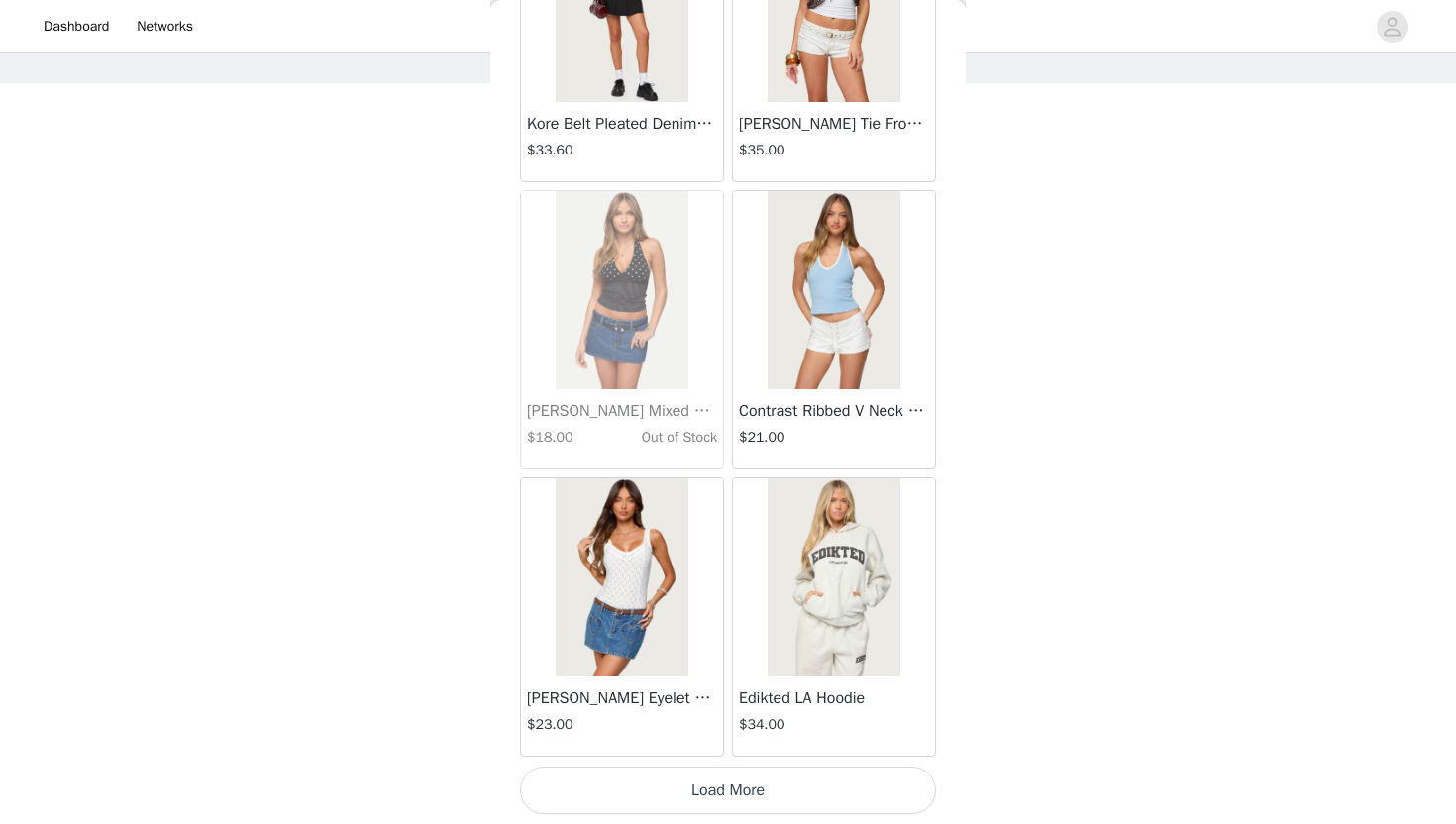 click on "Load More" at bounding box center [728, 790] 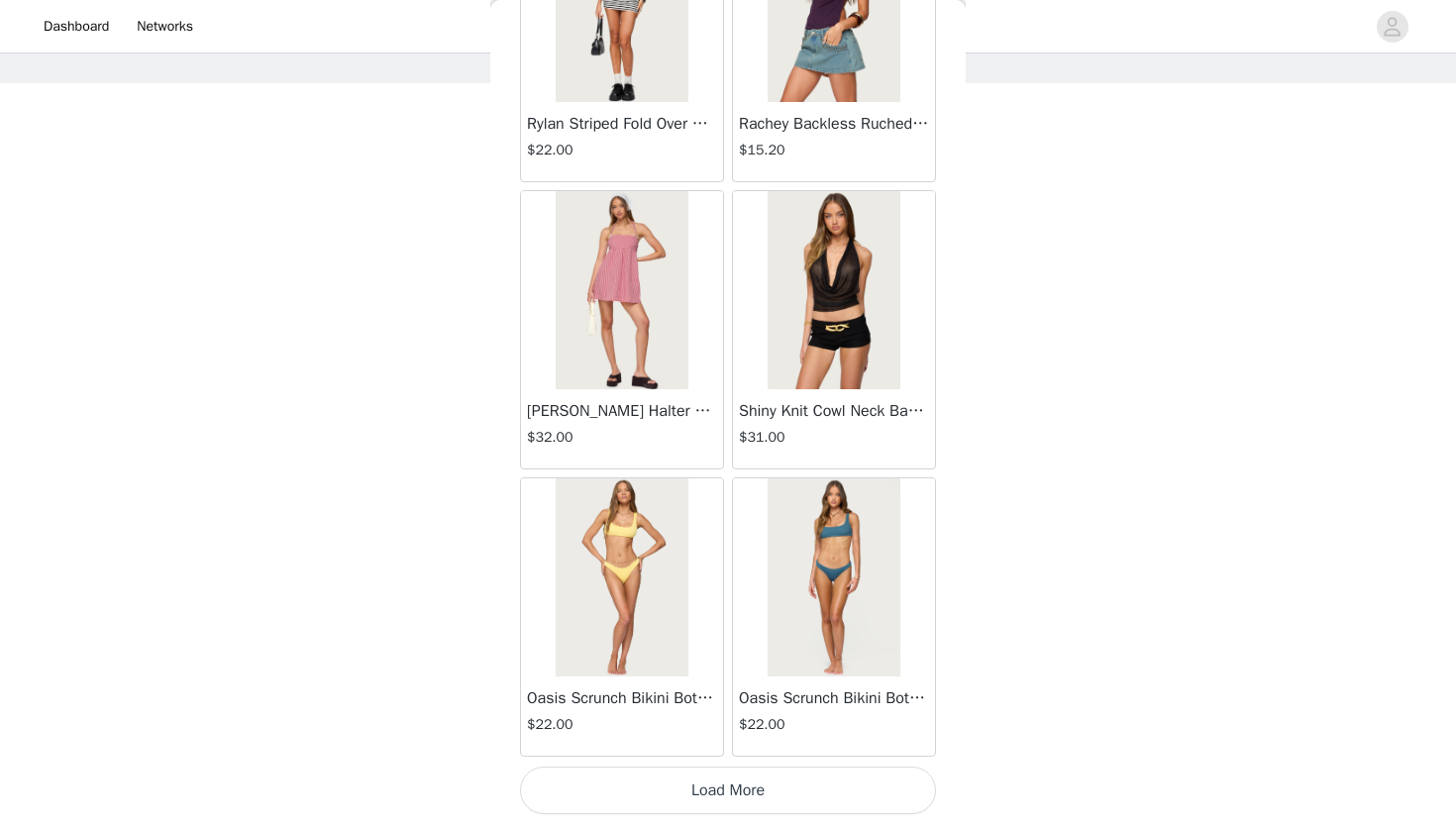 click on "Load More" at bounding box center [728, 790] 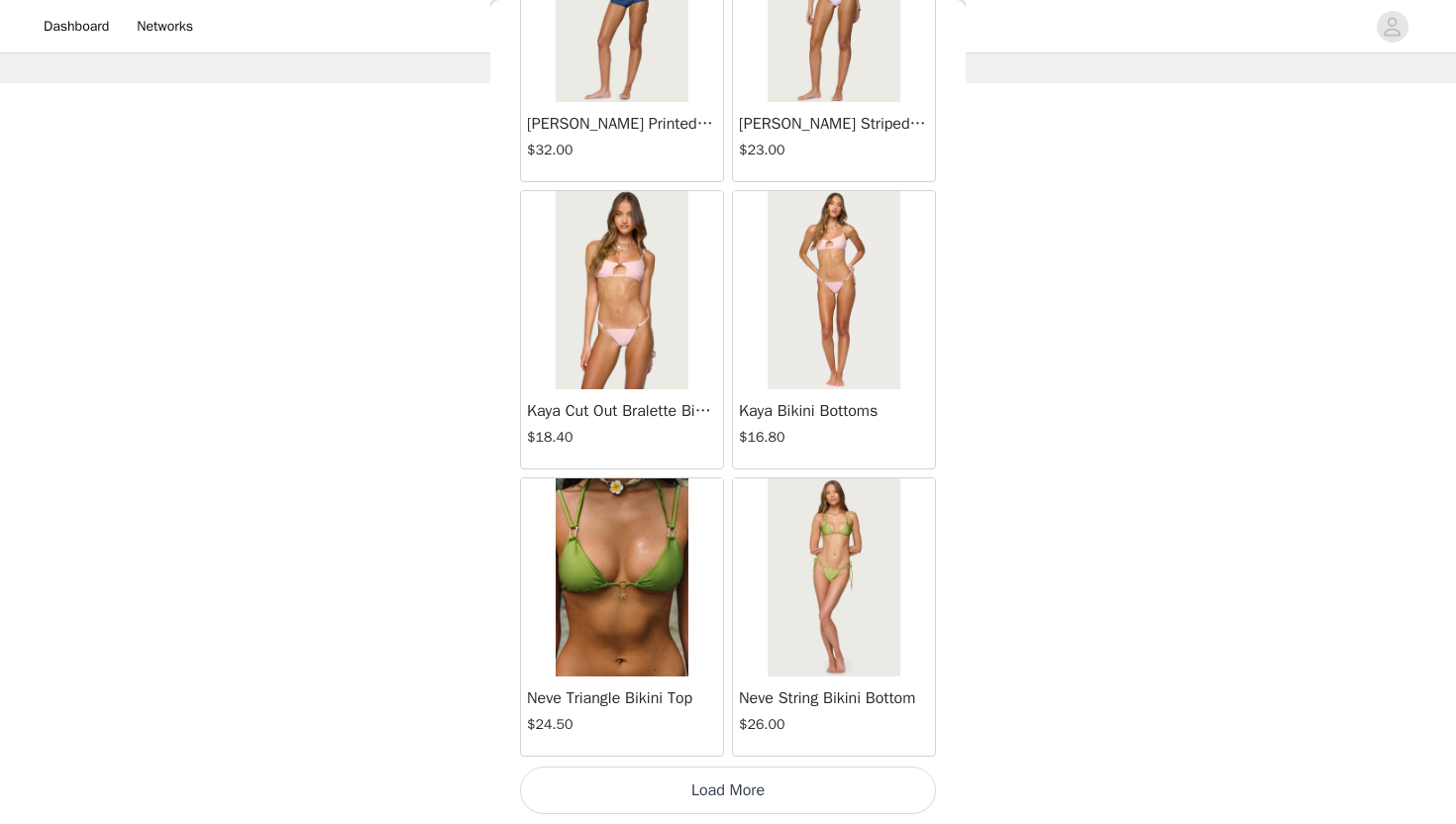 click on "Load More" at bounding box center (728, 790) 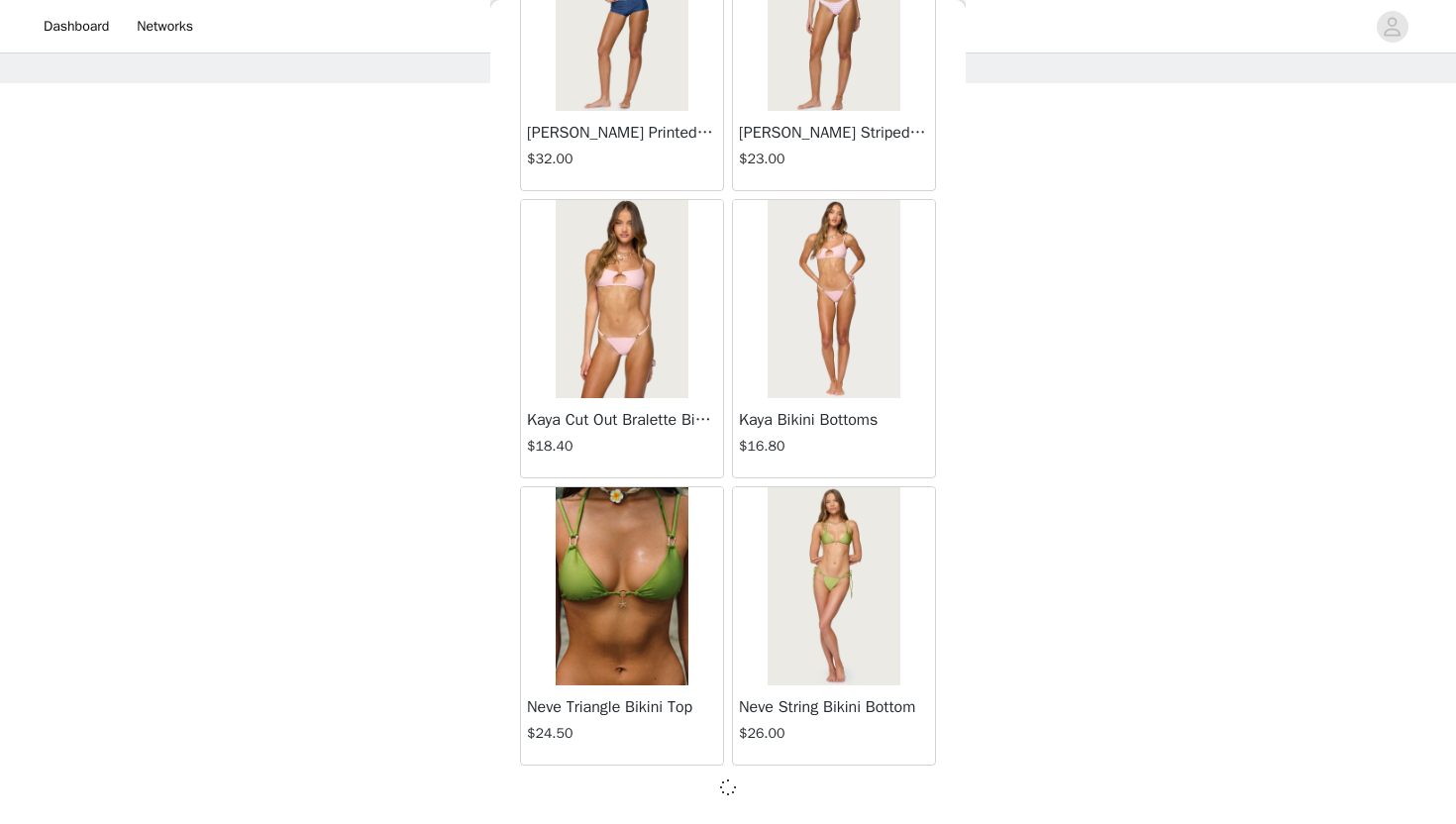scroll, scrollTop: 28047, scrollLeft: 0, axis: vertical 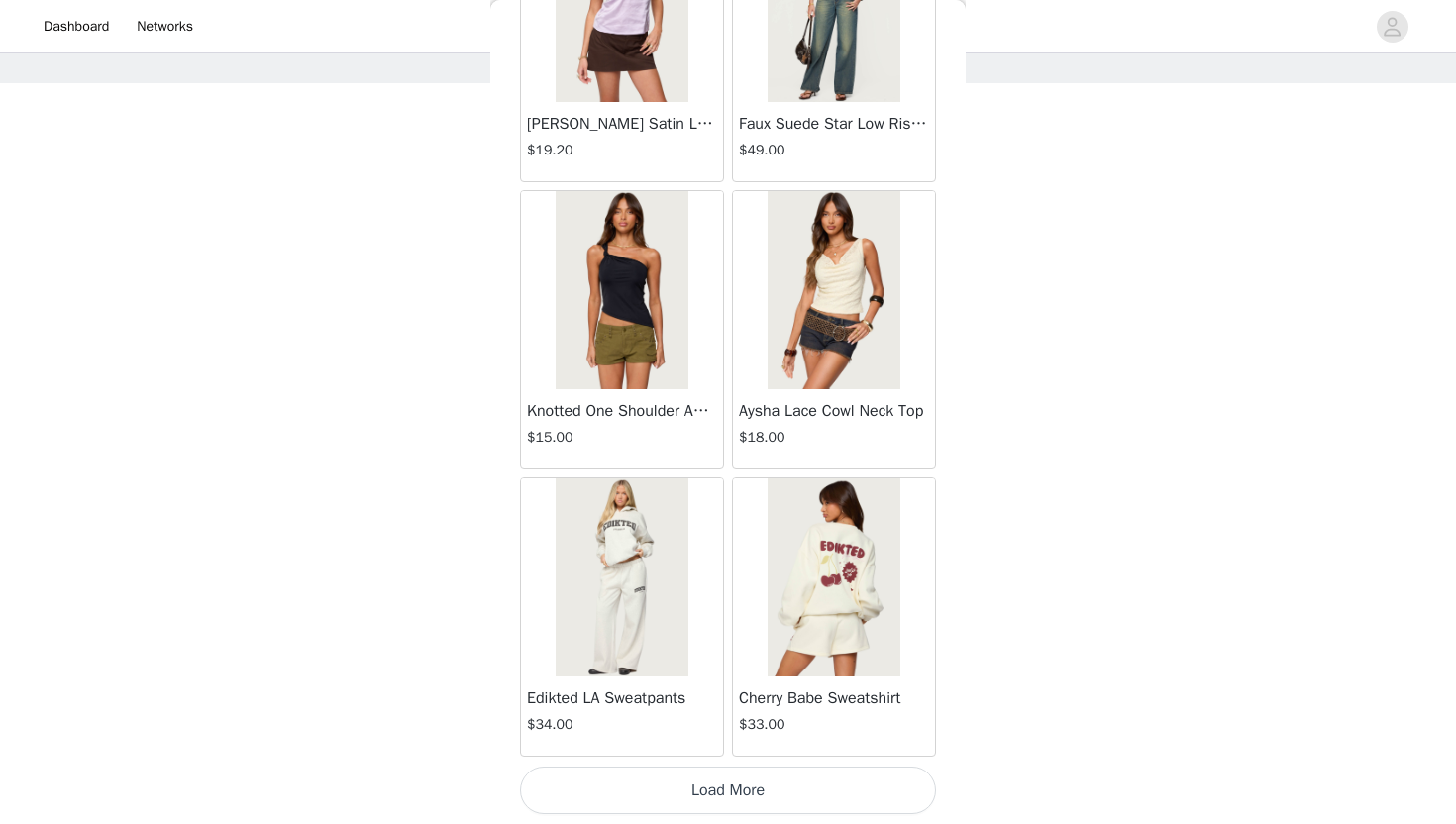 click on "Load More" at bounding box center [728, 790] 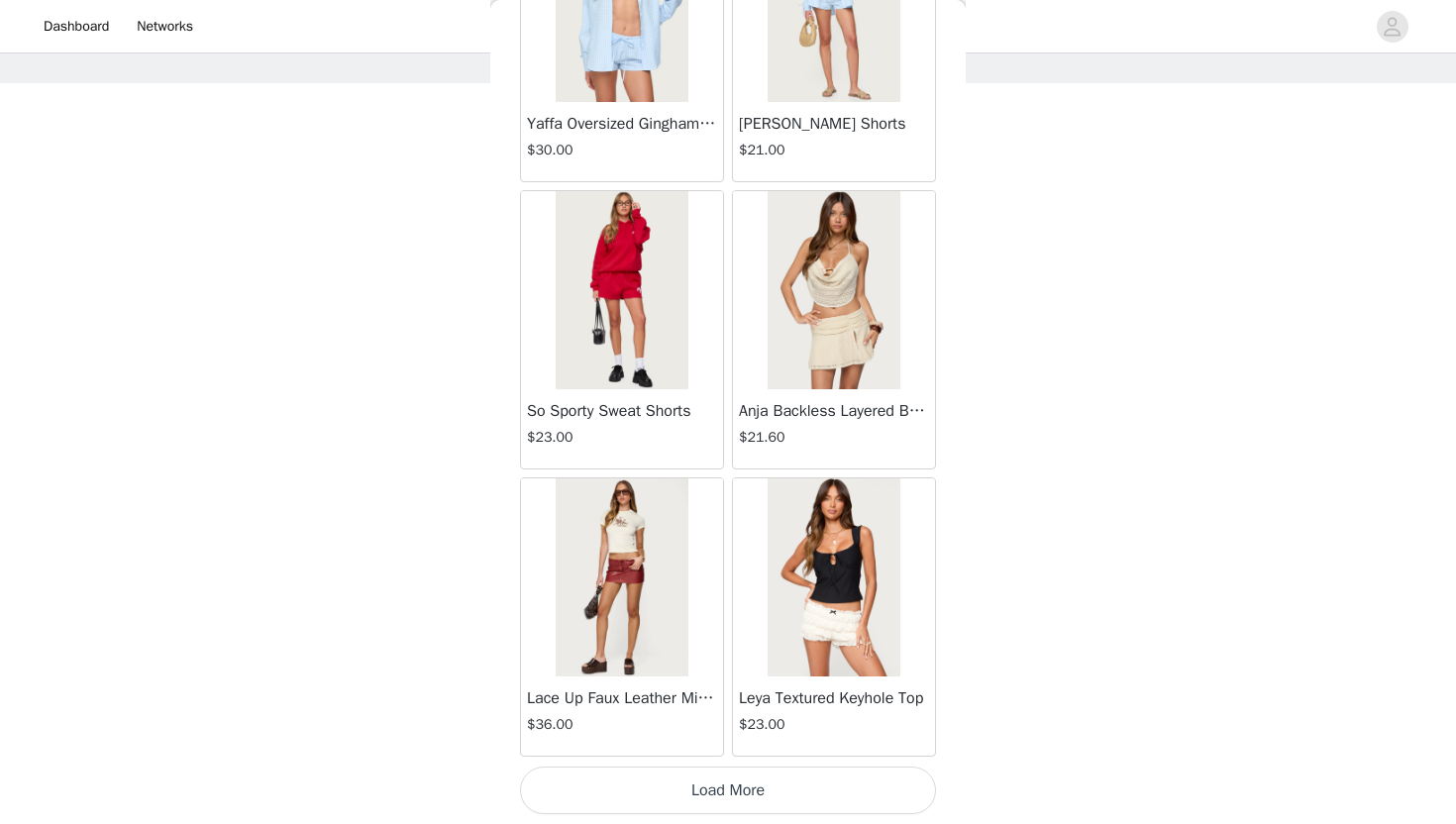 click on "Load More" at bounding box center [728, 790] 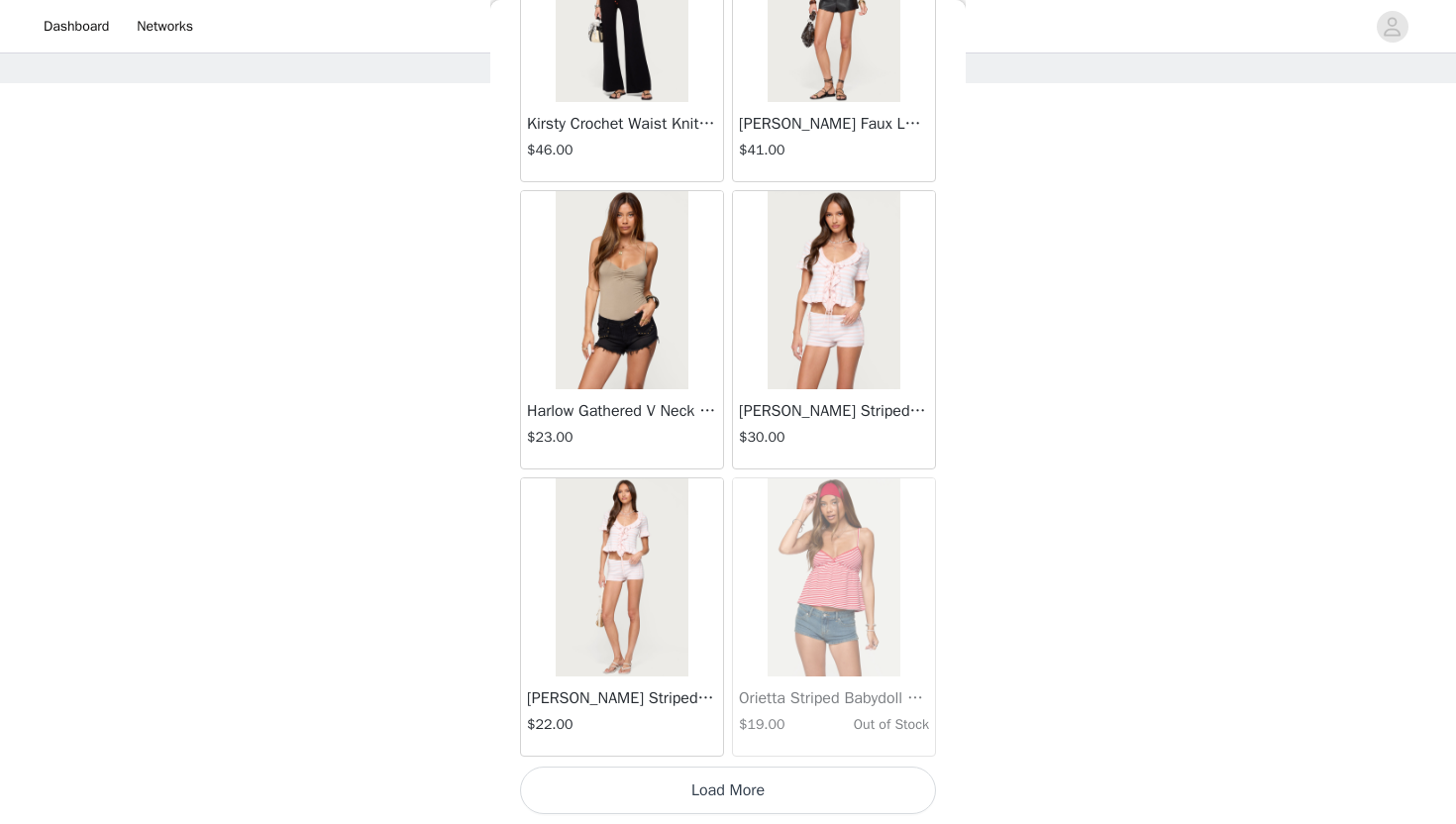 click on "Load More" at bounding box center [728, 790] 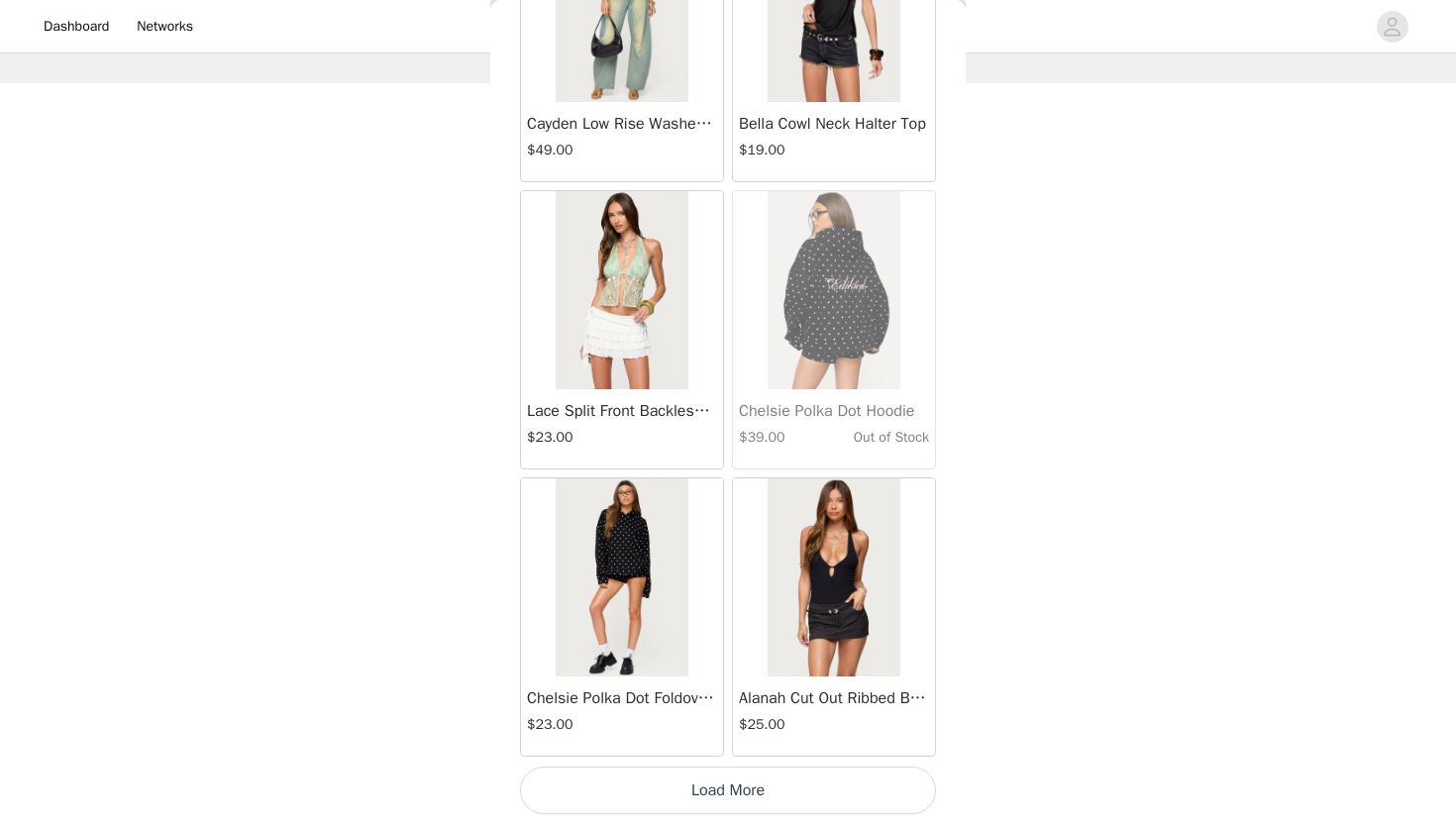 click on "Load More" at bounding box center (728, 790) 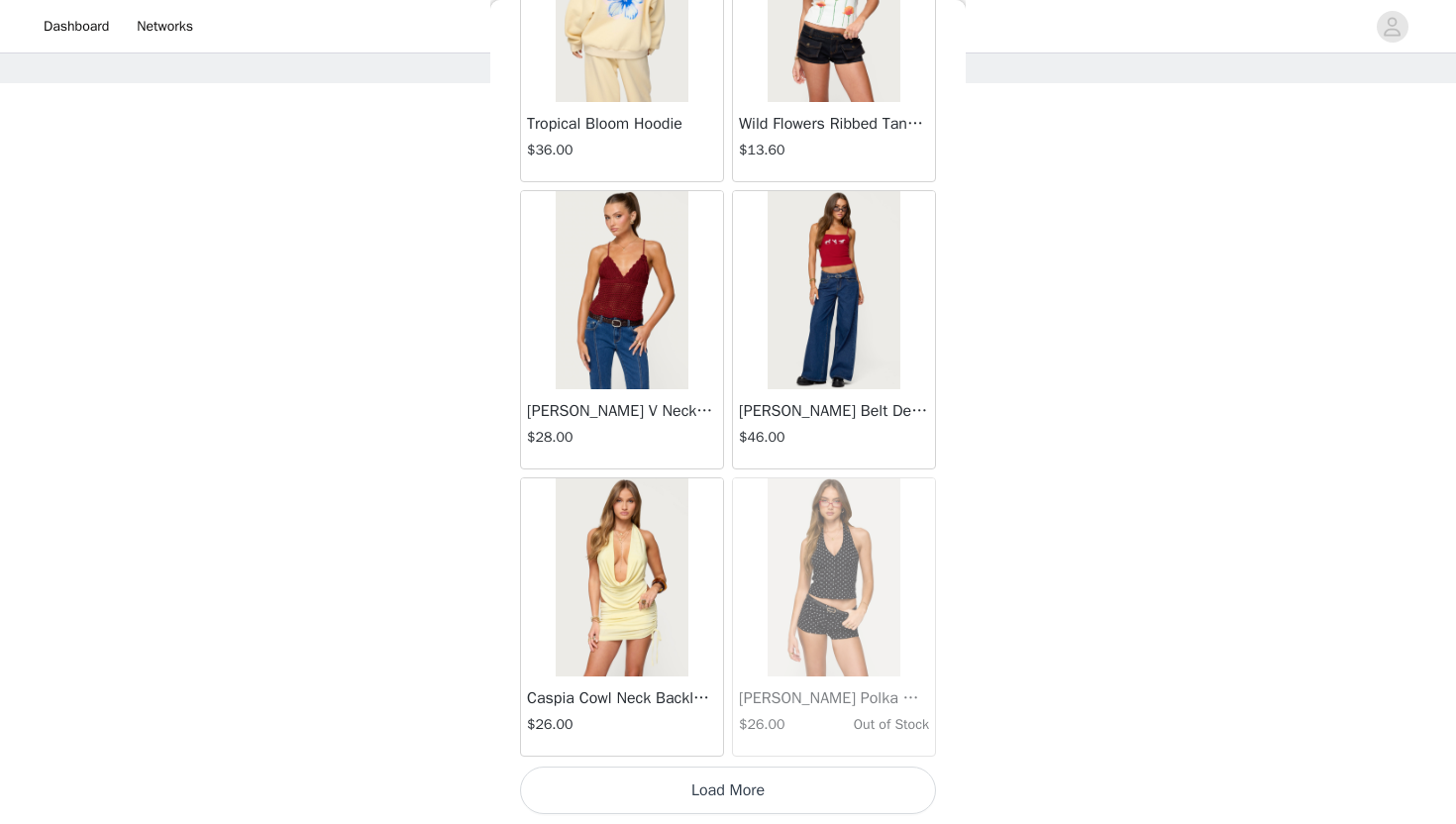 click on "Load More" at bounding box center (728, 790) 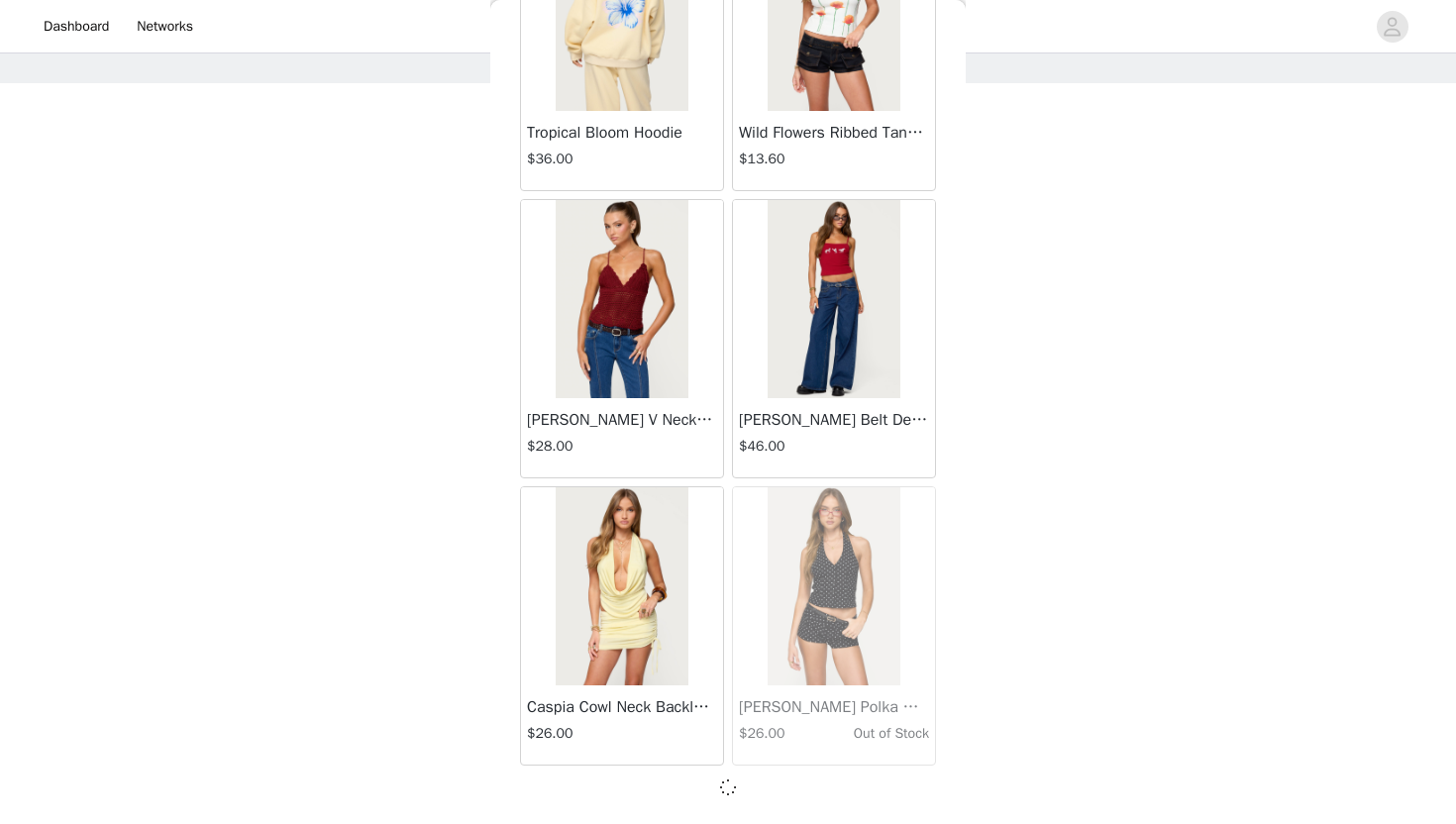 scroll, scrollTop: 42407, scrollLeft: 0, axis: vertical 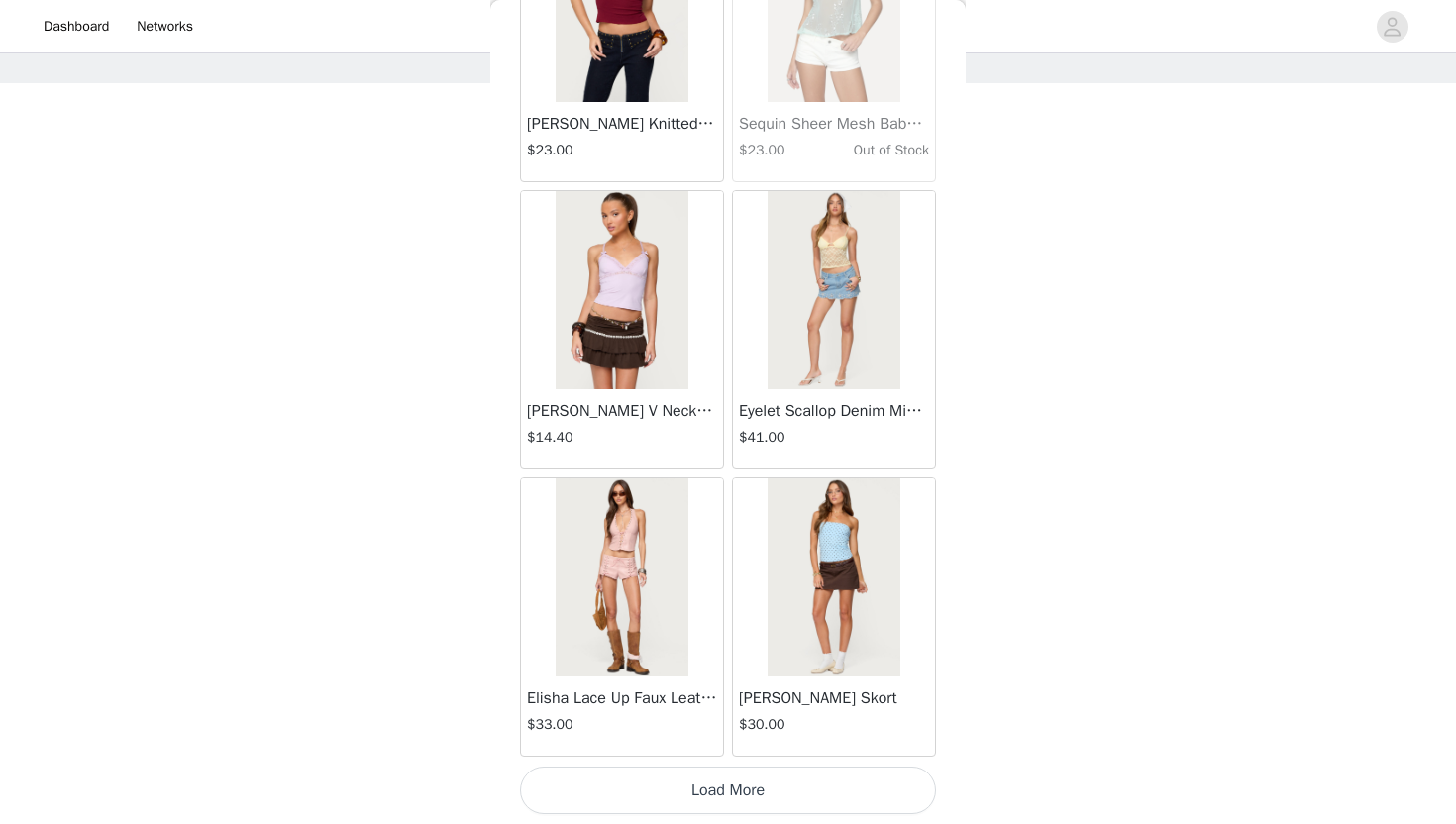 click on "Load More" at bounding box center (728, 790) 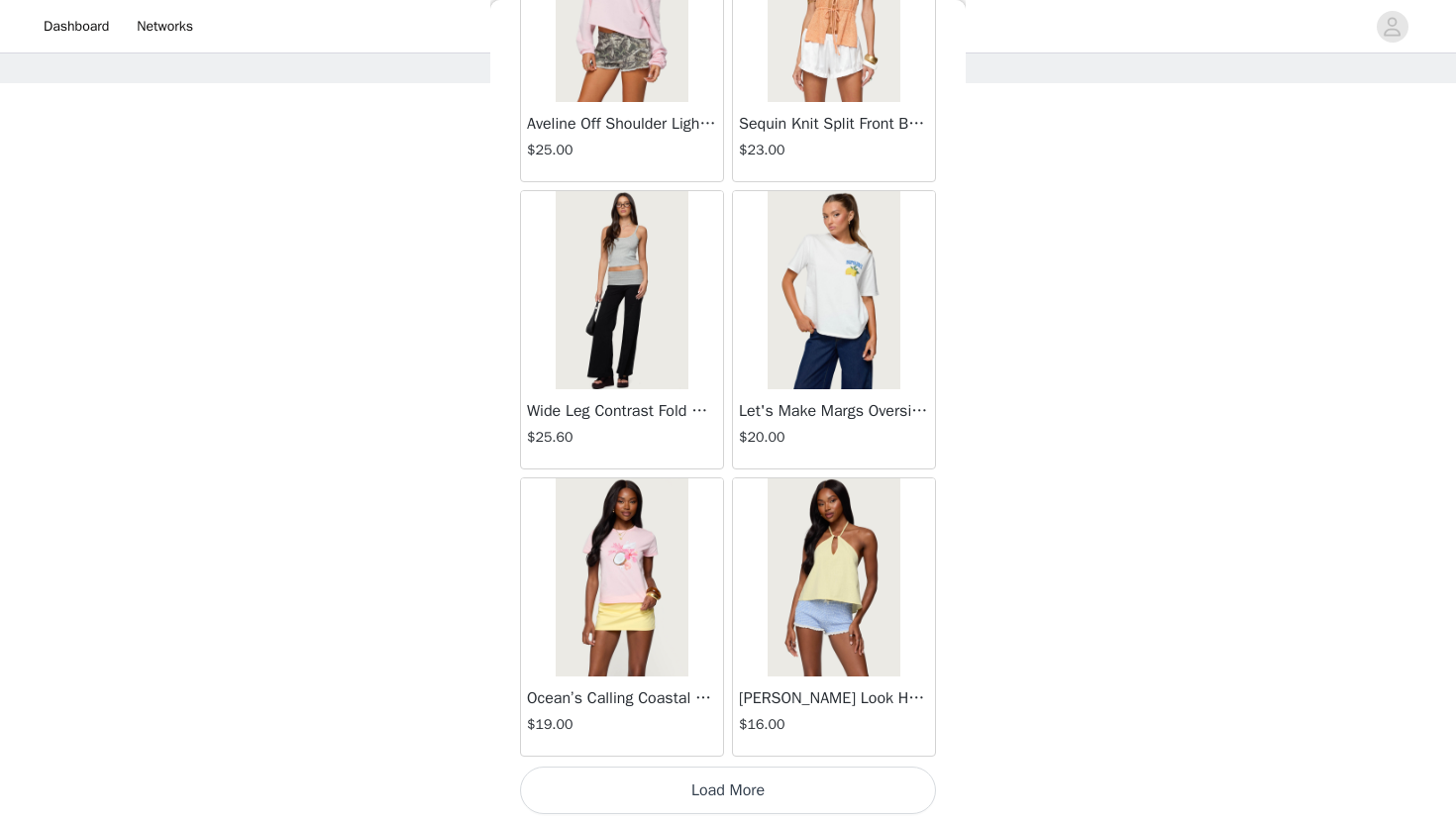 click on "Load More" at bounding box center [728, 790] 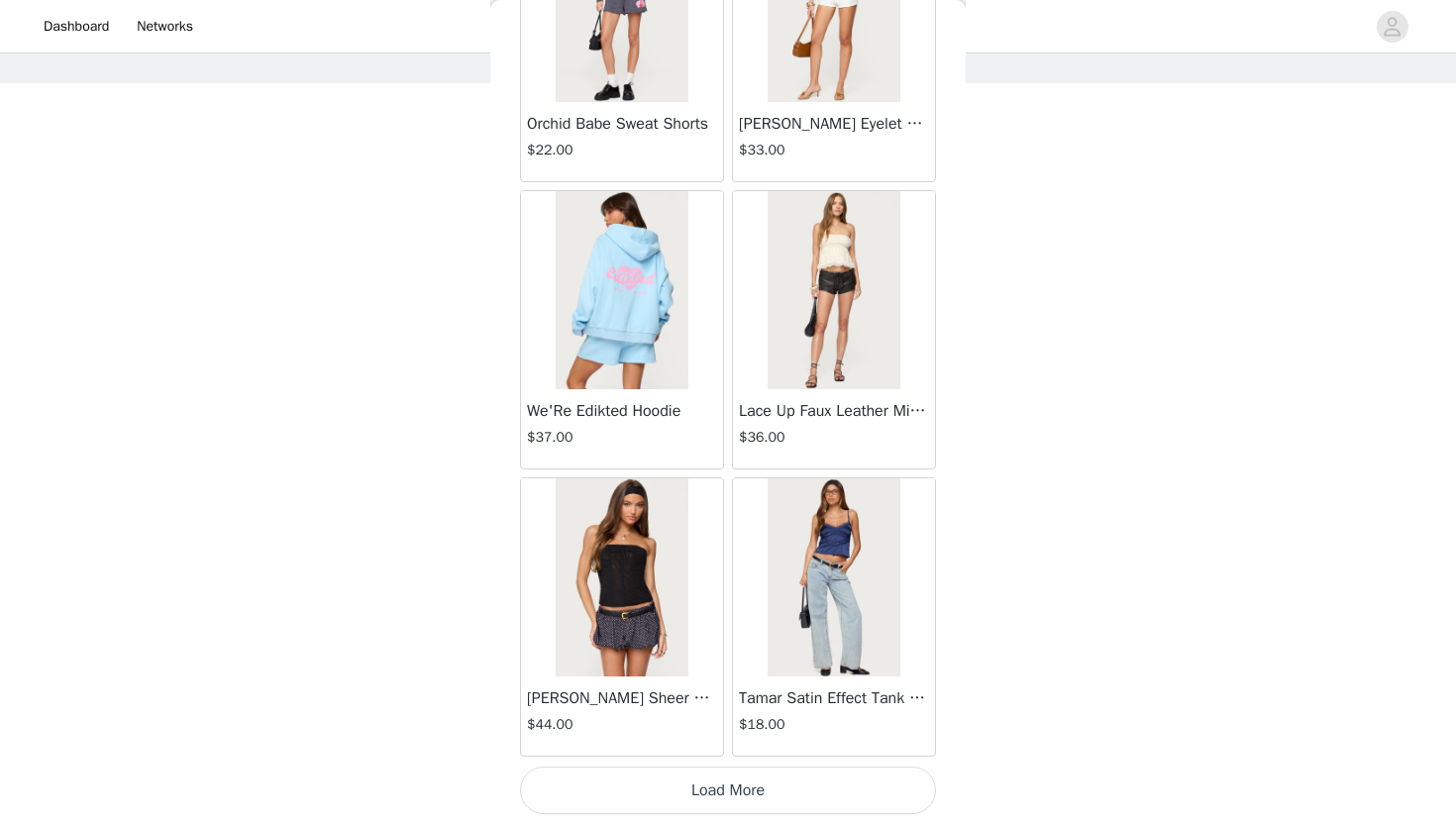 click on "Load More" at bounding box center (728, 790) 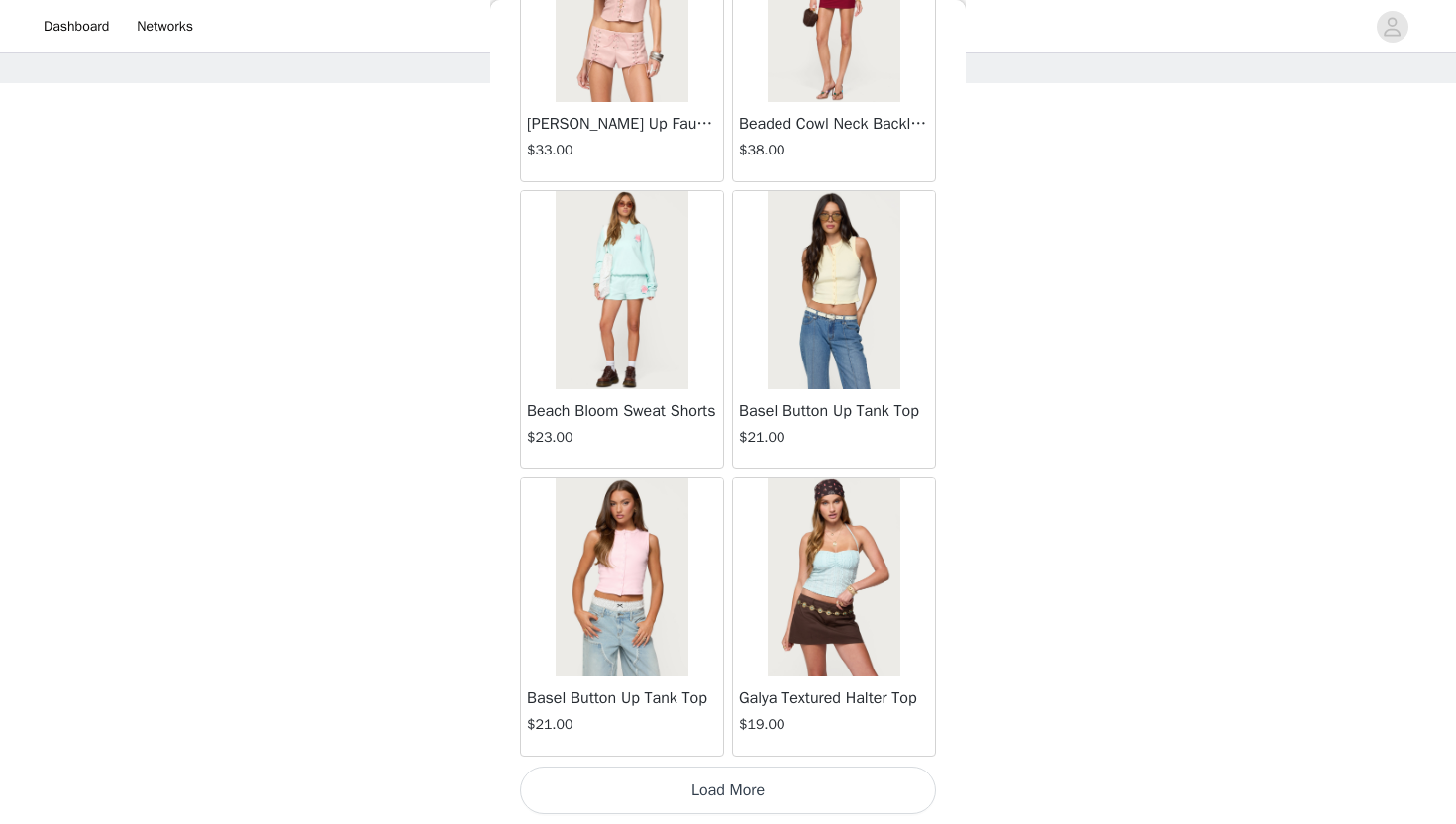 click on "Load More" at bounding box center [728, 790] 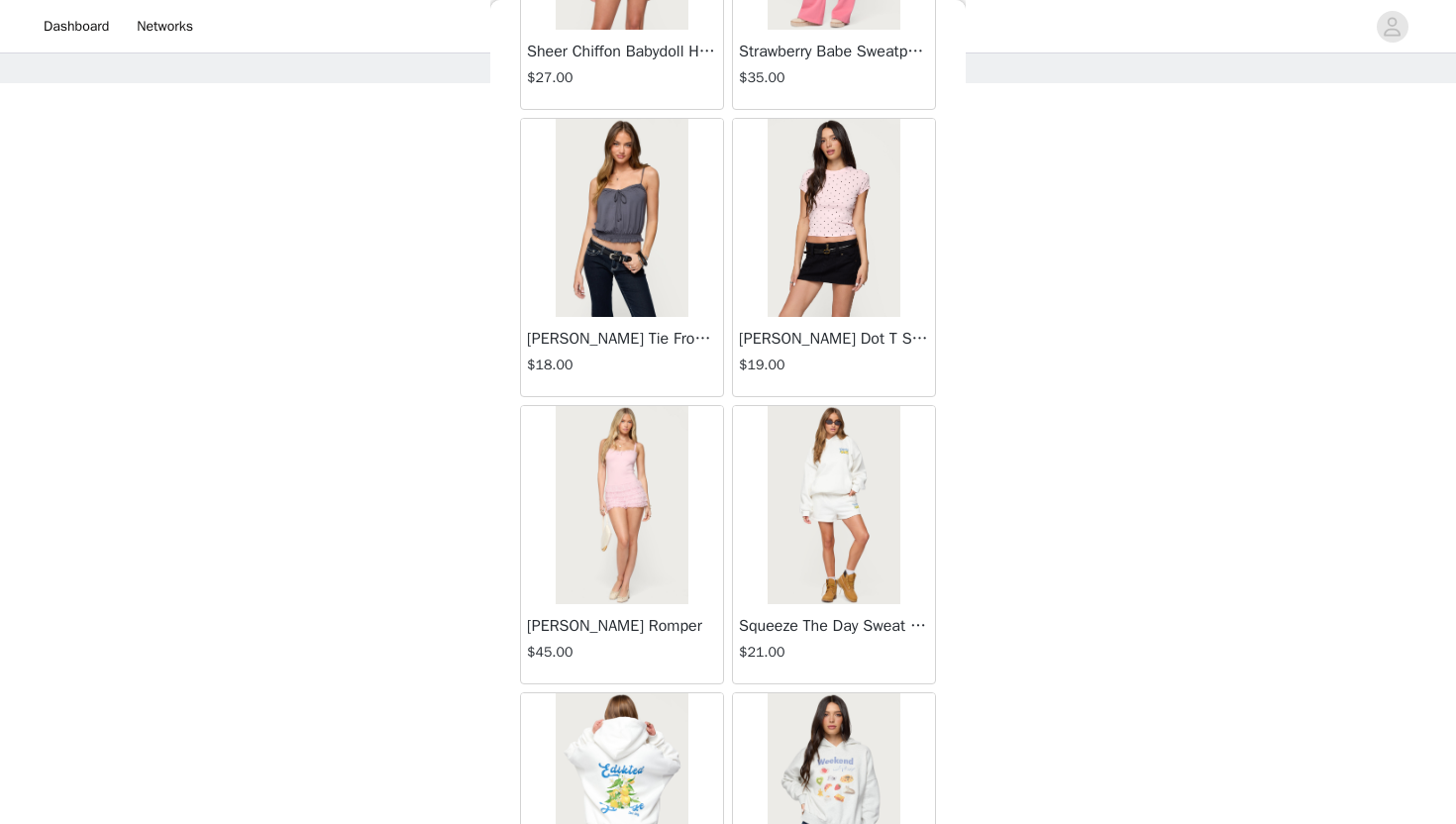 scroll, scrollTop: 56777, scrollLeft: 0, axis: vertical 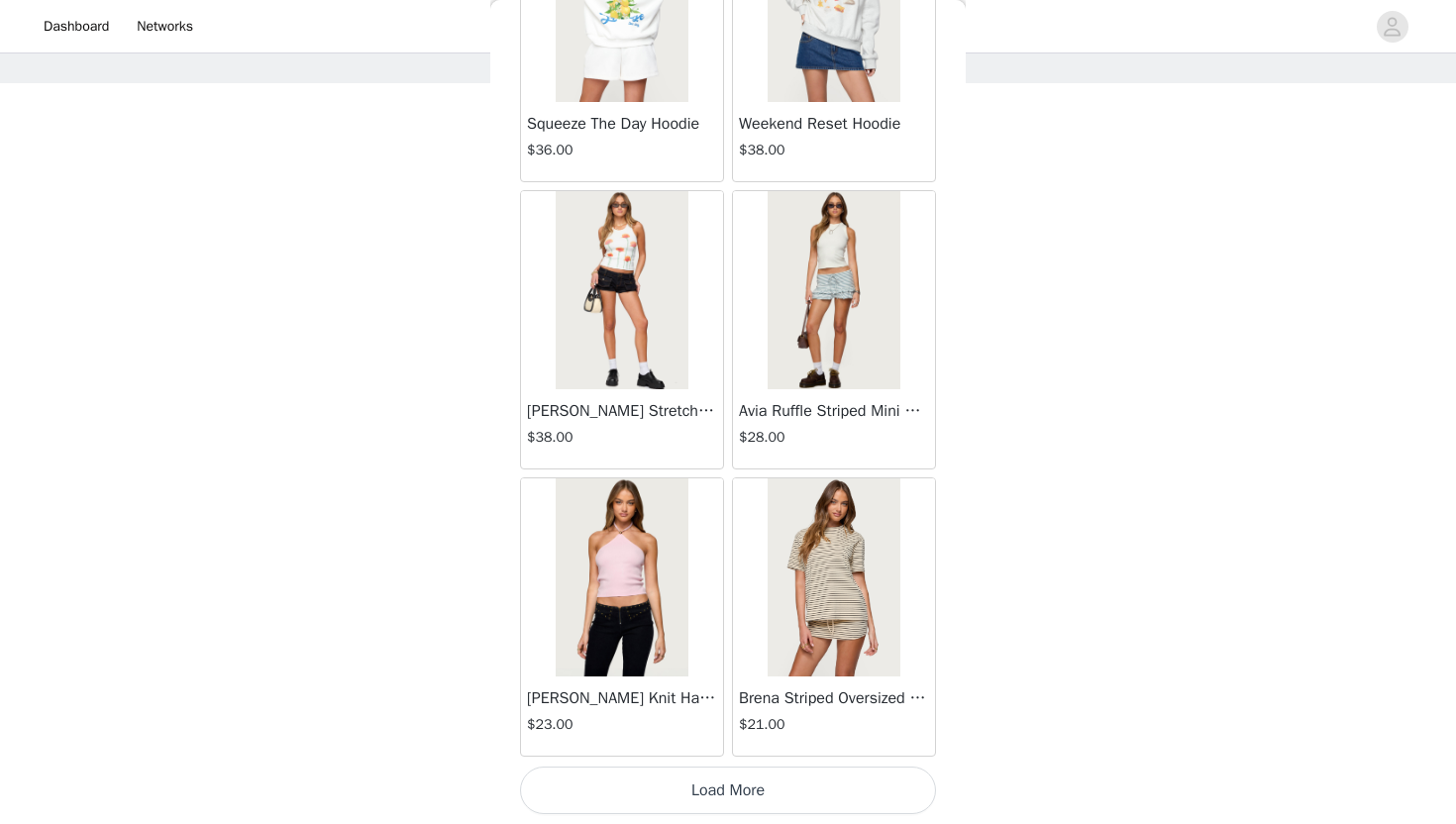 click on "Load More" at bounding box center [728, 790] 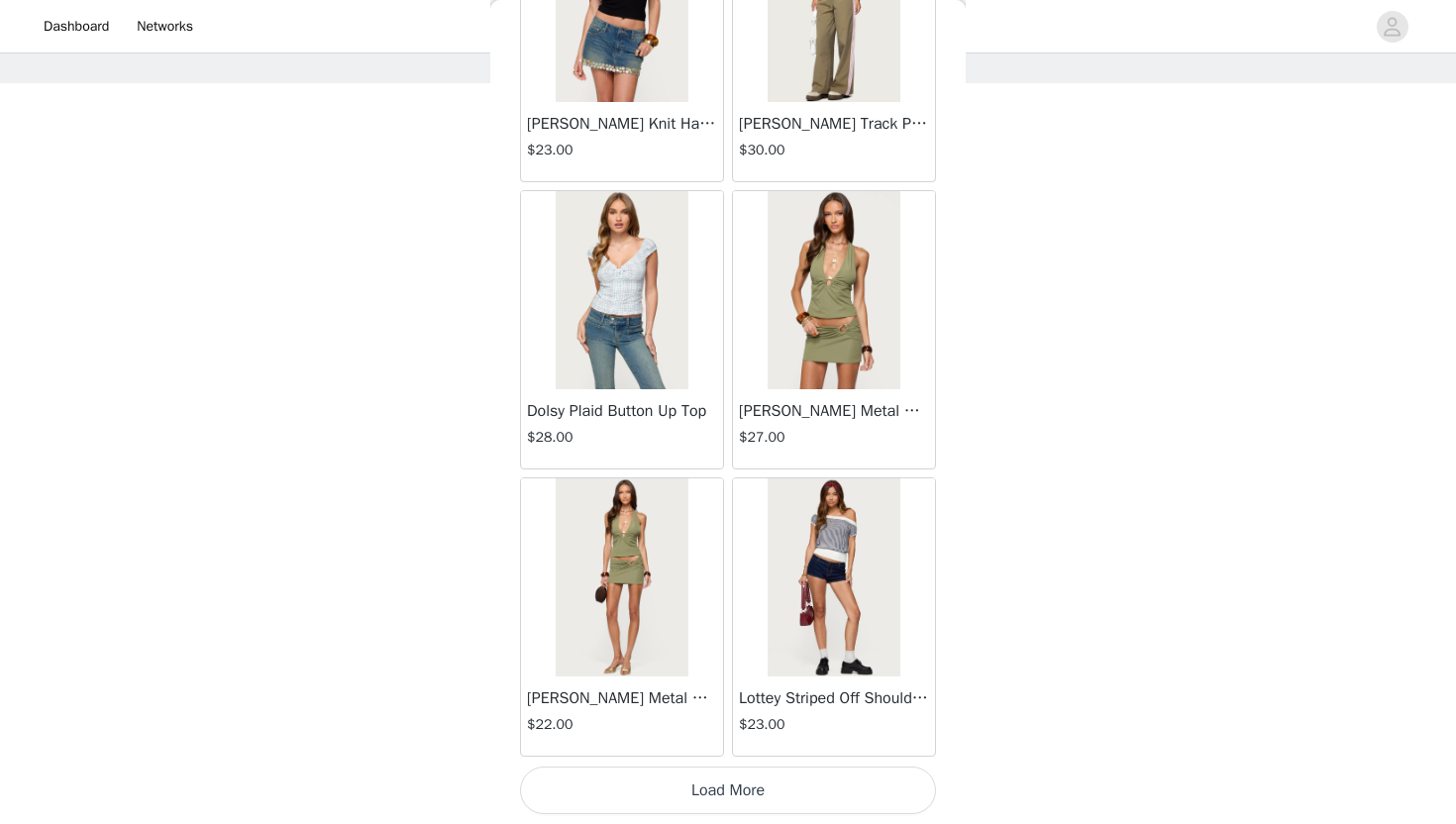 click on "Load More" at bounding box center [728, 790] 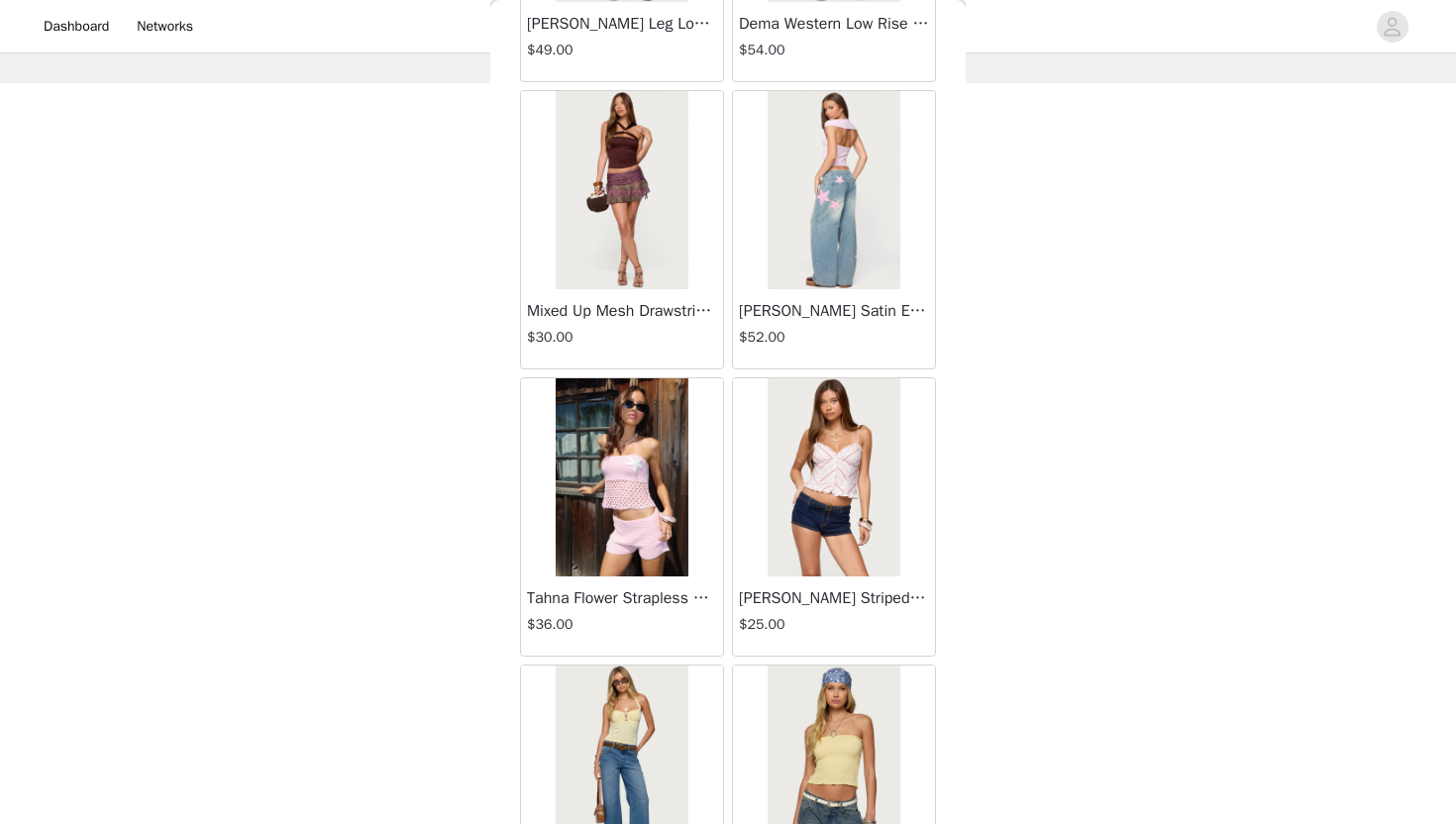 scroll, scrollTop: 62521, scrollLeft: 0, axis: vertical 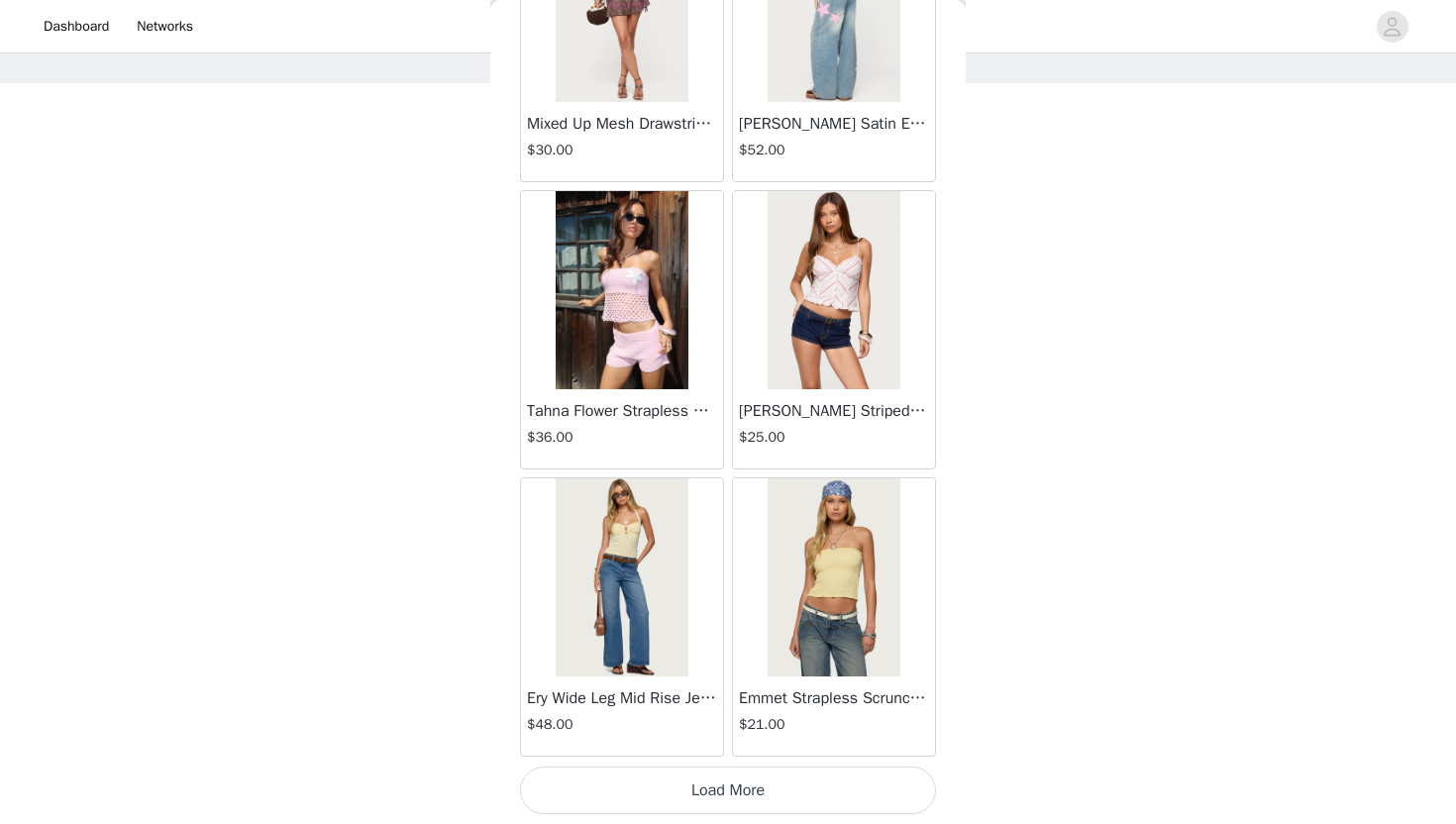 click on "Load More" at bounding box center (728, 790) 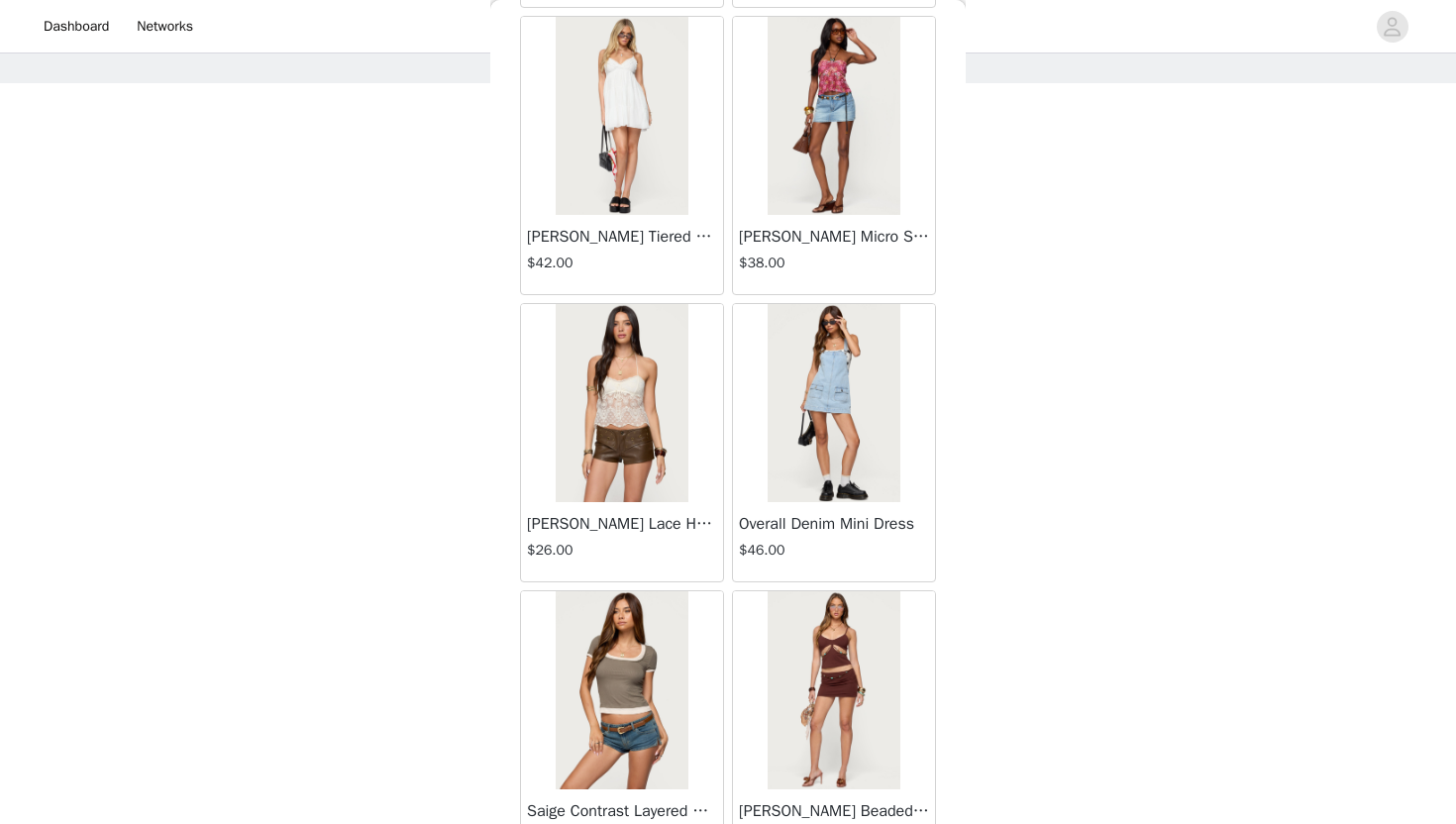 scroll, scrollTop: 64421, scrollLeft: 0, axis: vertical 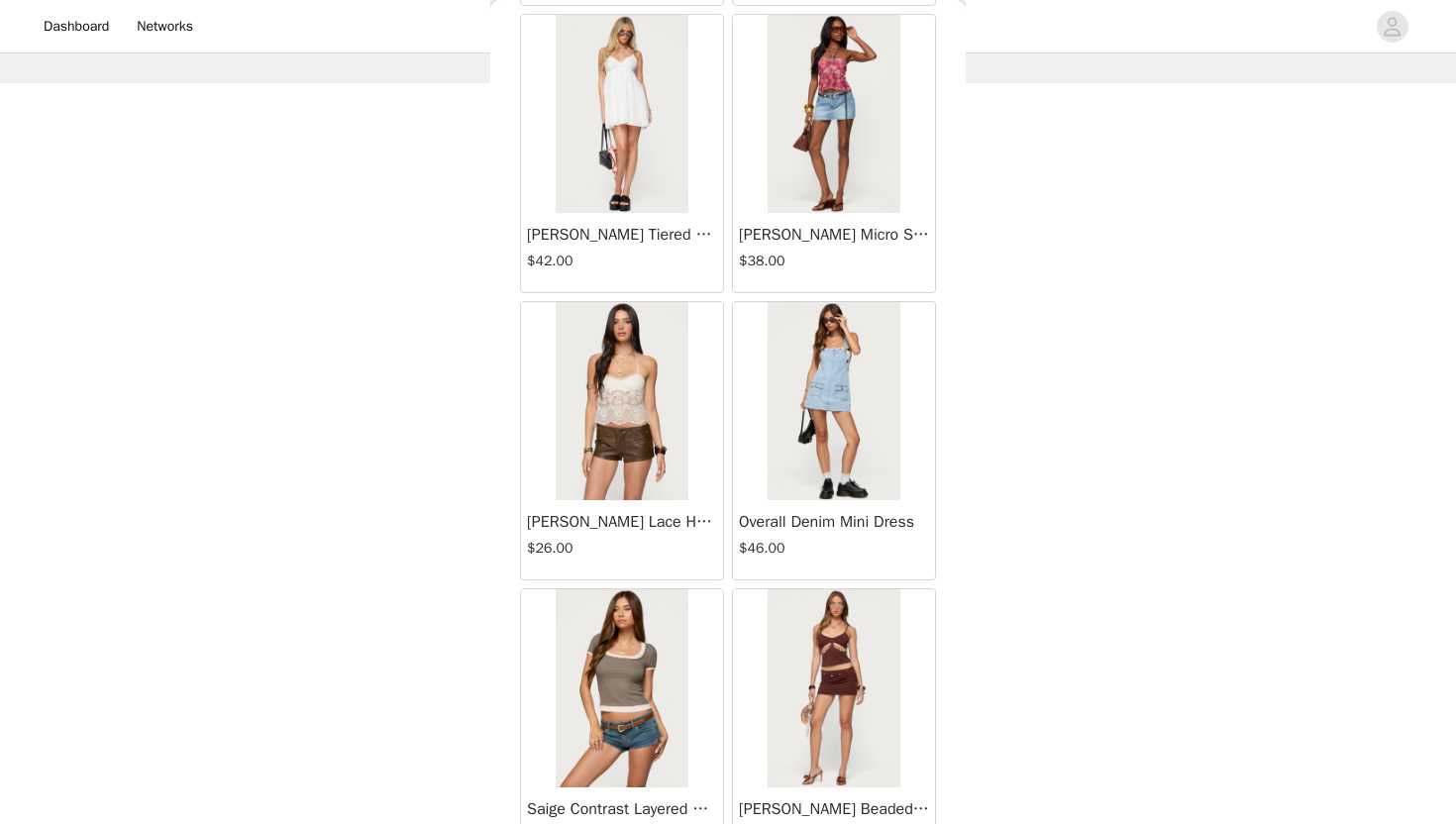 click at bounding box center (833, 114) 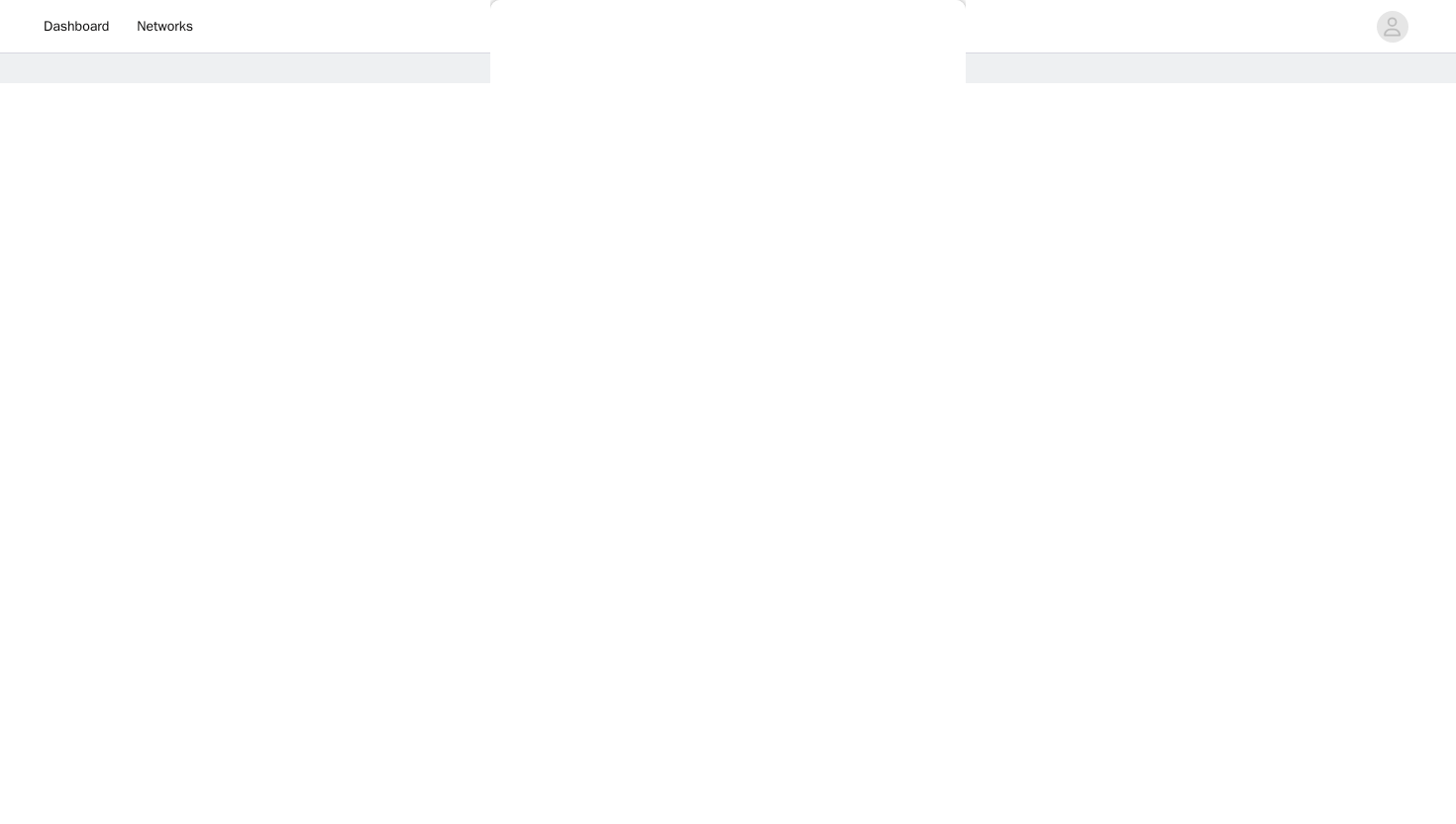 scroll, scrollTop: 140, scrollLeft: 0, axis: vertical 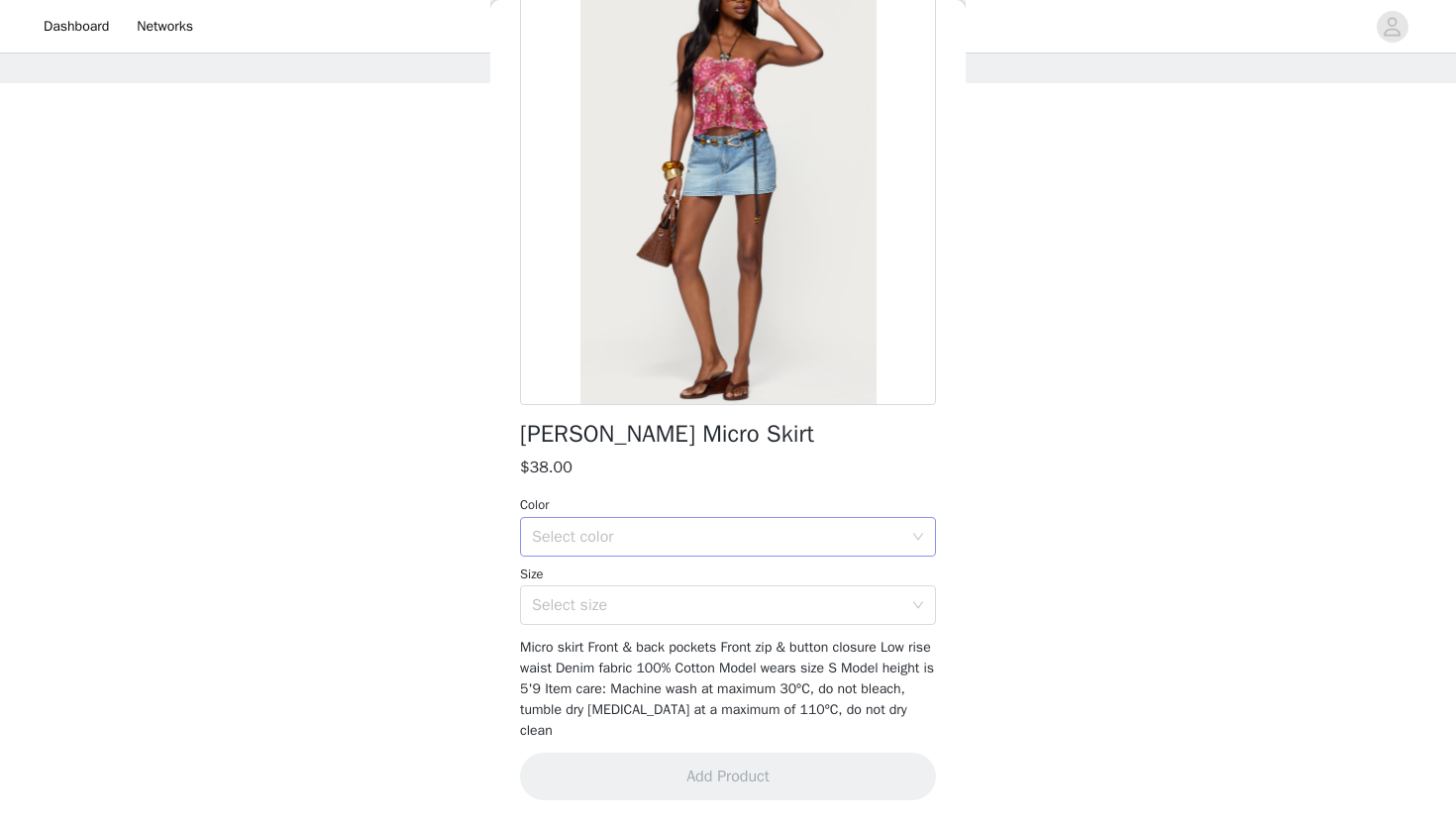 click on "Select color" at bounding box center (717, 537) 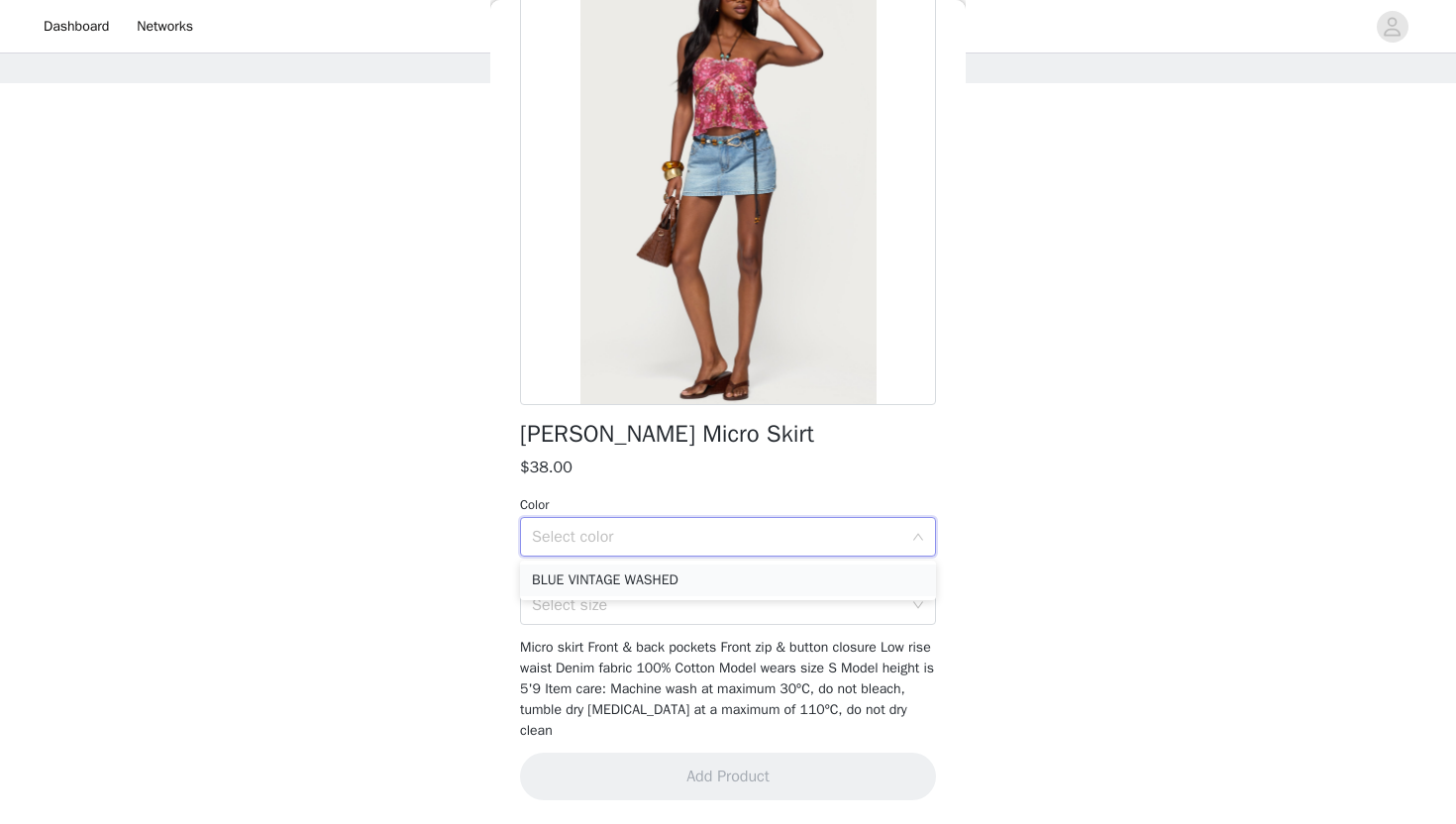 click on "BLUE VINTAGE WASHED" at bounding box center [728, 580] 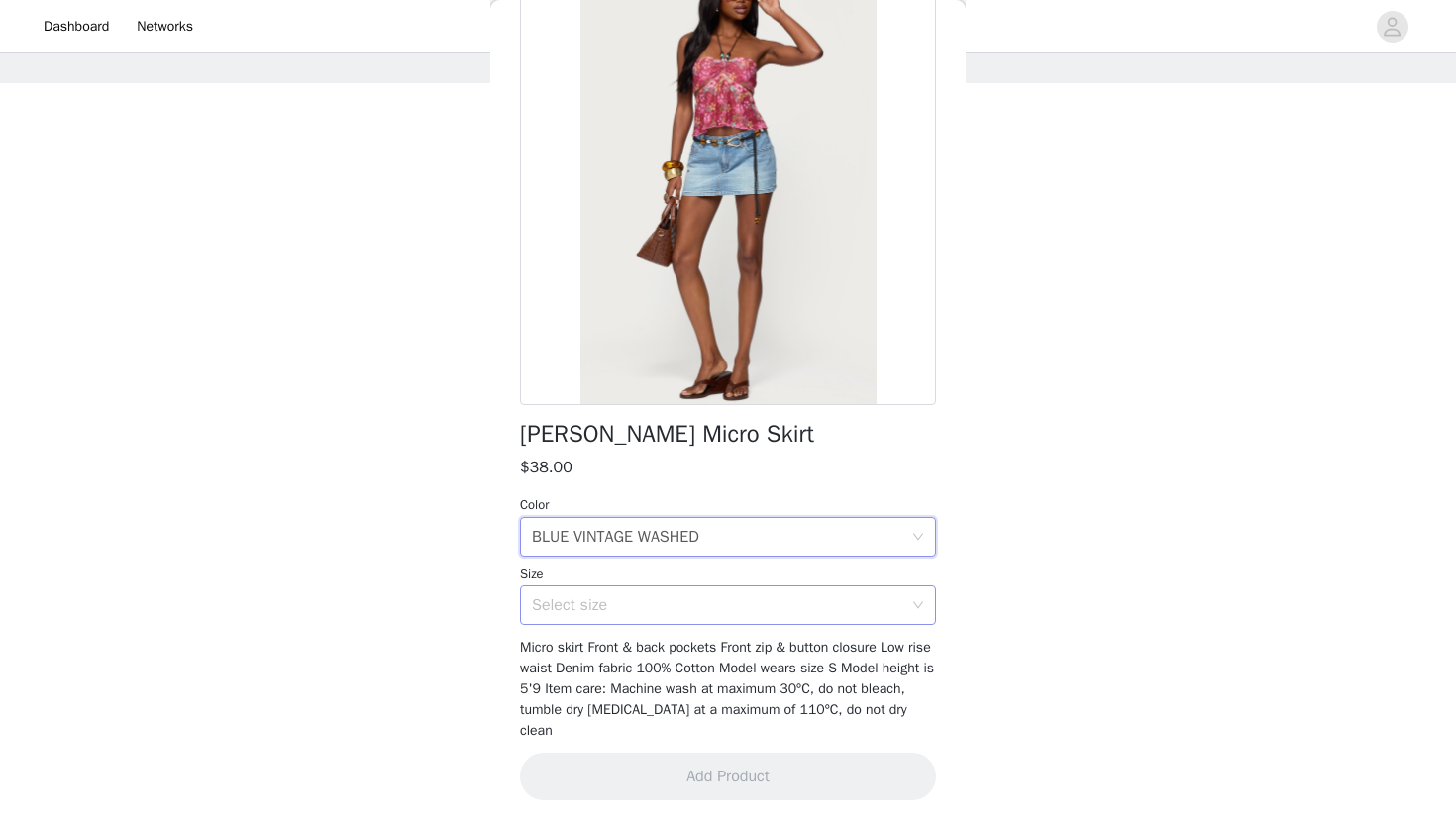 click on "Select size" at bounding box center [717, 605] 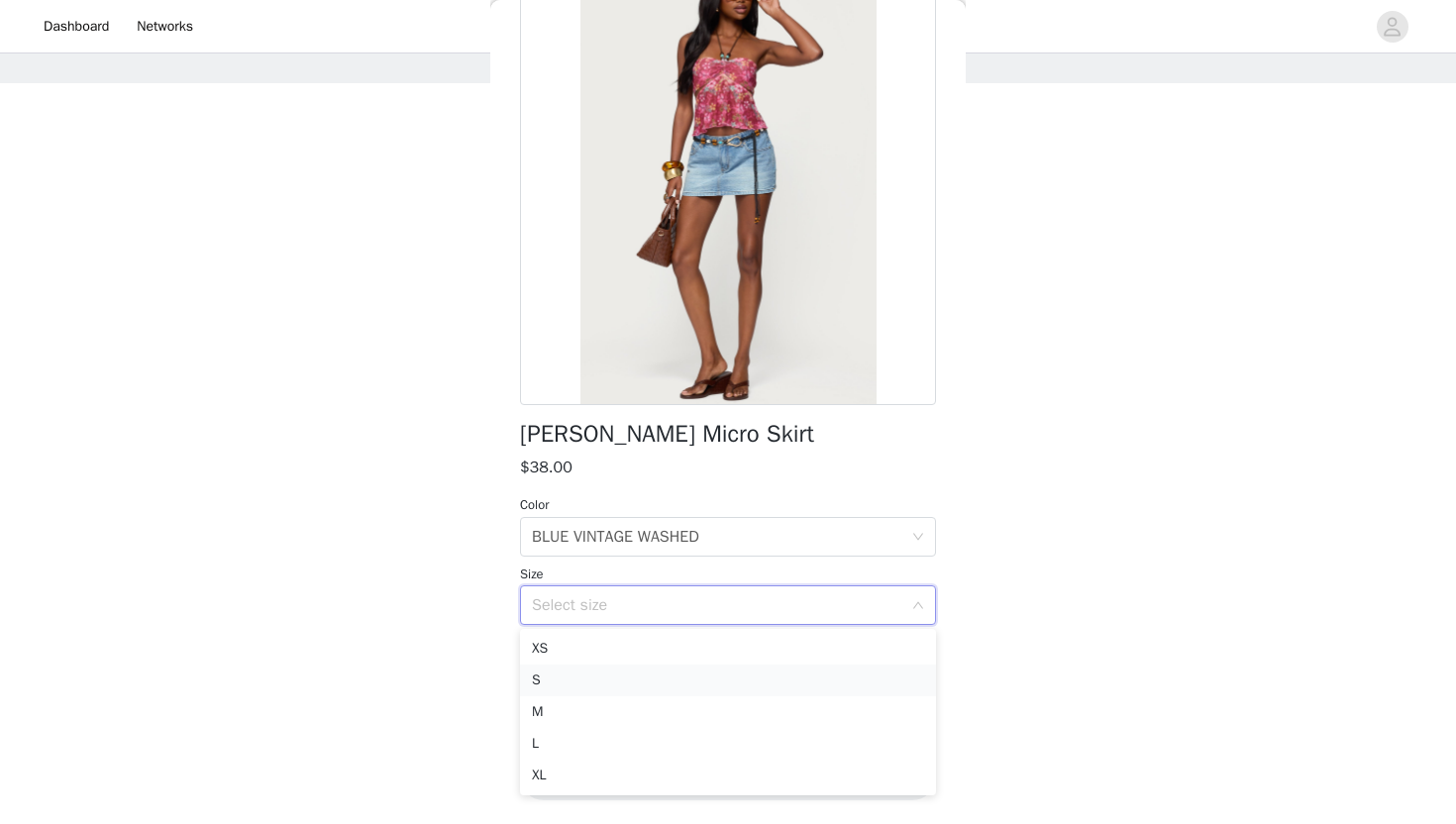 click on "S" at bounding box center (728, 680) 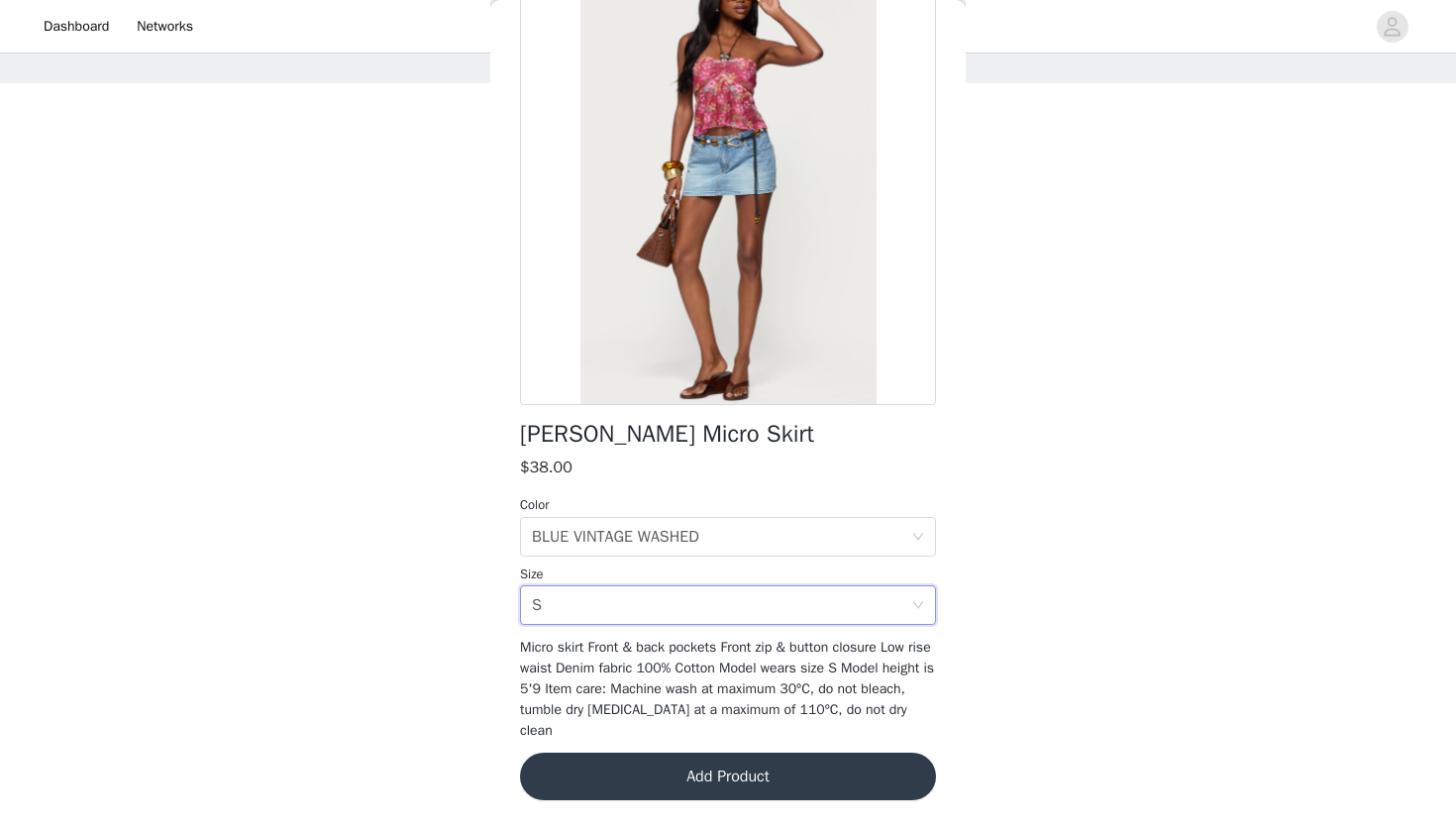click on "Add Product" at bounding box center [728, 776] 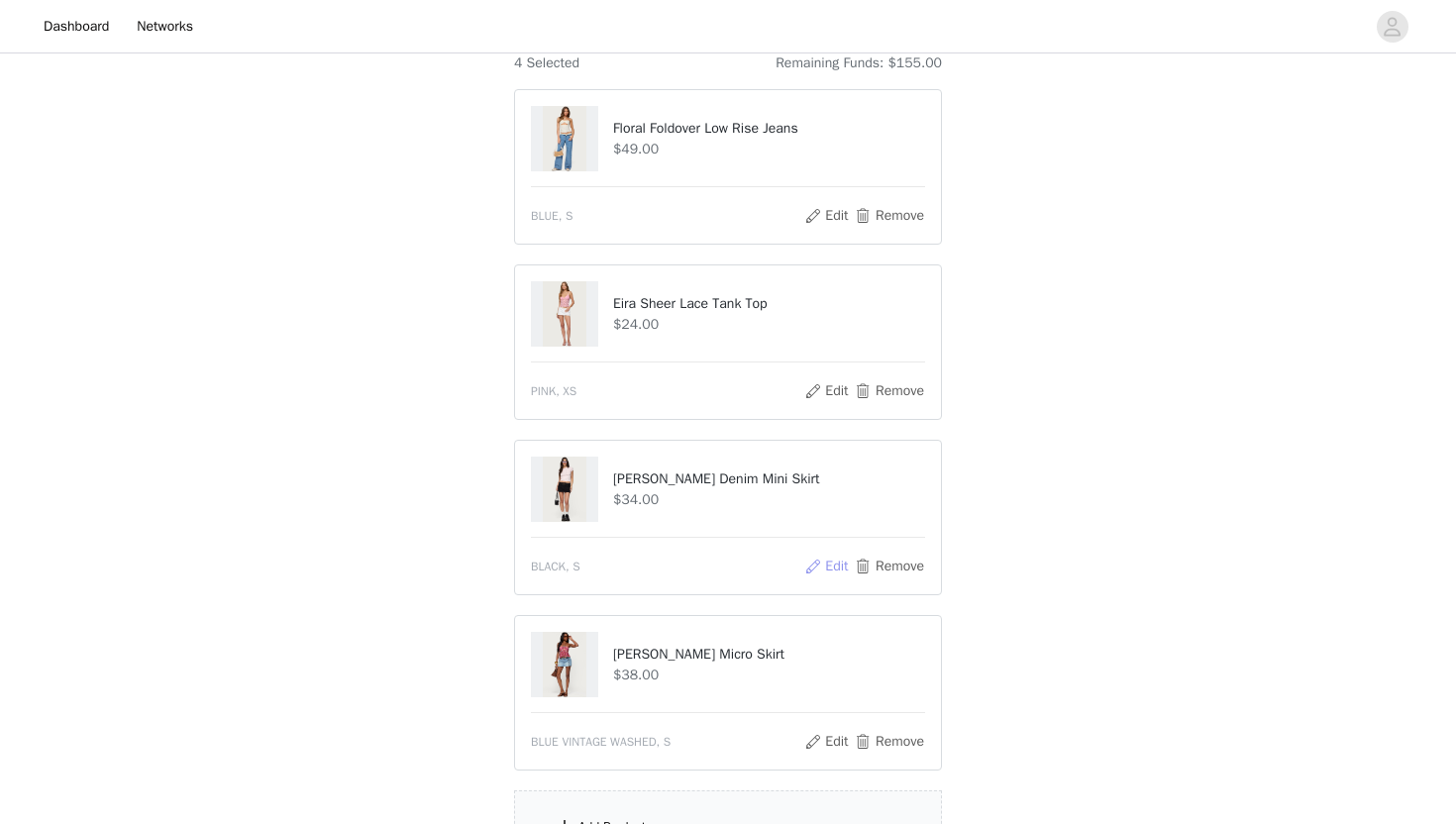 scroll, scrollTop: 190, scrollLeft: 0, axis: vertical 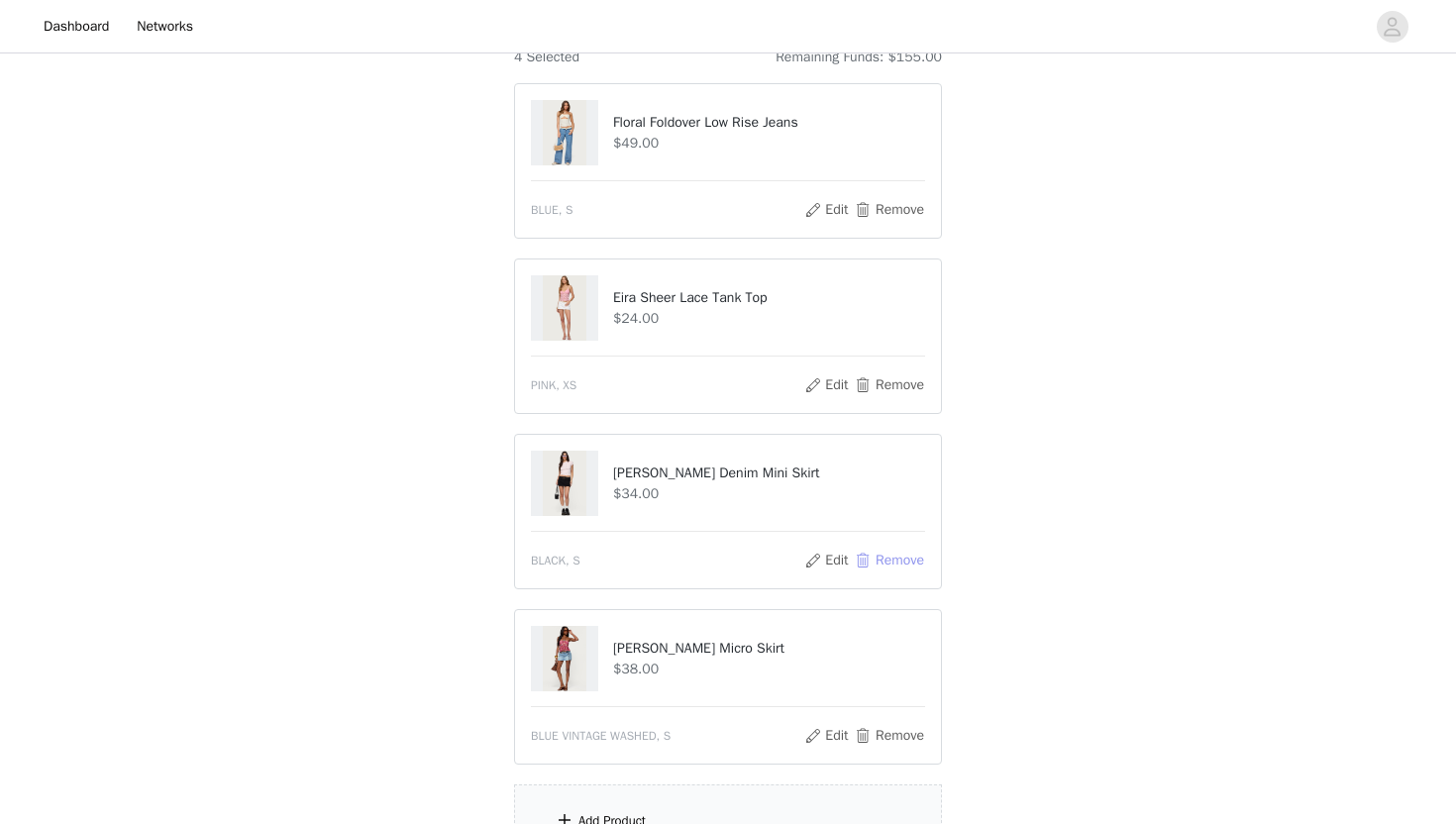click on "Remove" at bounding box center (889, 561) 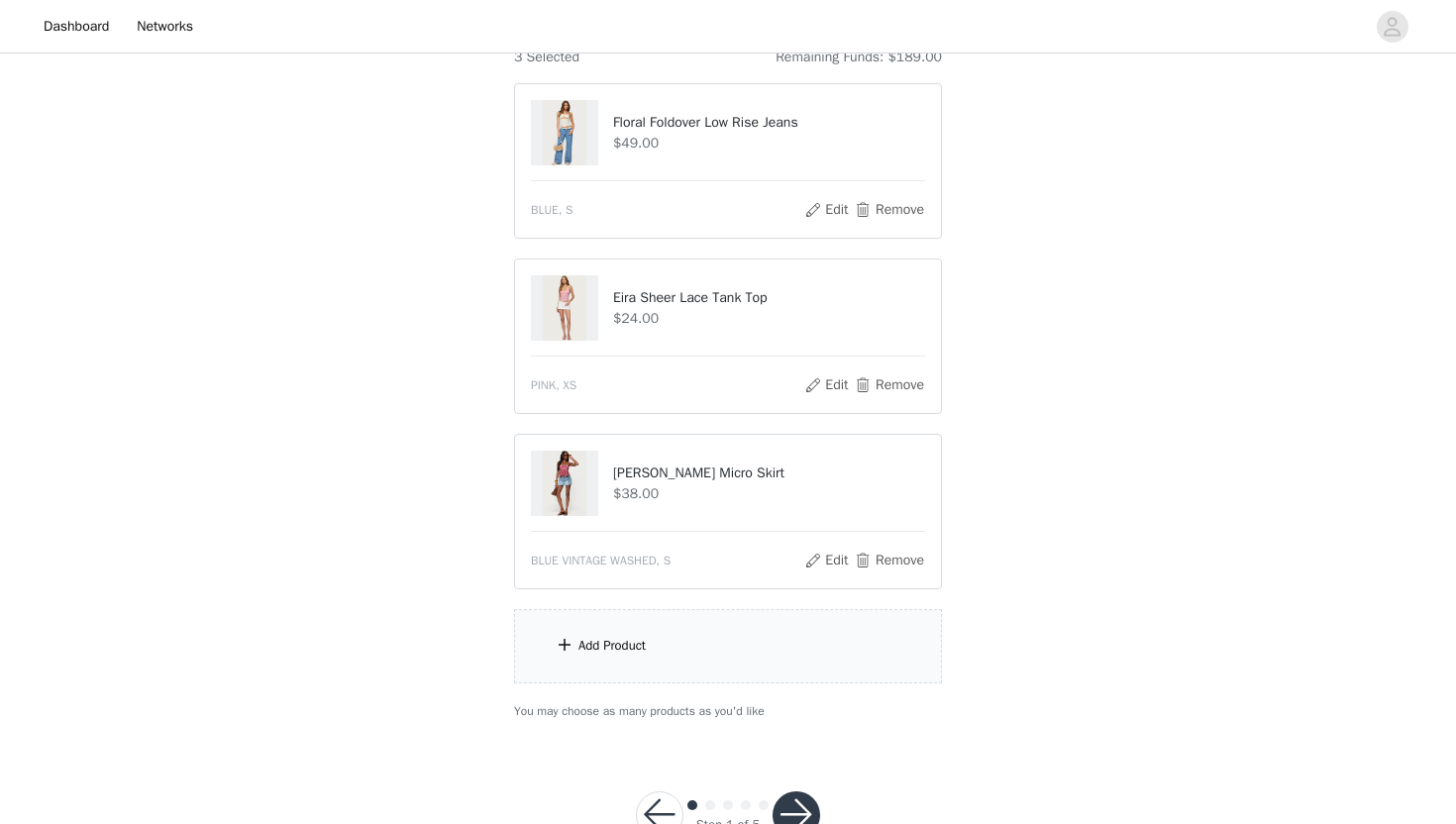 click on "Add Product" at bounding box center (728, 646) 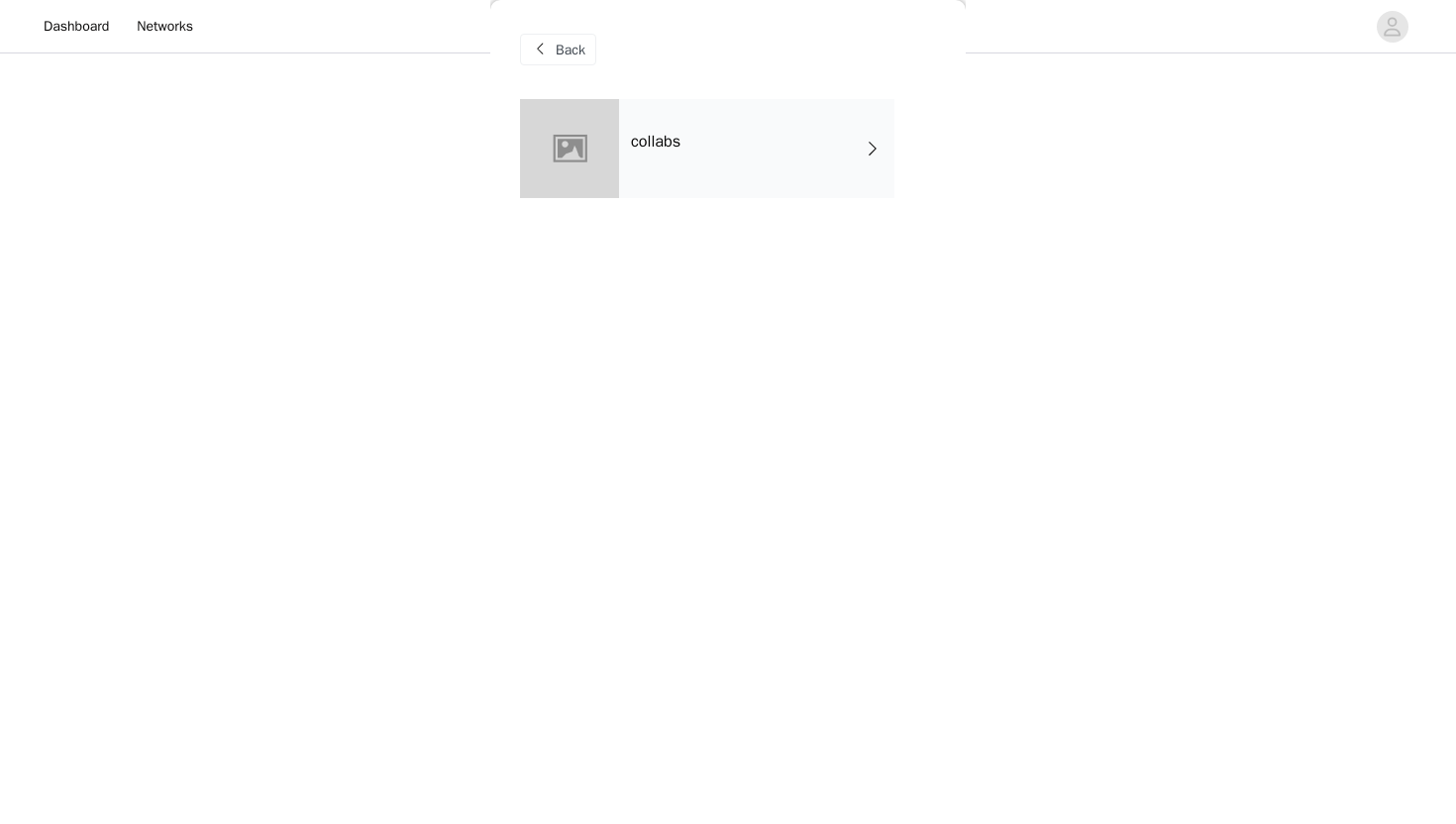 click on "collabs" at bounding box center (757, 149) 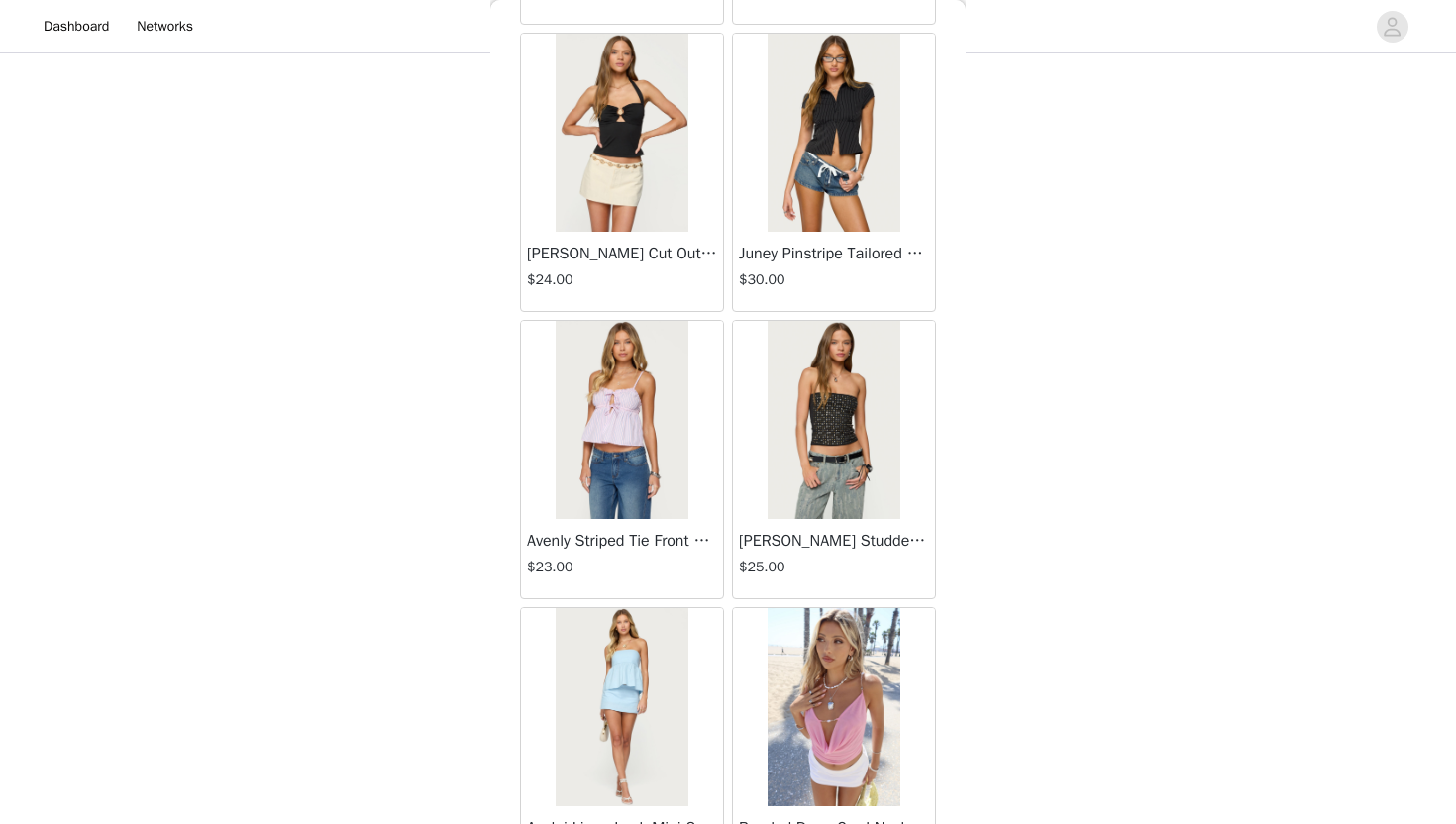 scroll, scrollTop: 2207, scrollLeft: 0, axis: vertical 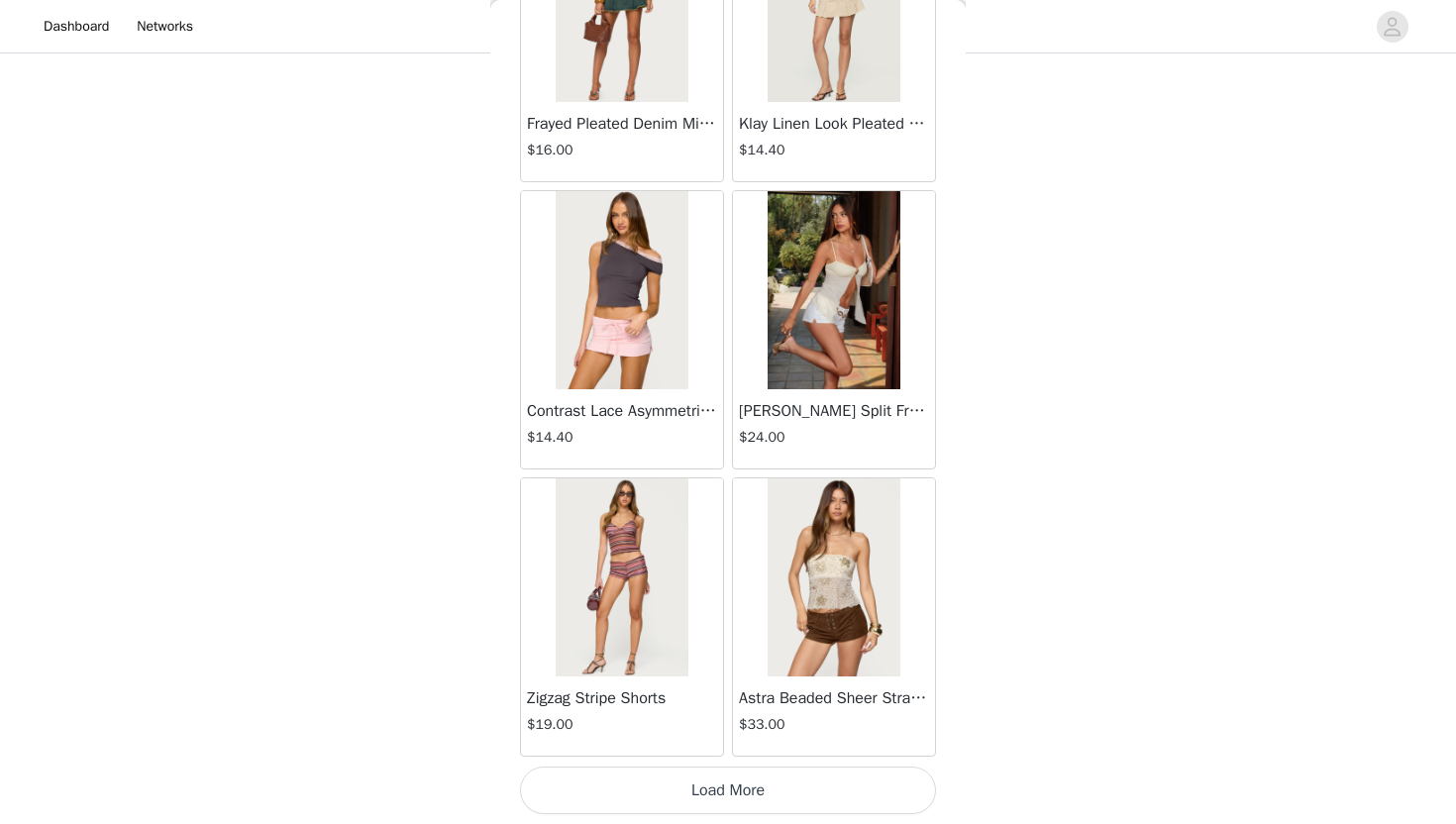 click on "Load More" at bounding box center [728, 790] 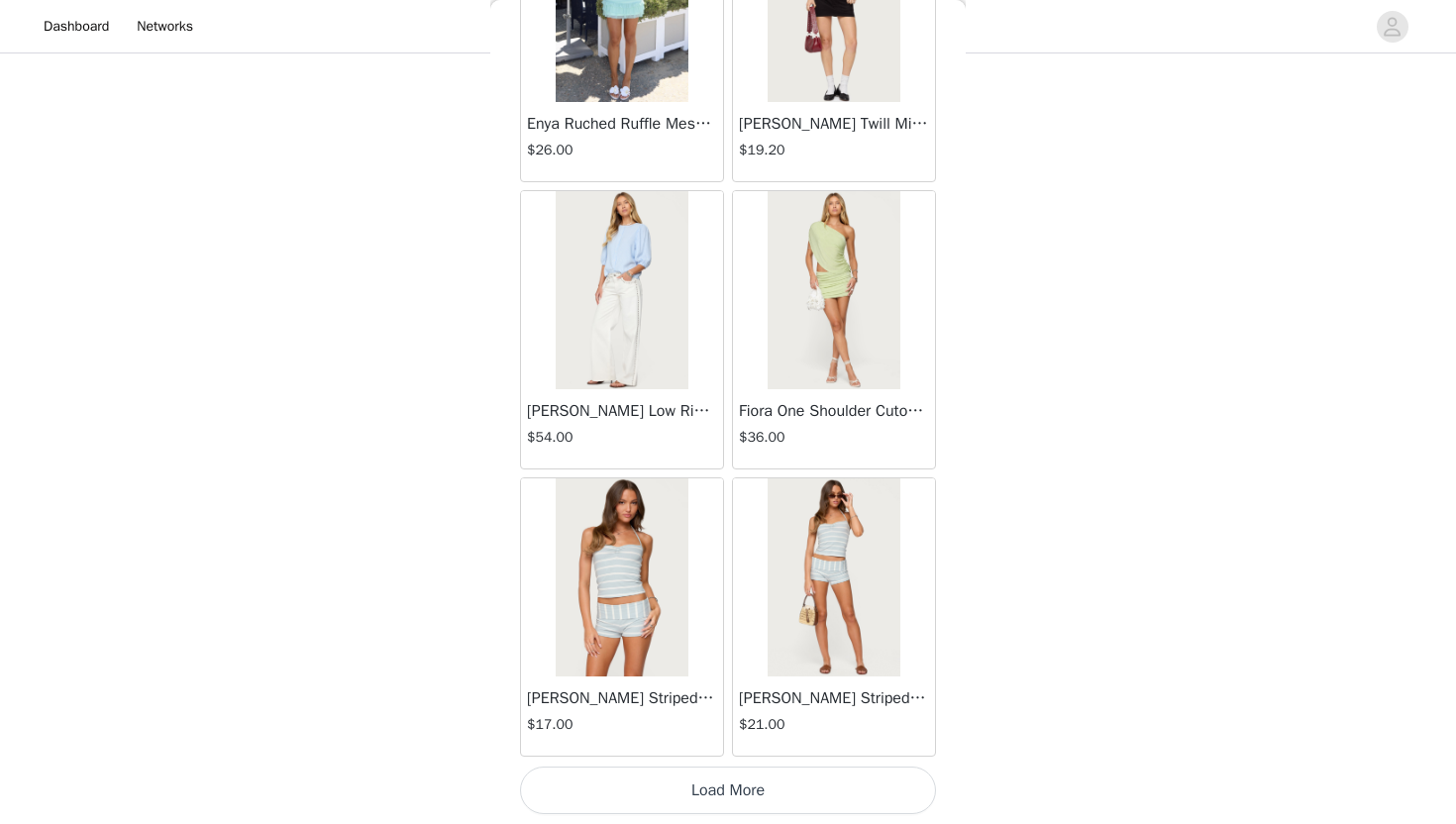 click on "Load More" at bounding box center (728, 790) 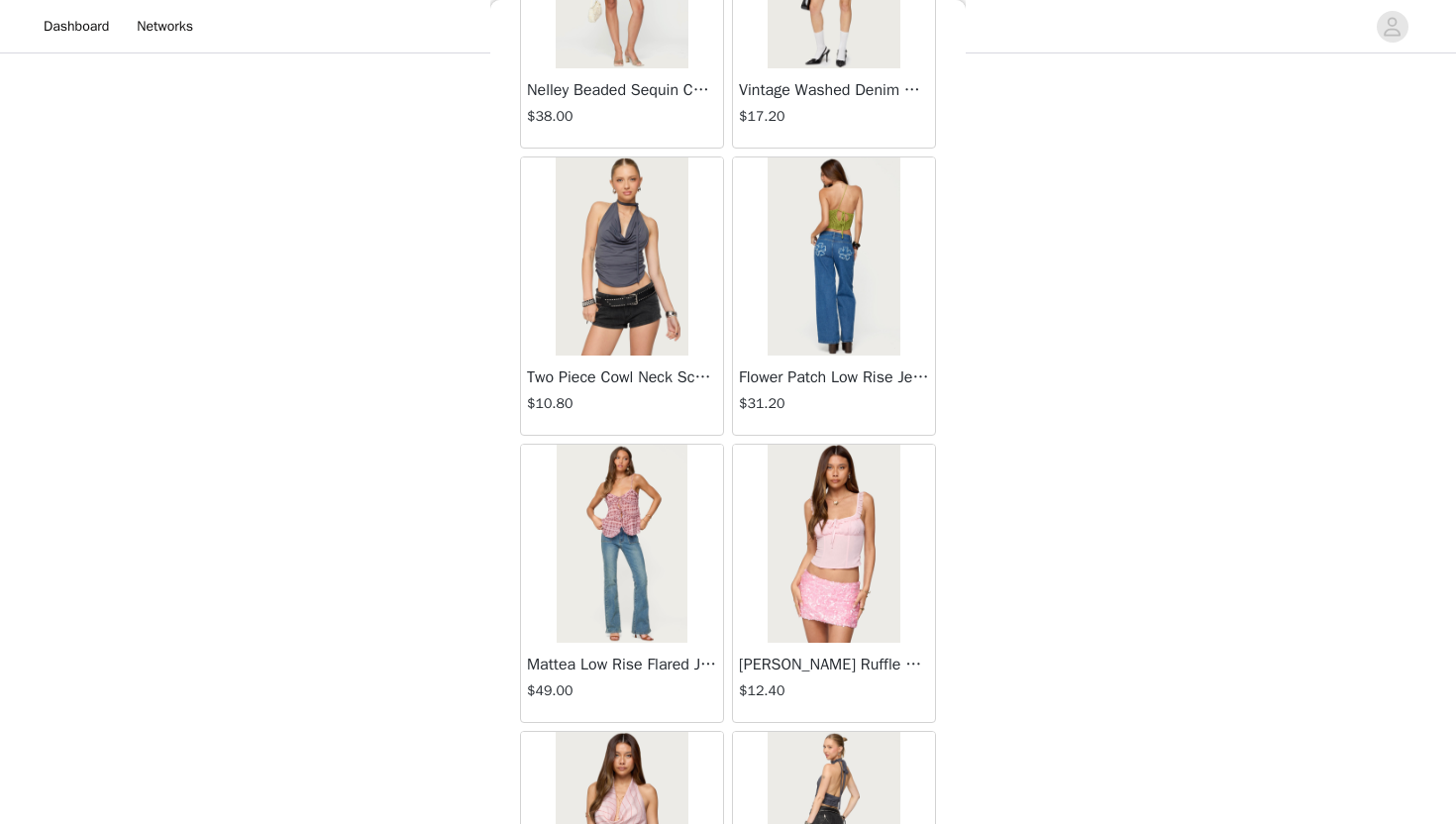 scroll, scrollTop: 7951, scrollLeft: 0, axis: vertical 